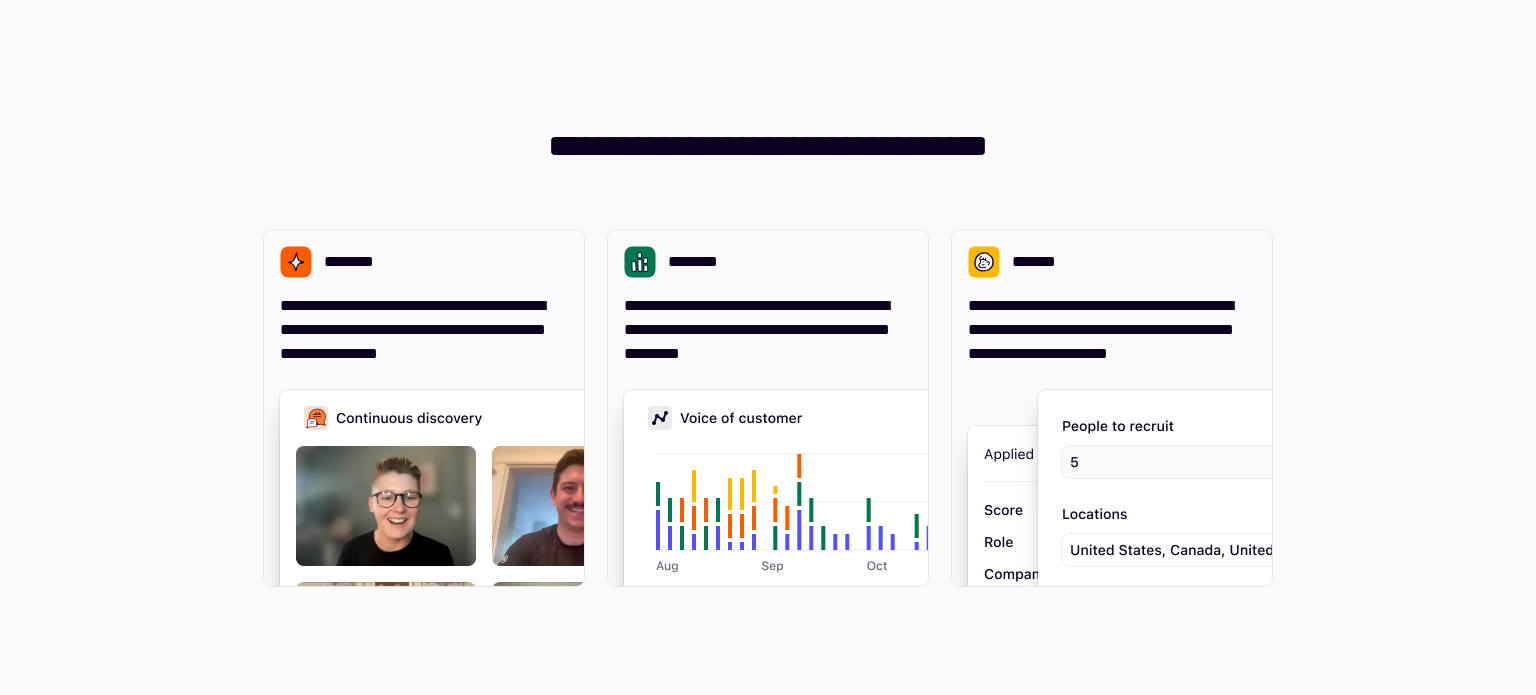 scroll, scrollTop: 0, scrollLeft: 0, axis: both 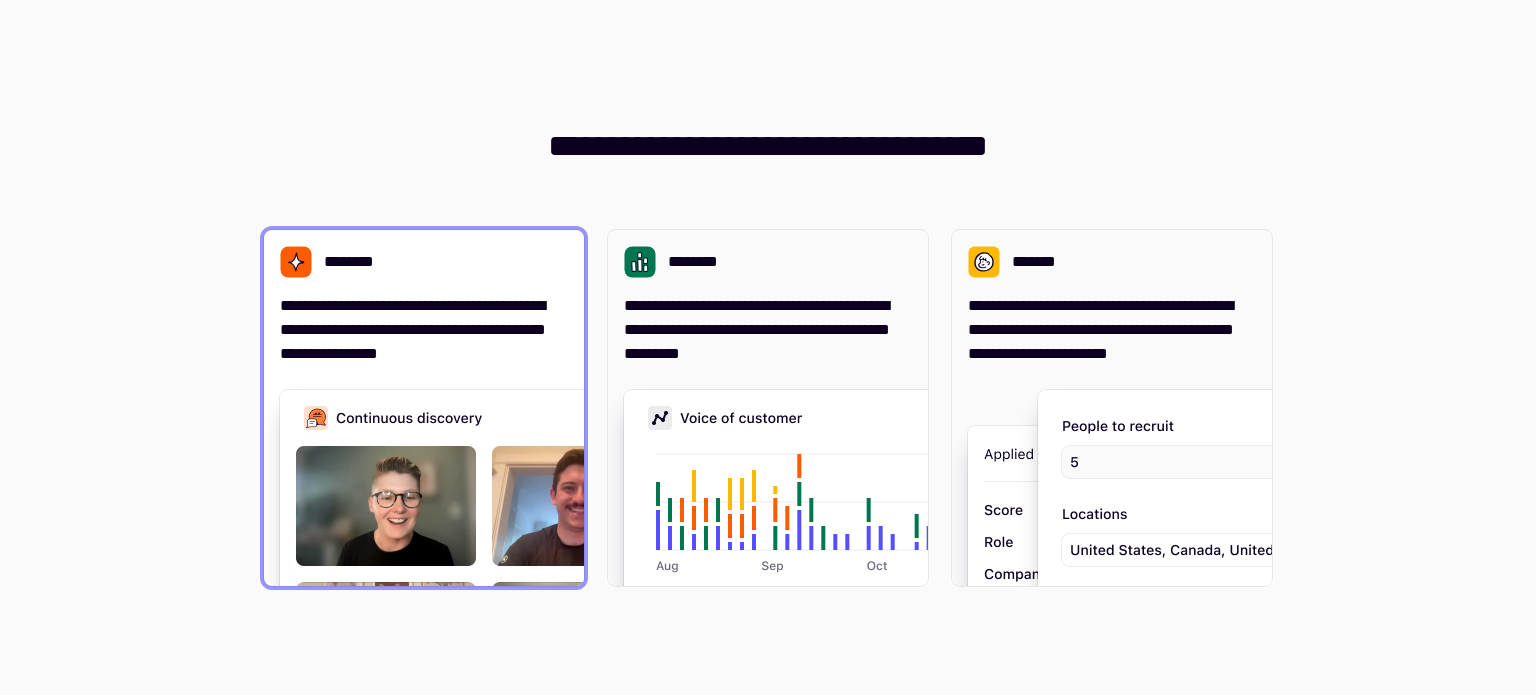 click on "**********" at bounding box center (424, 408) 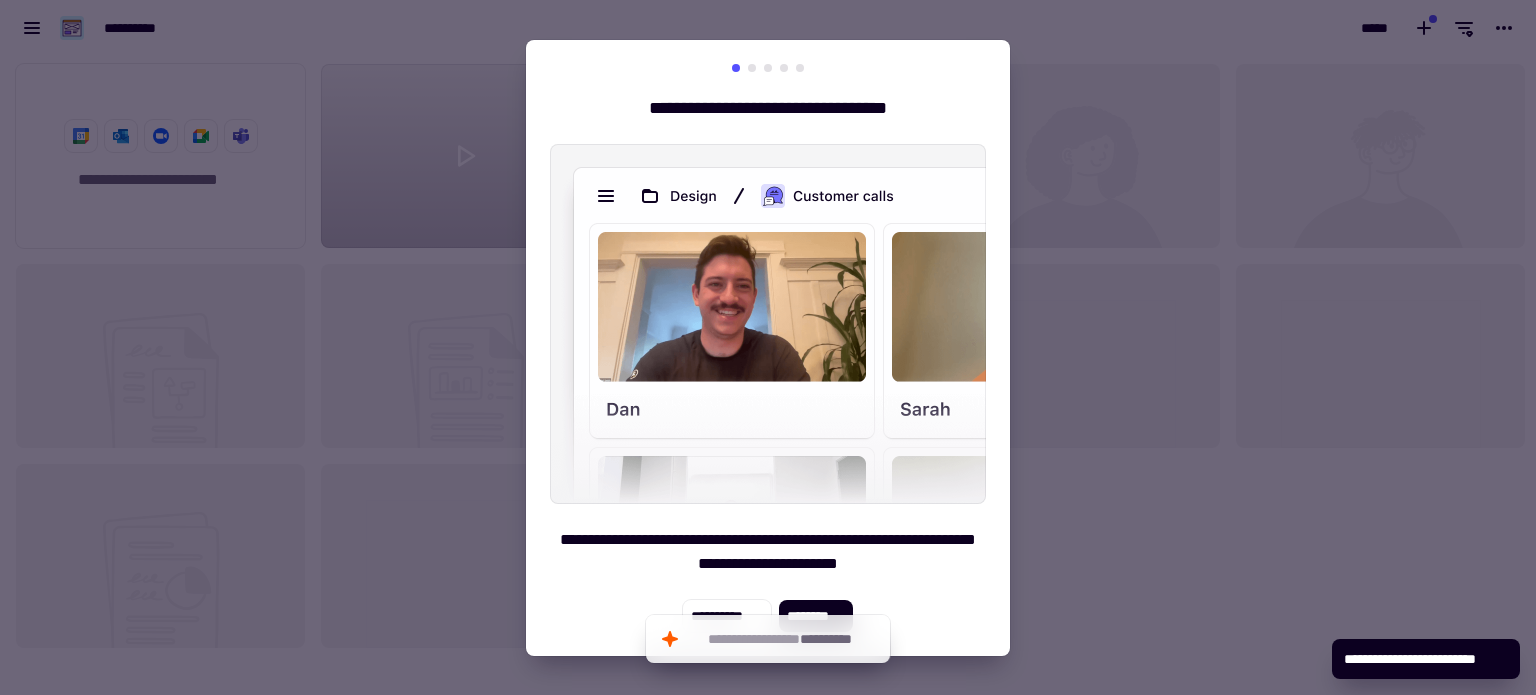 scroll, scrollTop: 16, scrollLeft: 16, axis: both 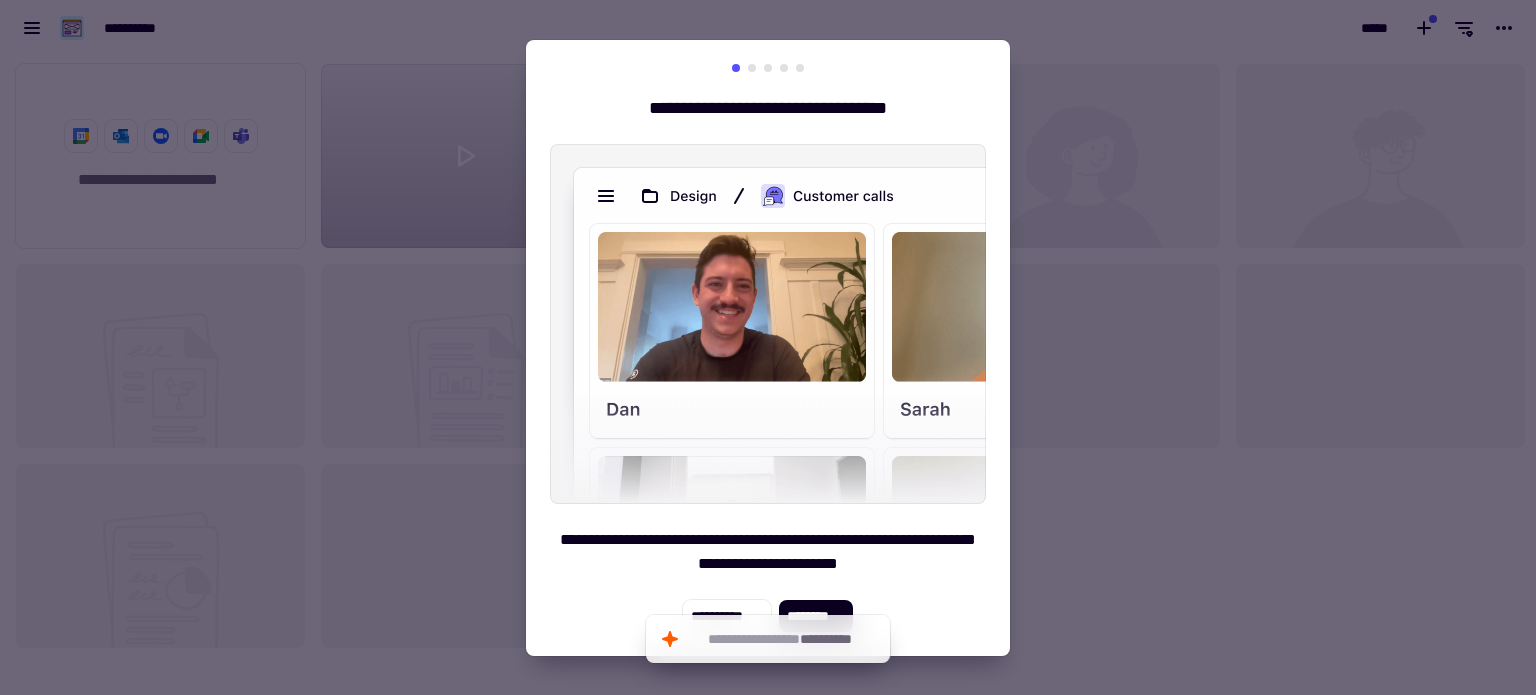 click on "**********" at bounding box center [768, 552] 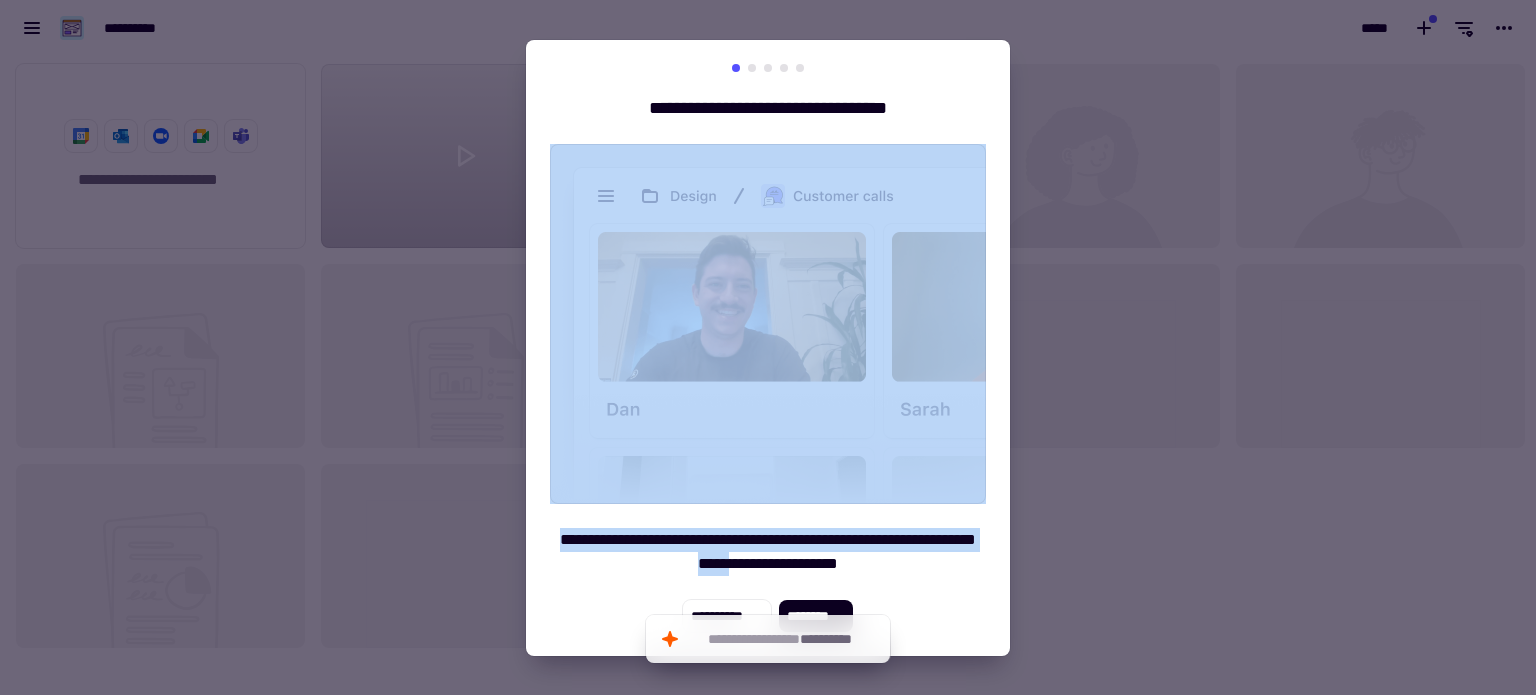 drag, startPoint x: 803, startPoint y: 564, endPoint x: 826, endPoint y: 464, distance: 102.610916 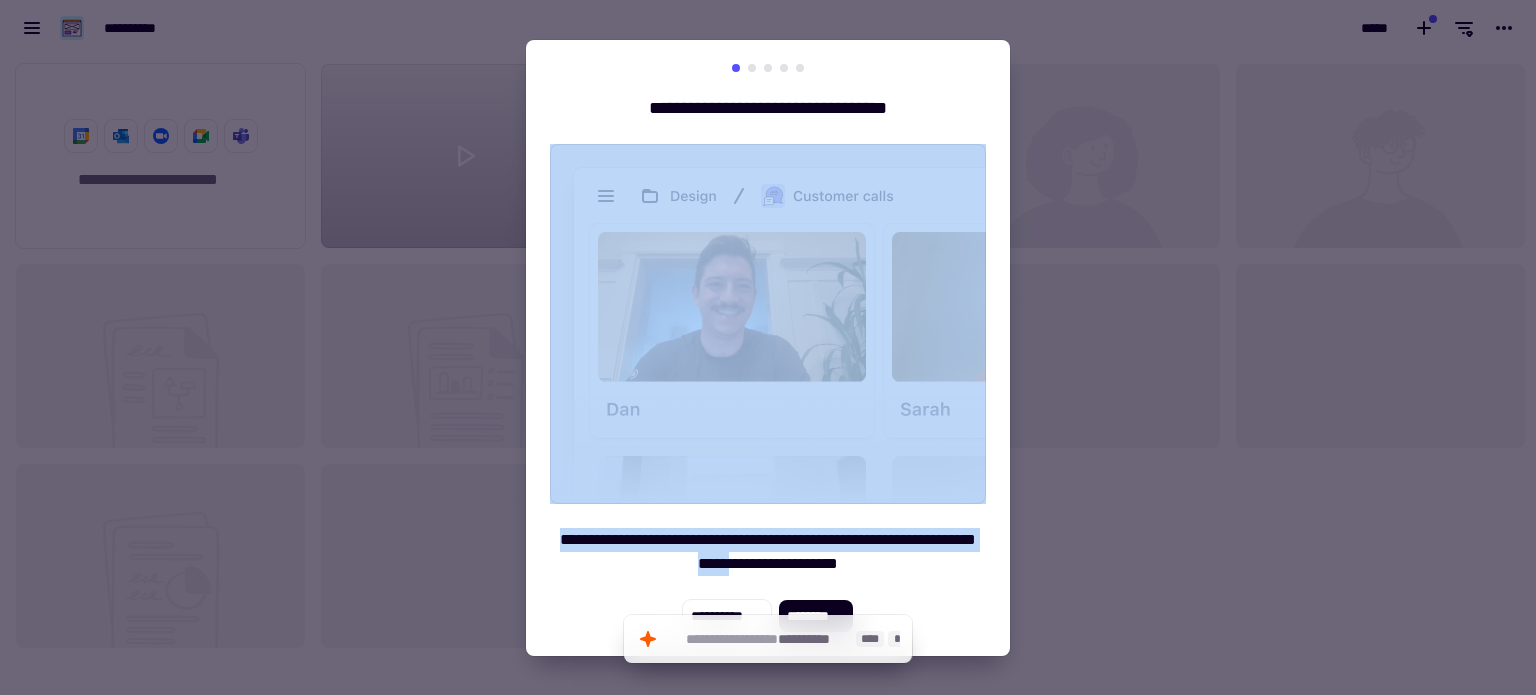 click on "**********" 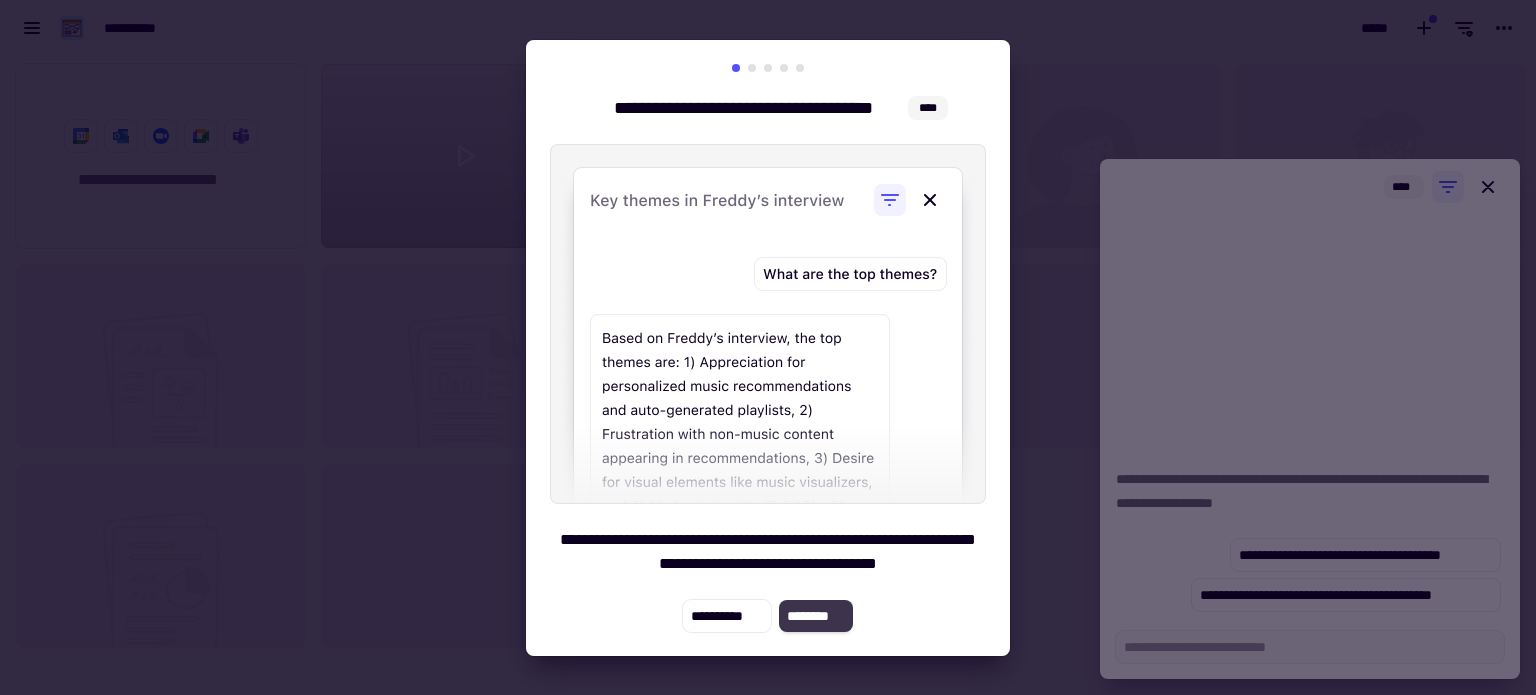 click on "********" 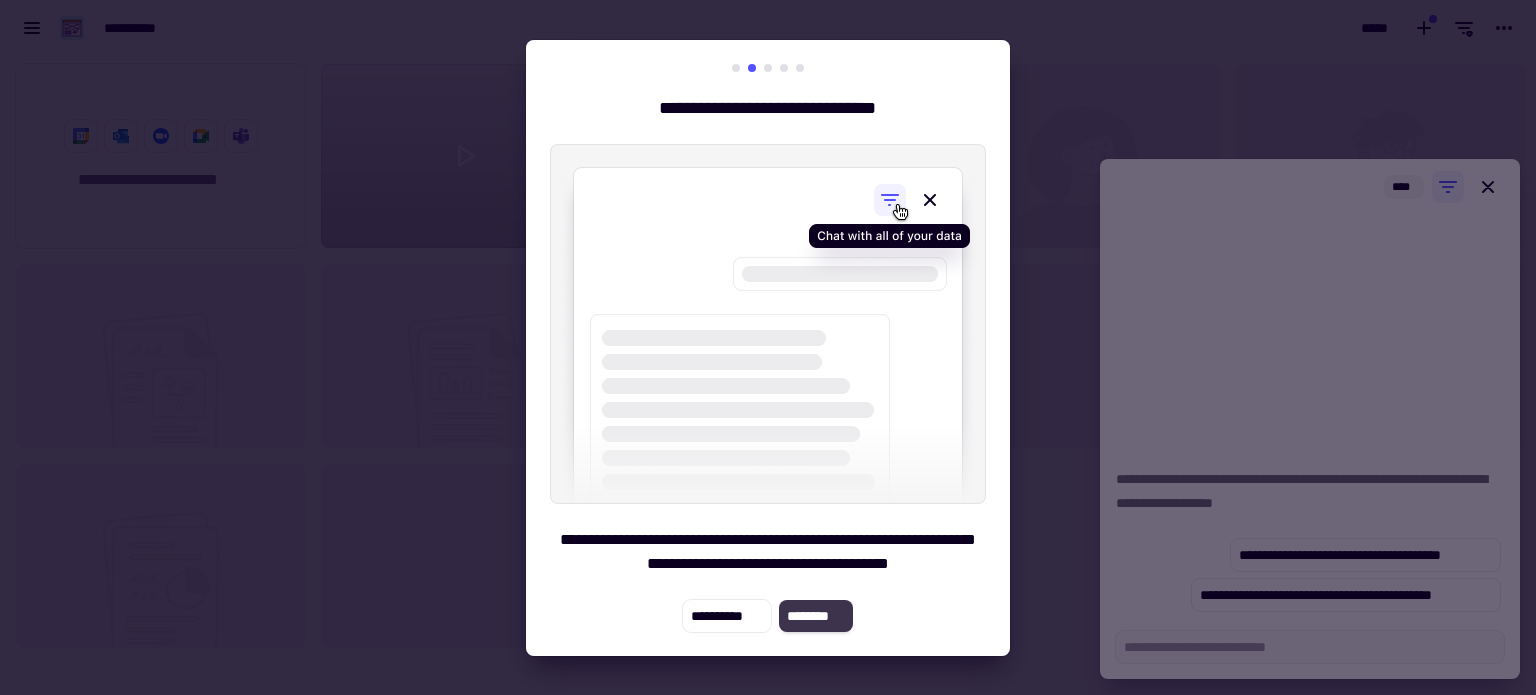 click on "********" 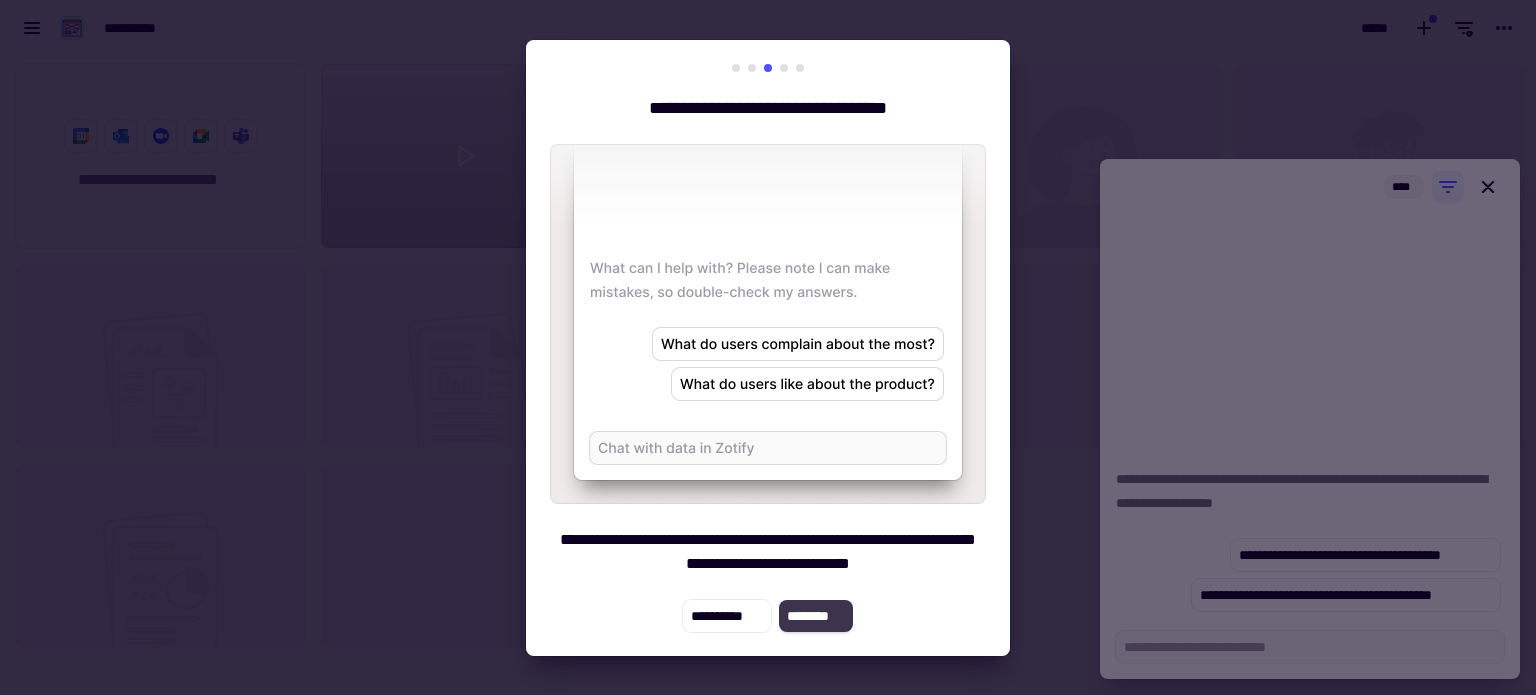 click on "********" 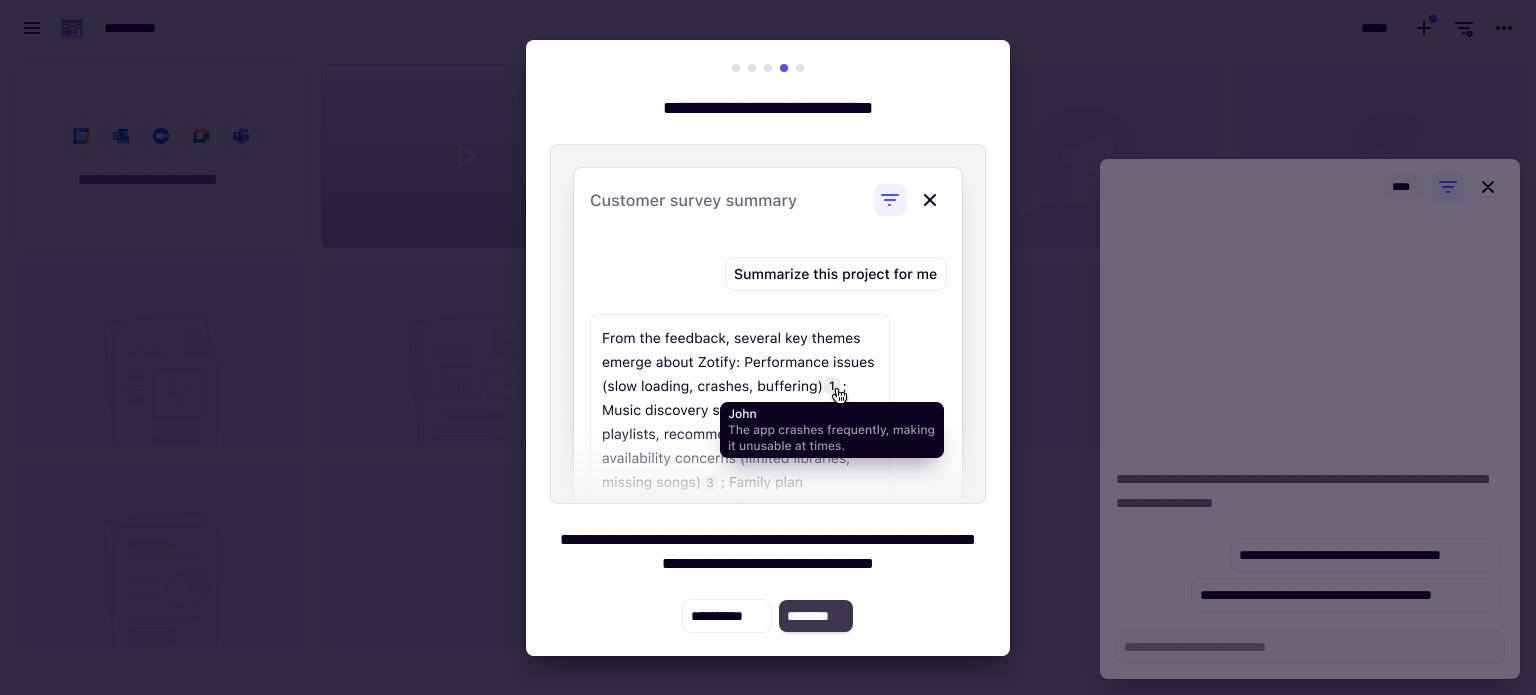 click on "********" 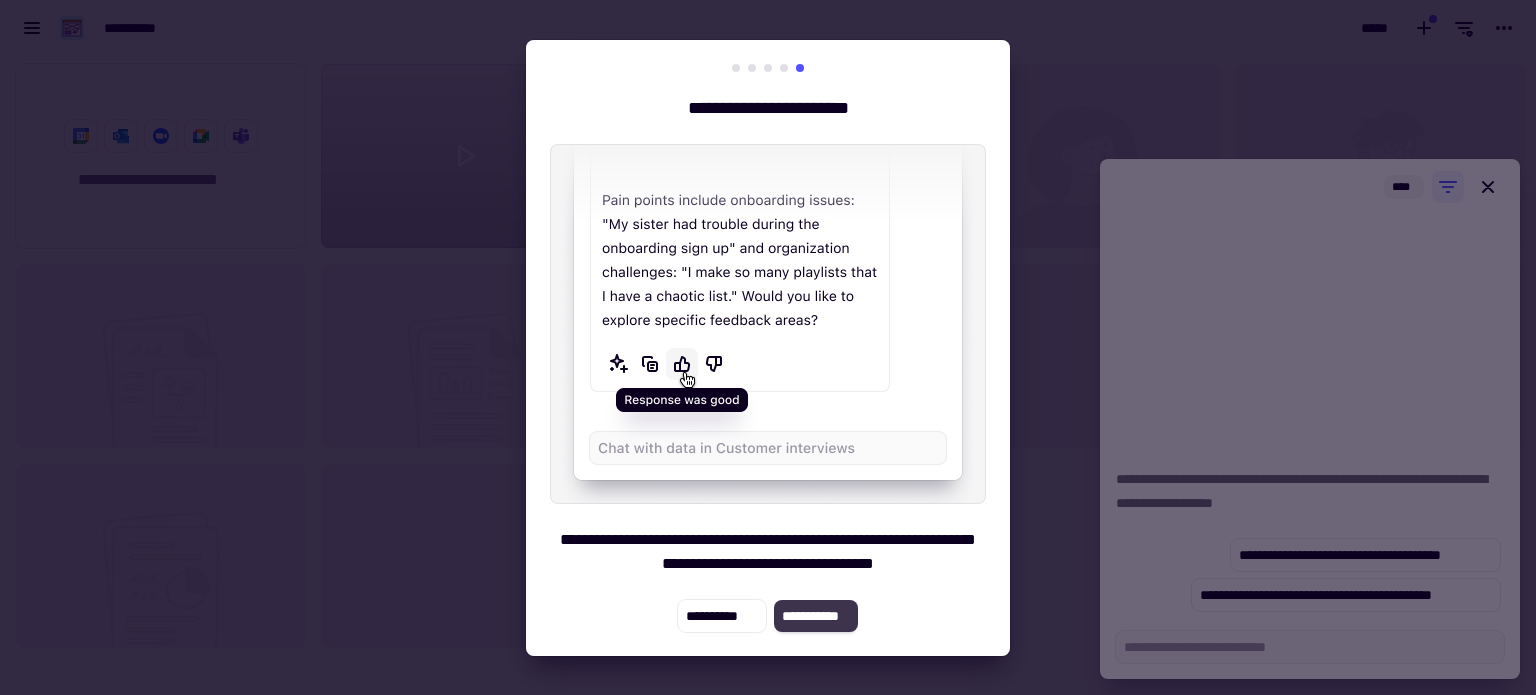 click on "**********" 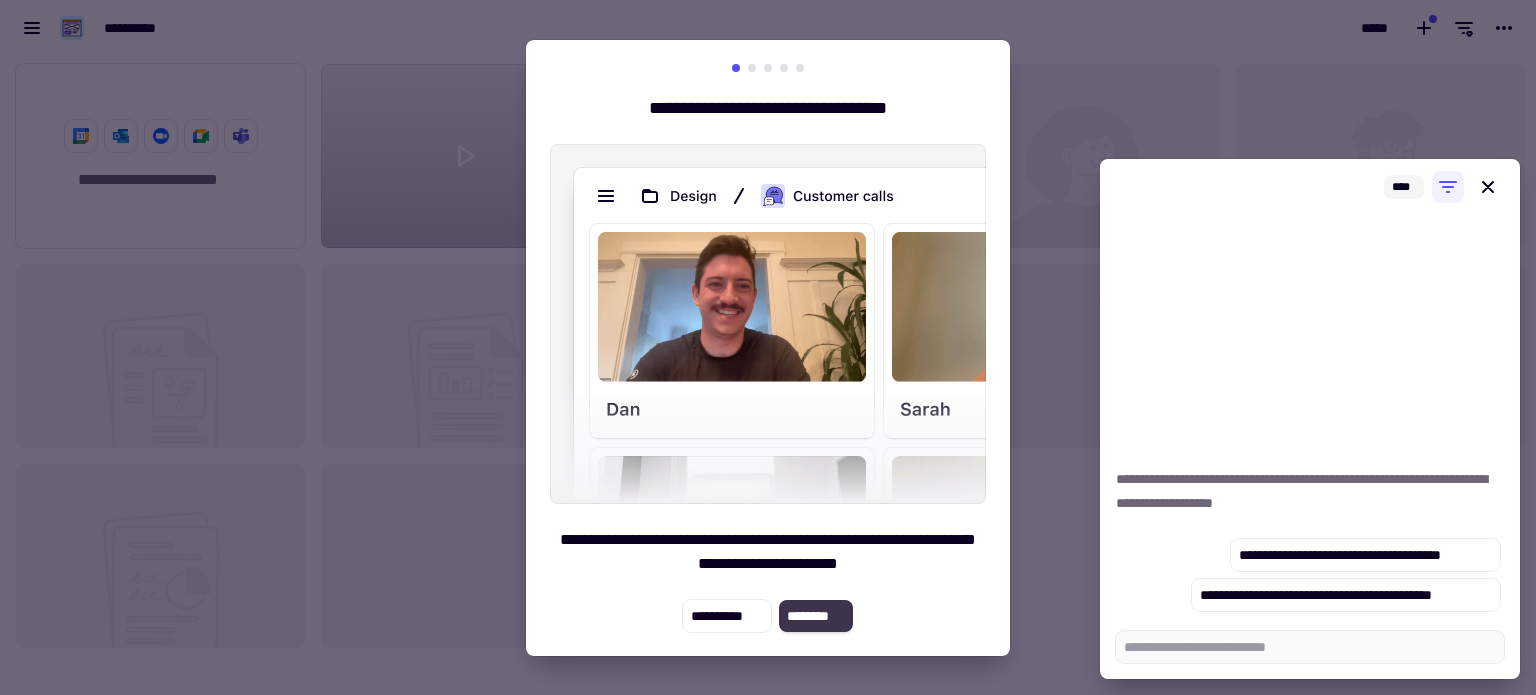click on "********" 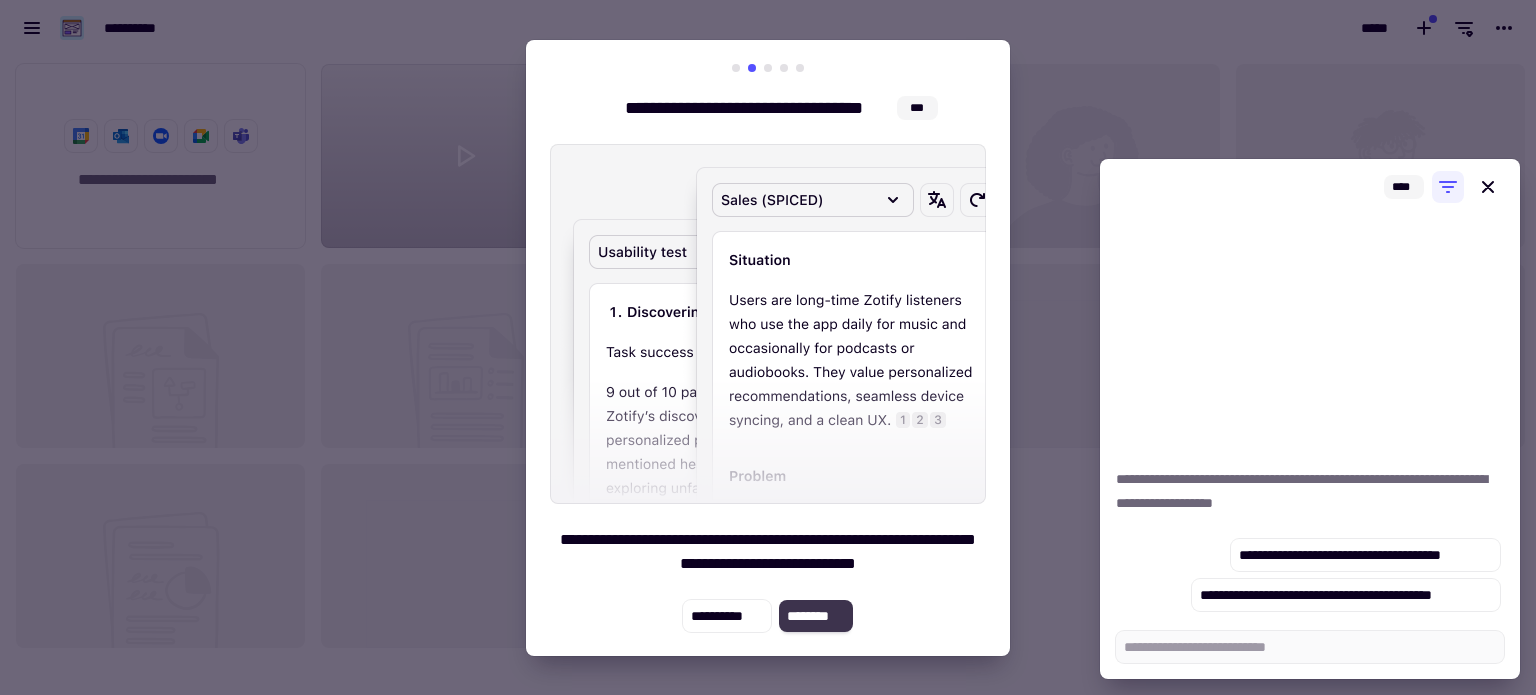 click on "********" 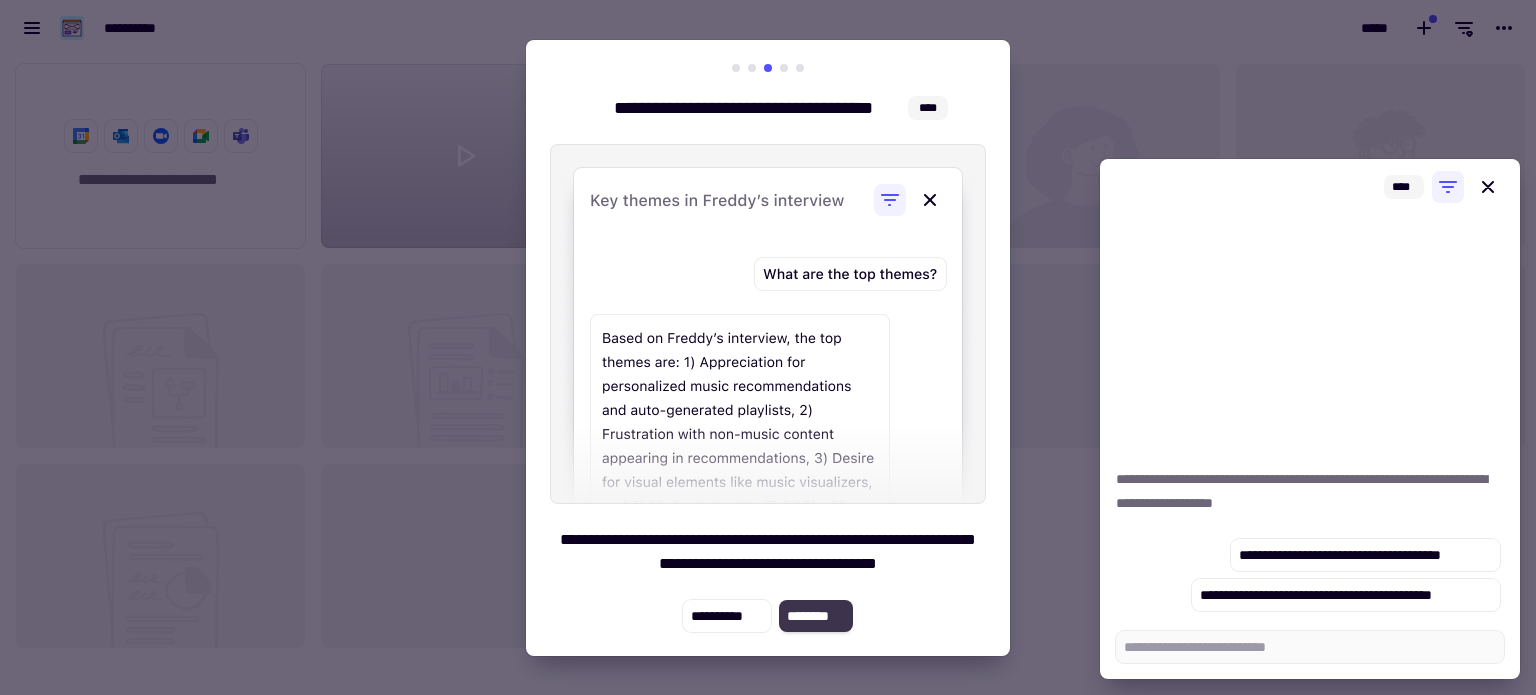 click on "********" 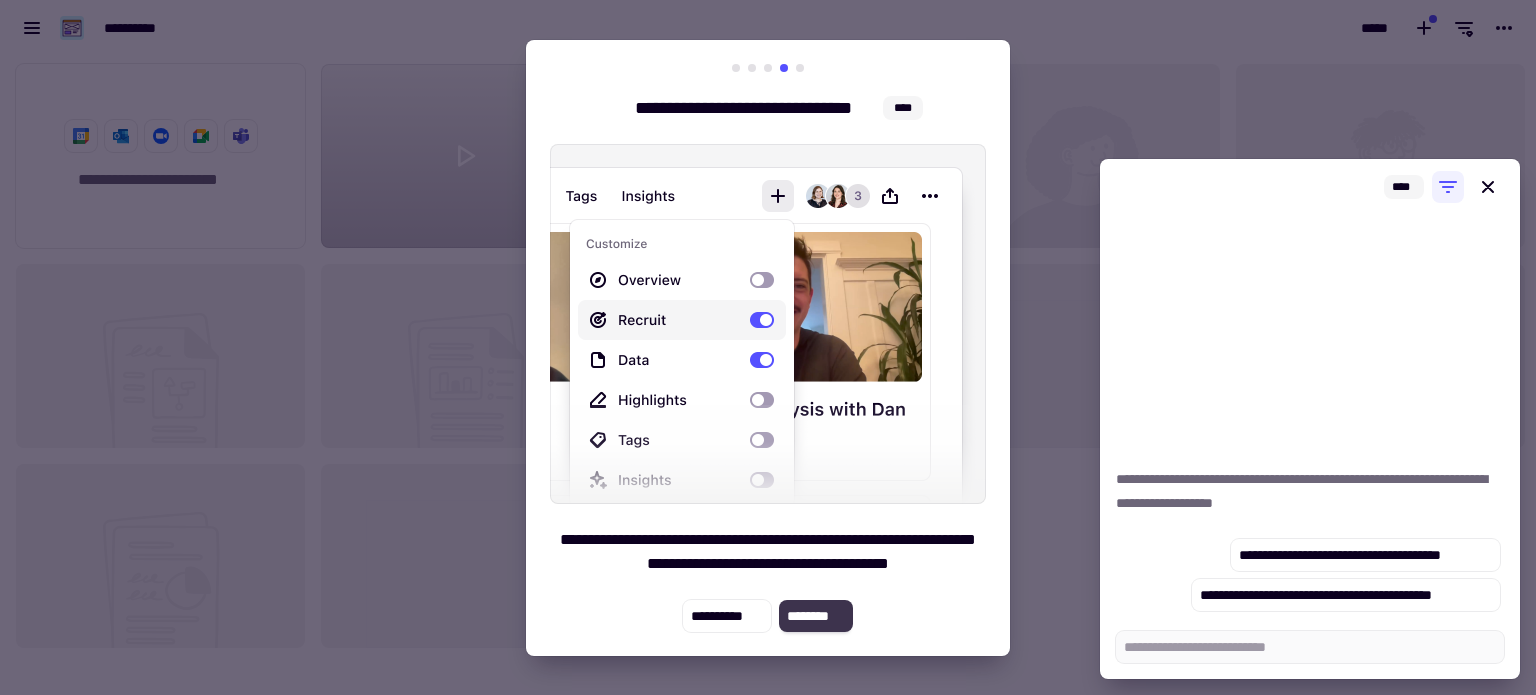 click on "********" 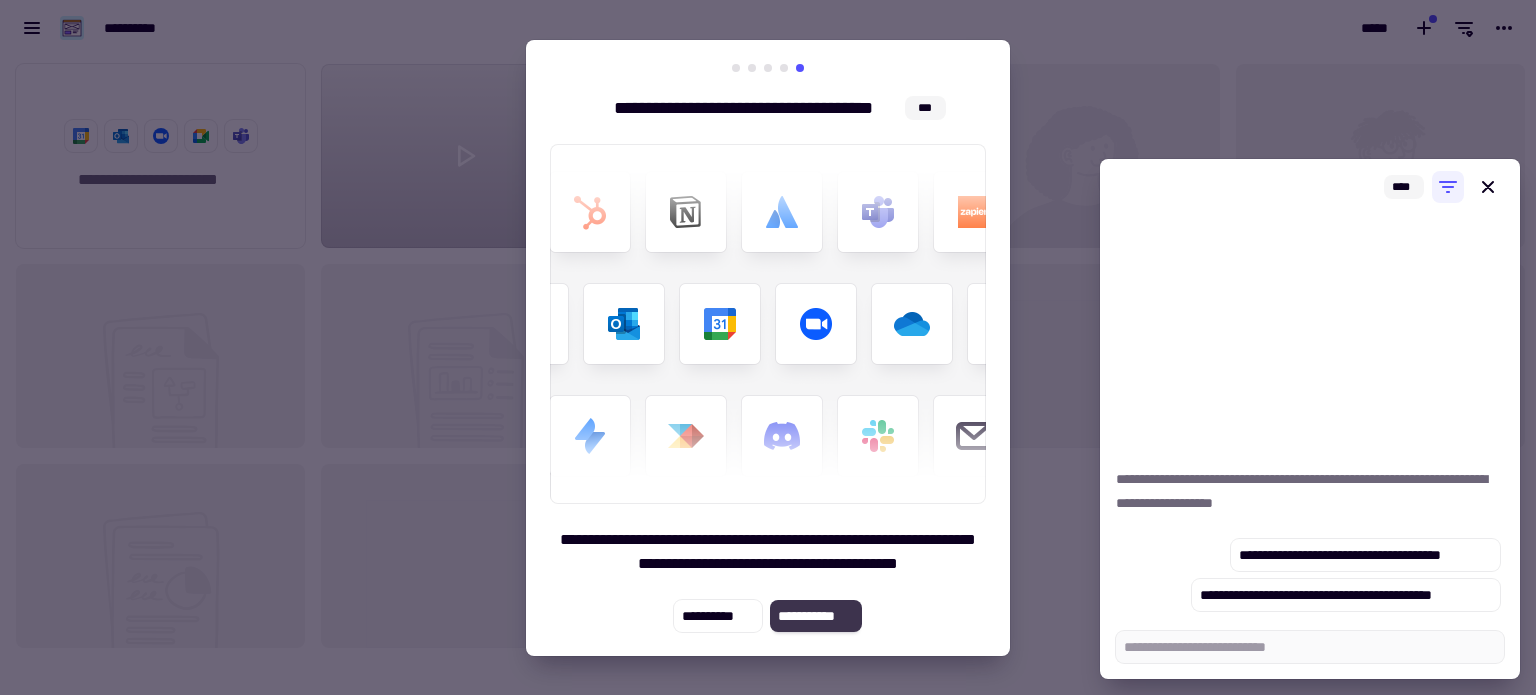 click on "**********" 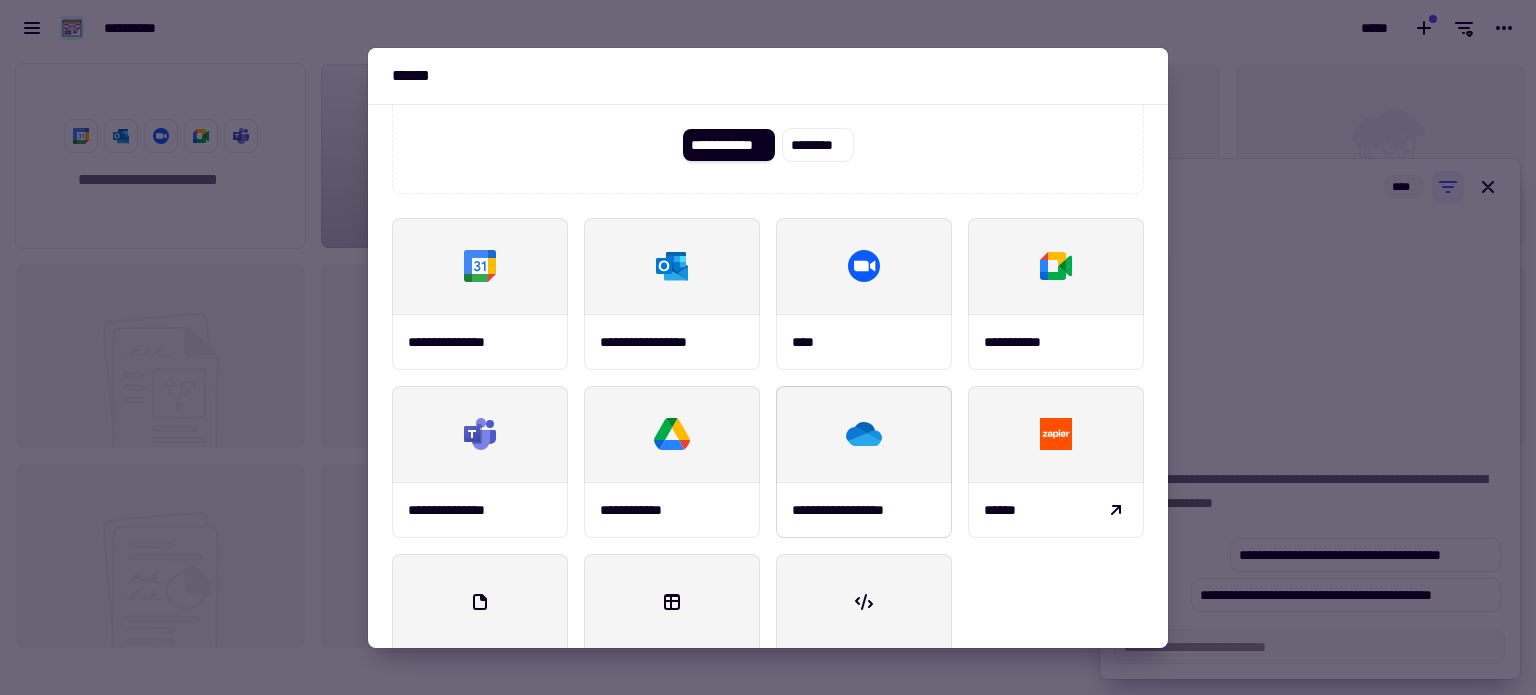 scroll, scrollTop: 257, scrollLeft: 0, axis: vertical 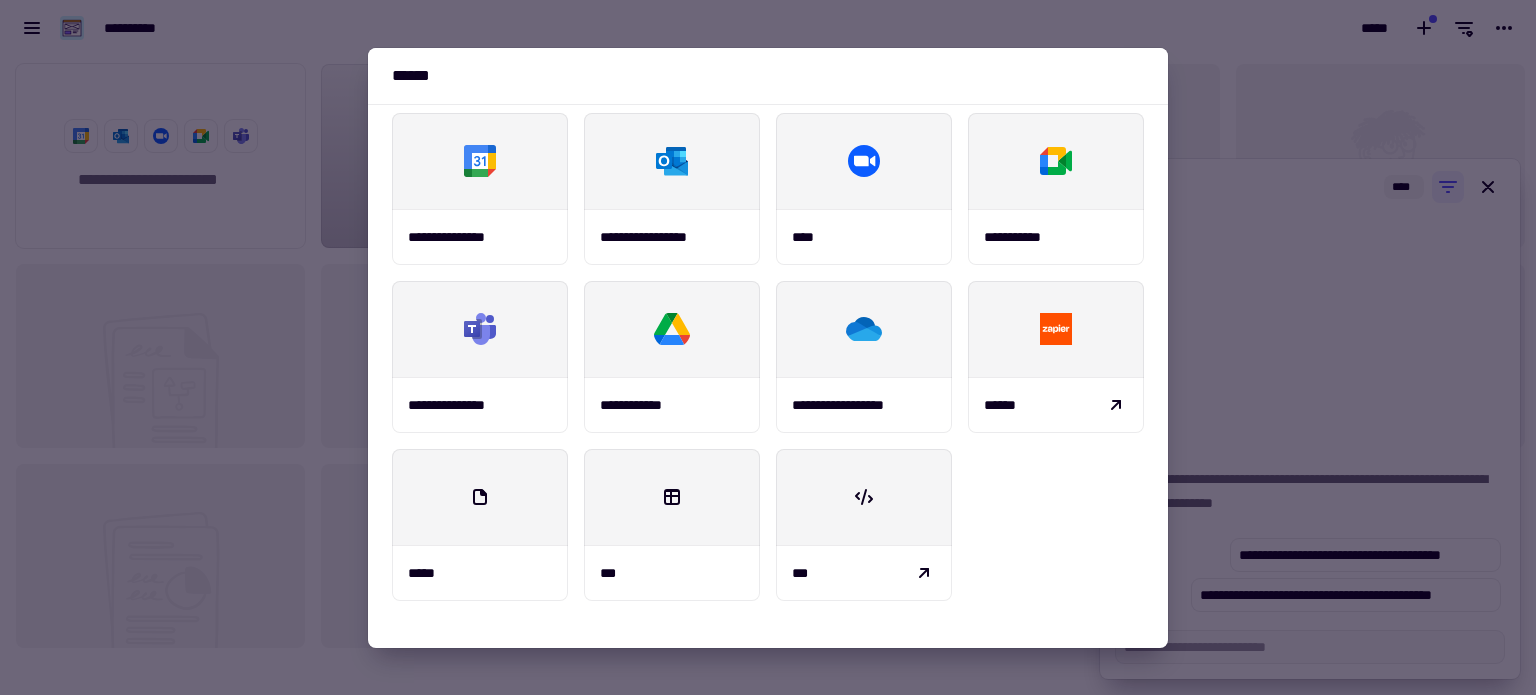 click at bounding box center (768, 347) 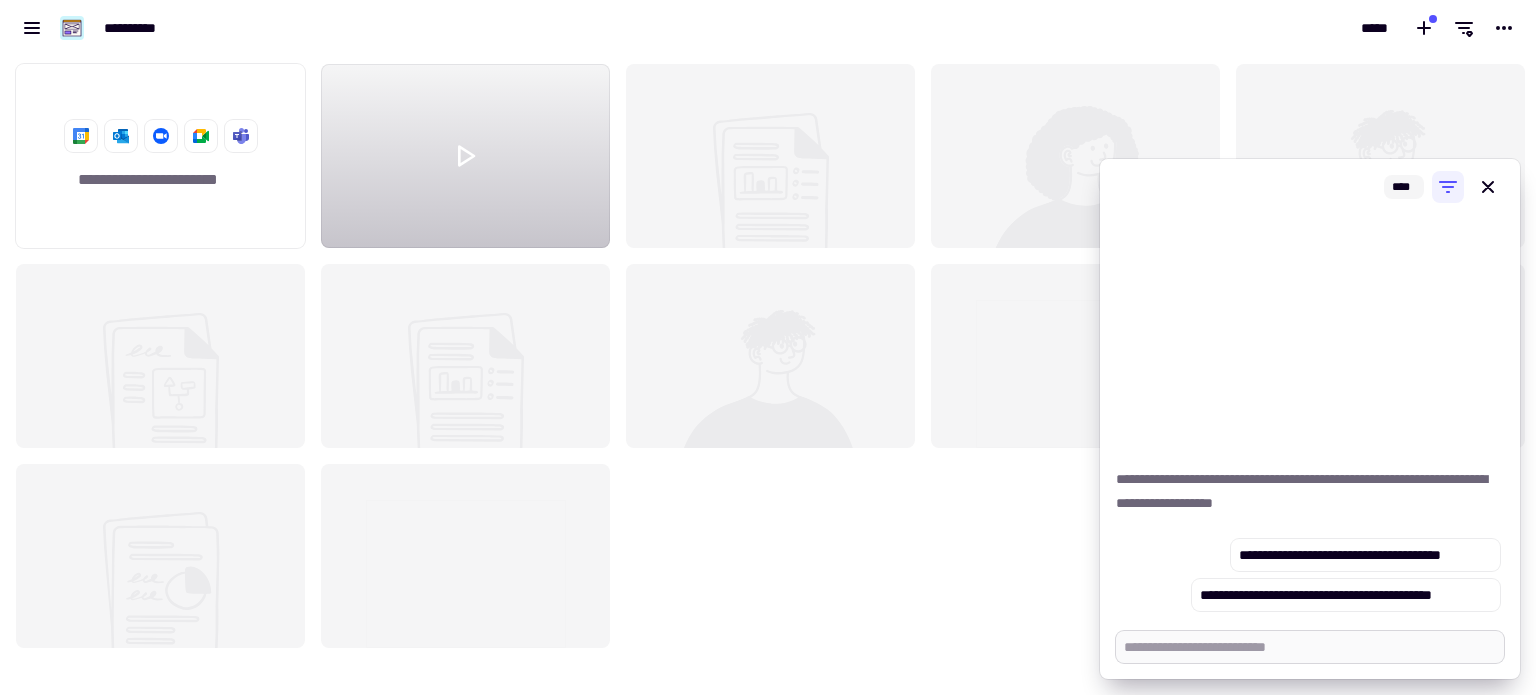 click at bounding box center (1310, 647) 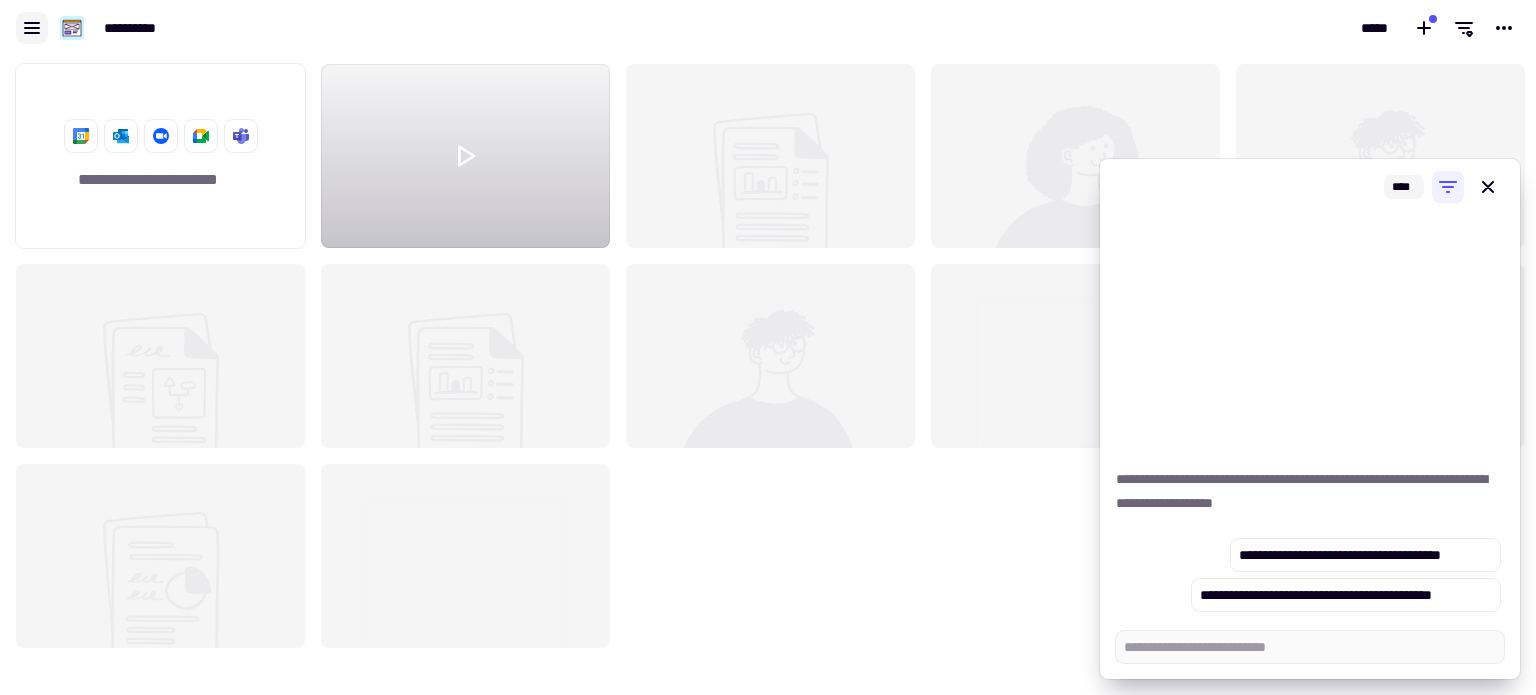 click 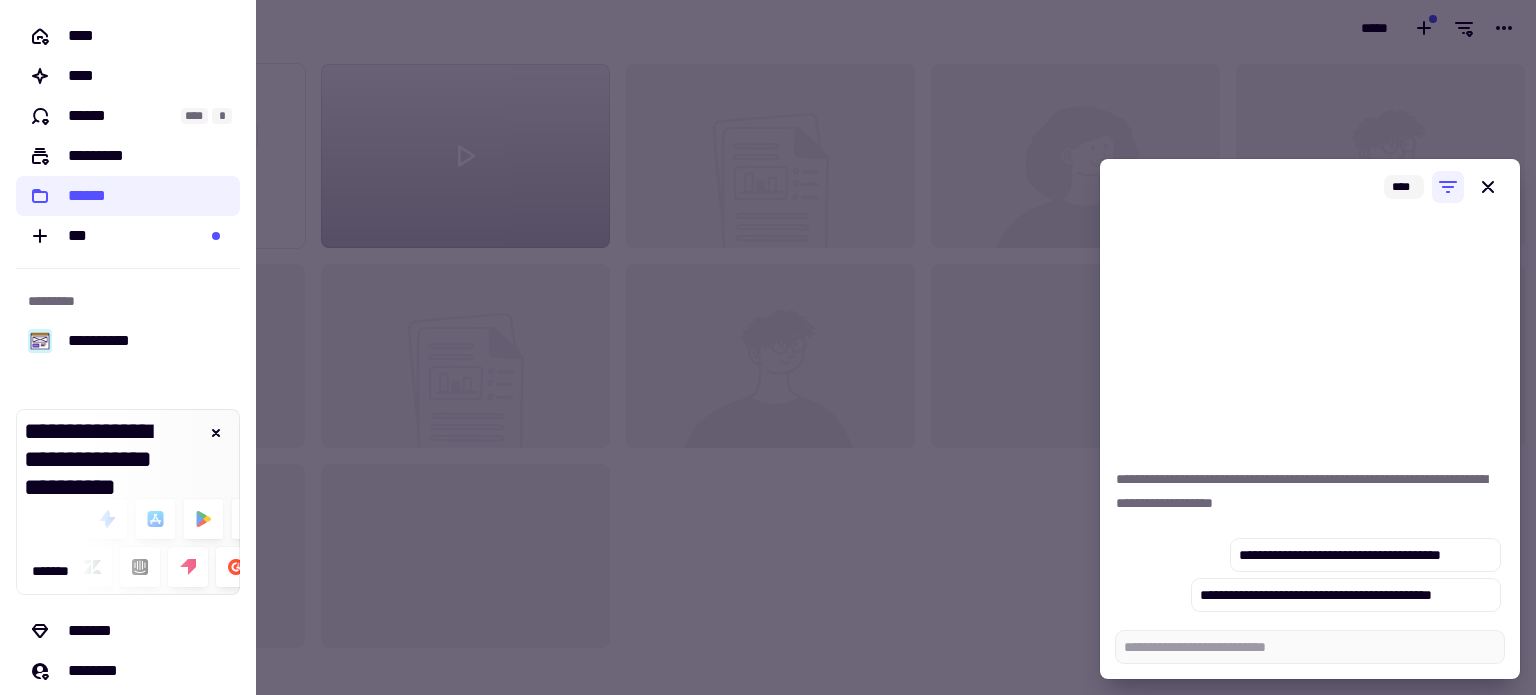 click on "******" 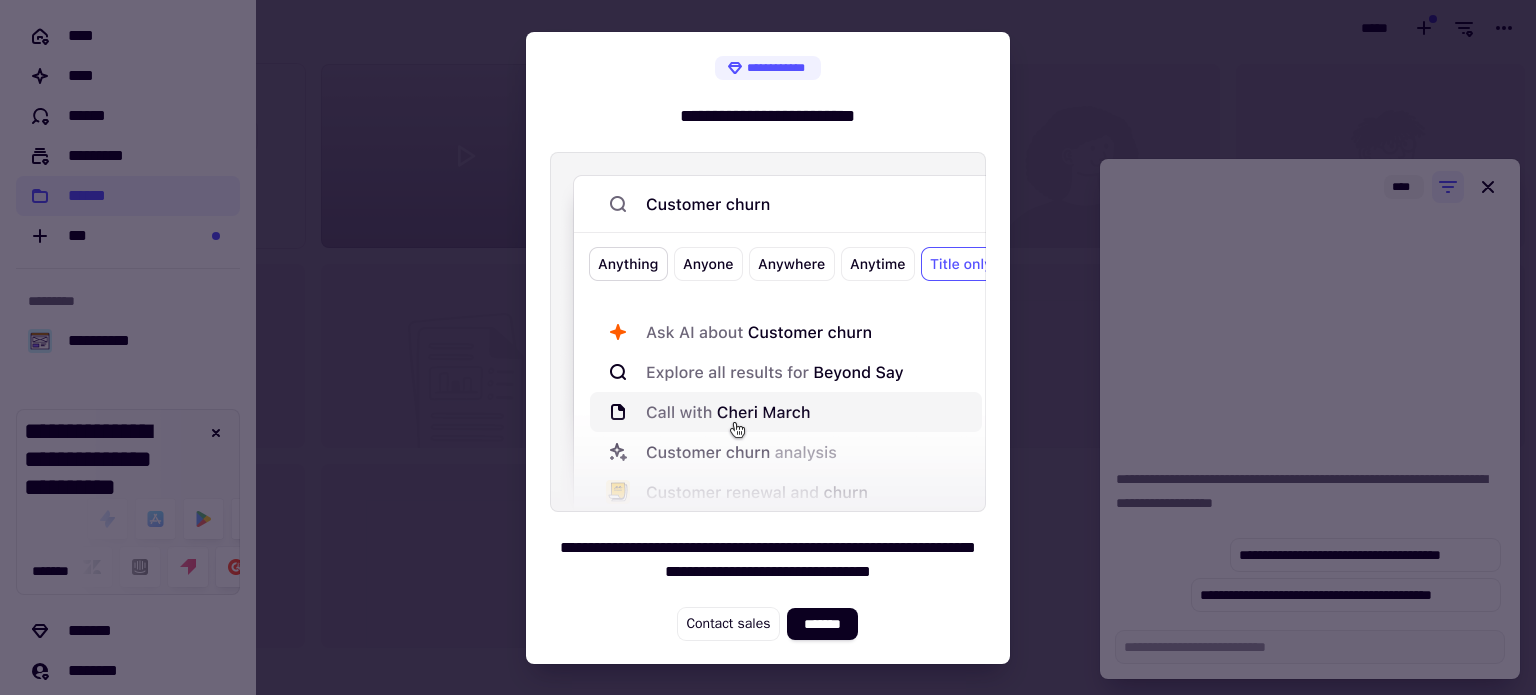 click at bounding box center [768, 347] 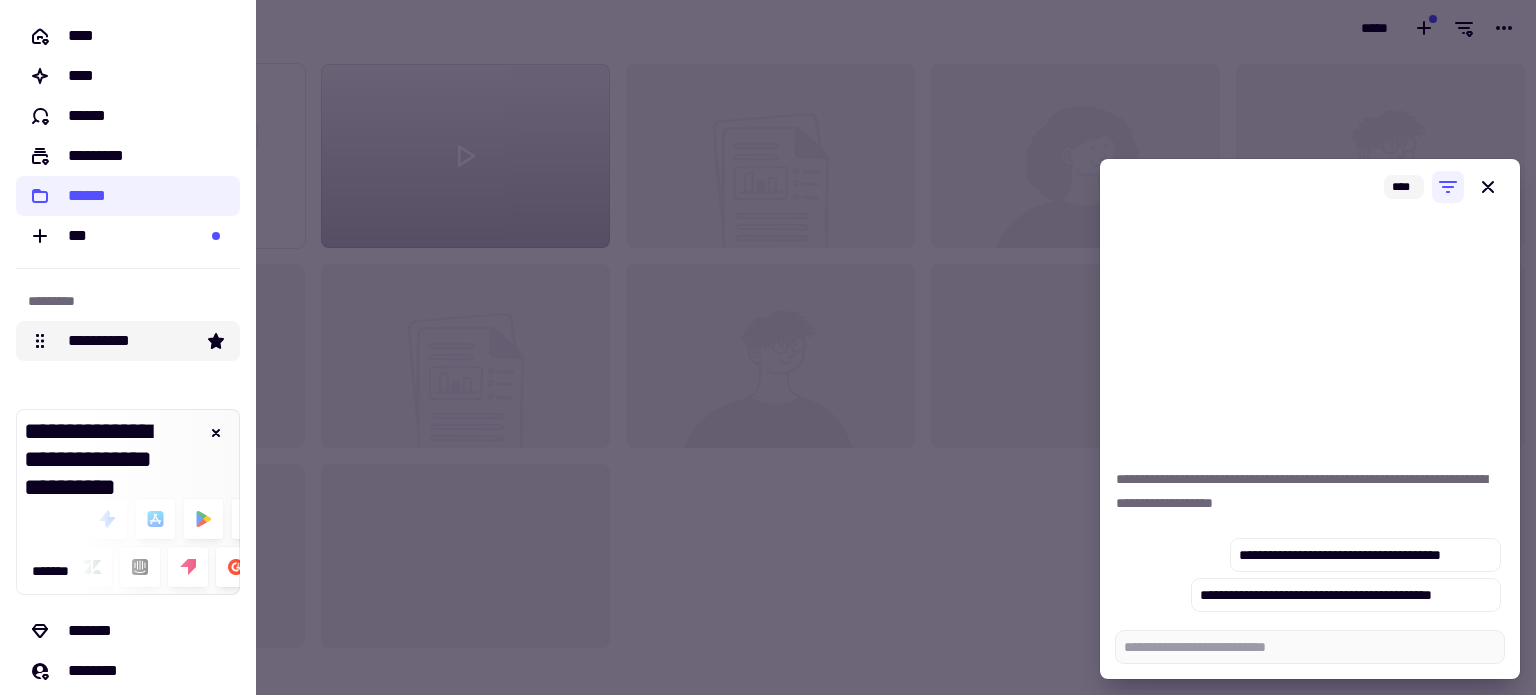 click on "**********" 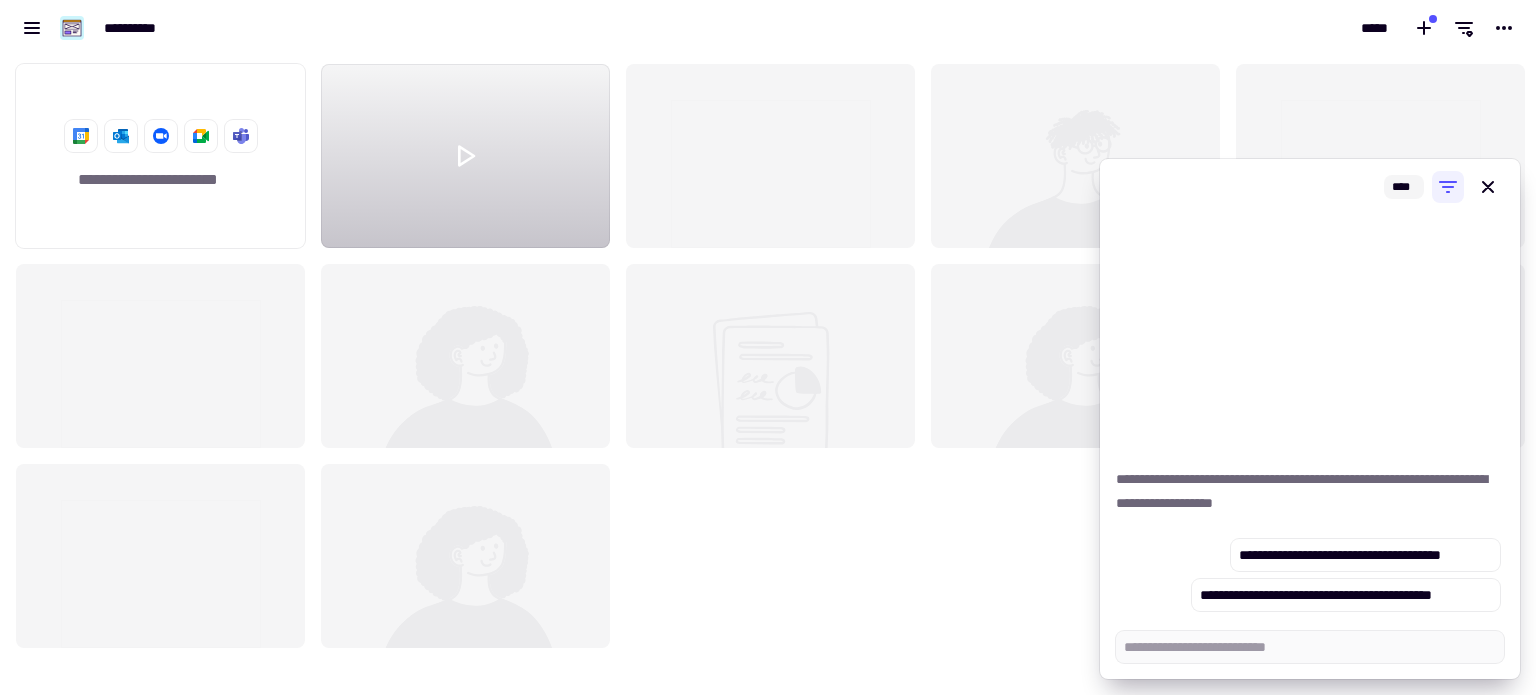 scroll, scrollTop: 16, scrollLeft: 16, axis: both 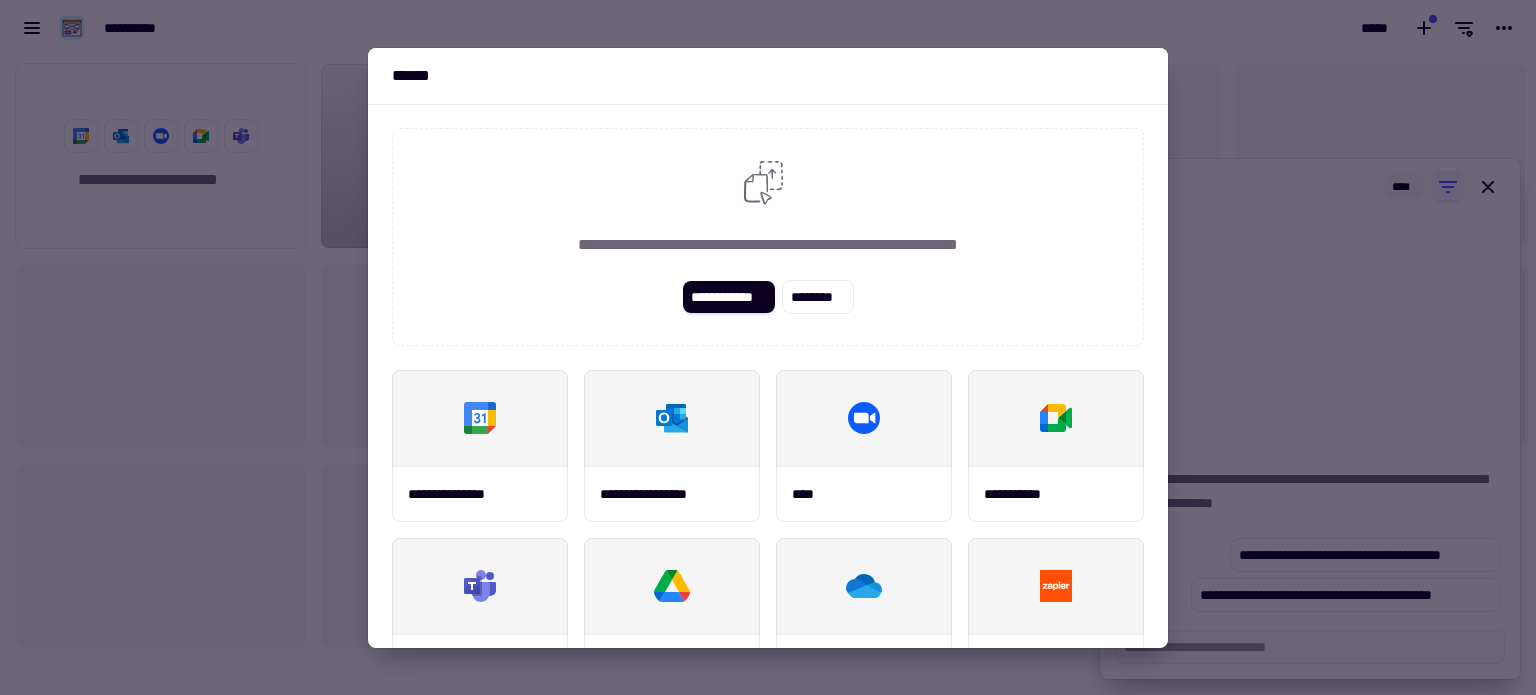 click at bounding box center (768, 347) 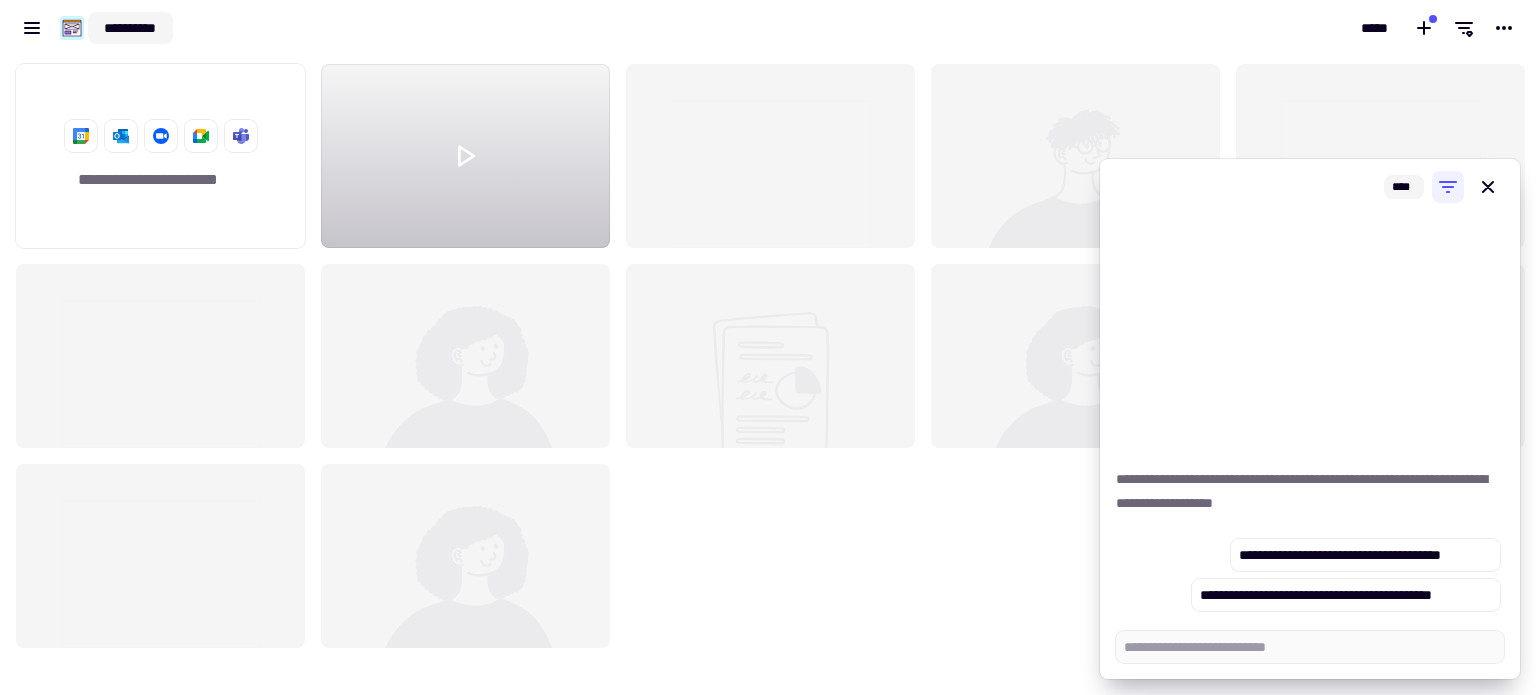 click on "**********" 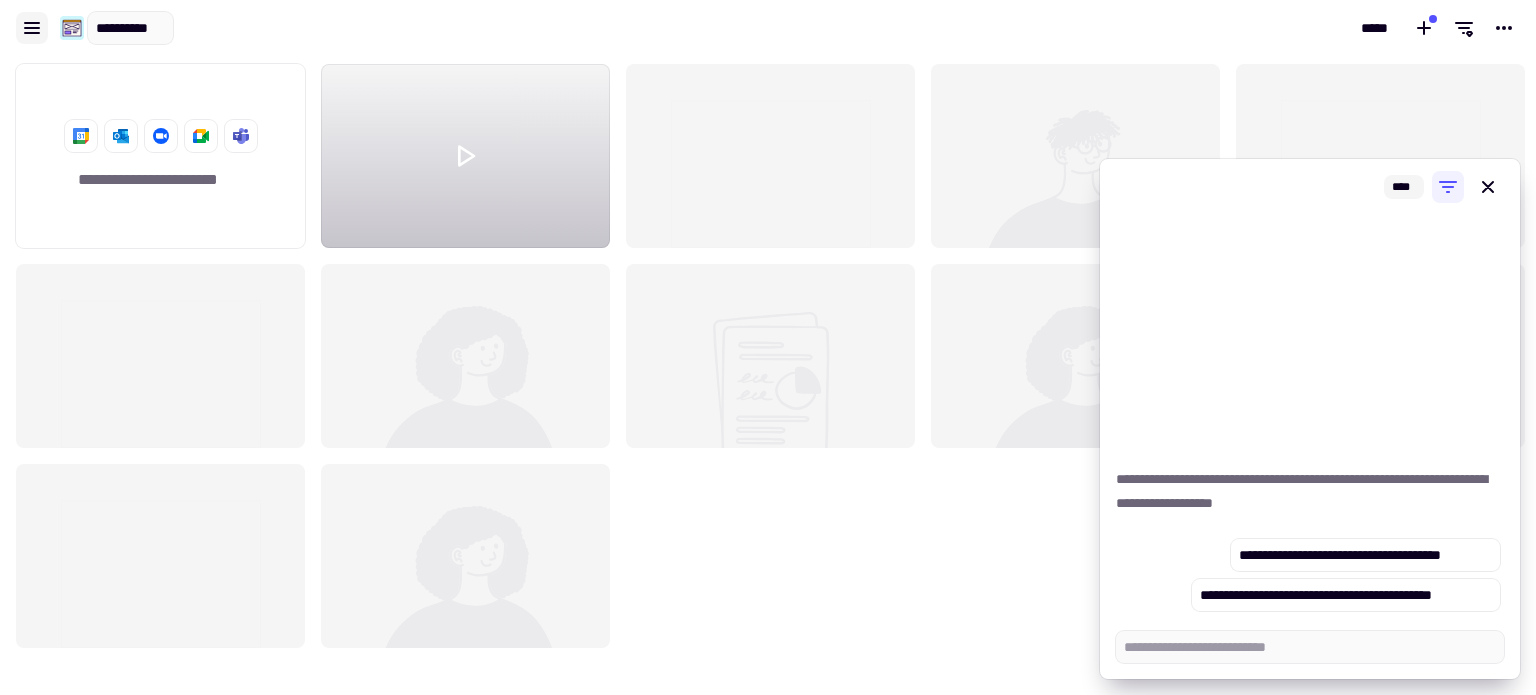 click 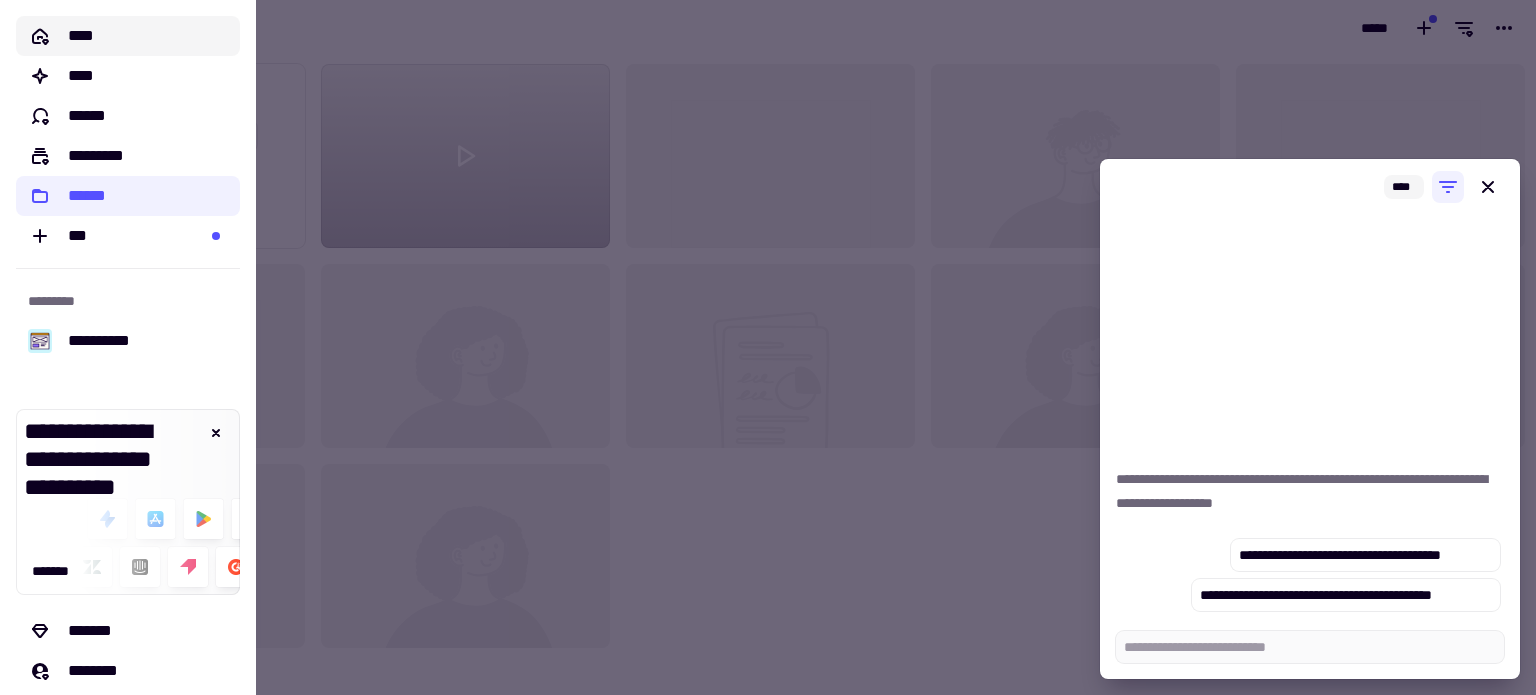 click on "****" 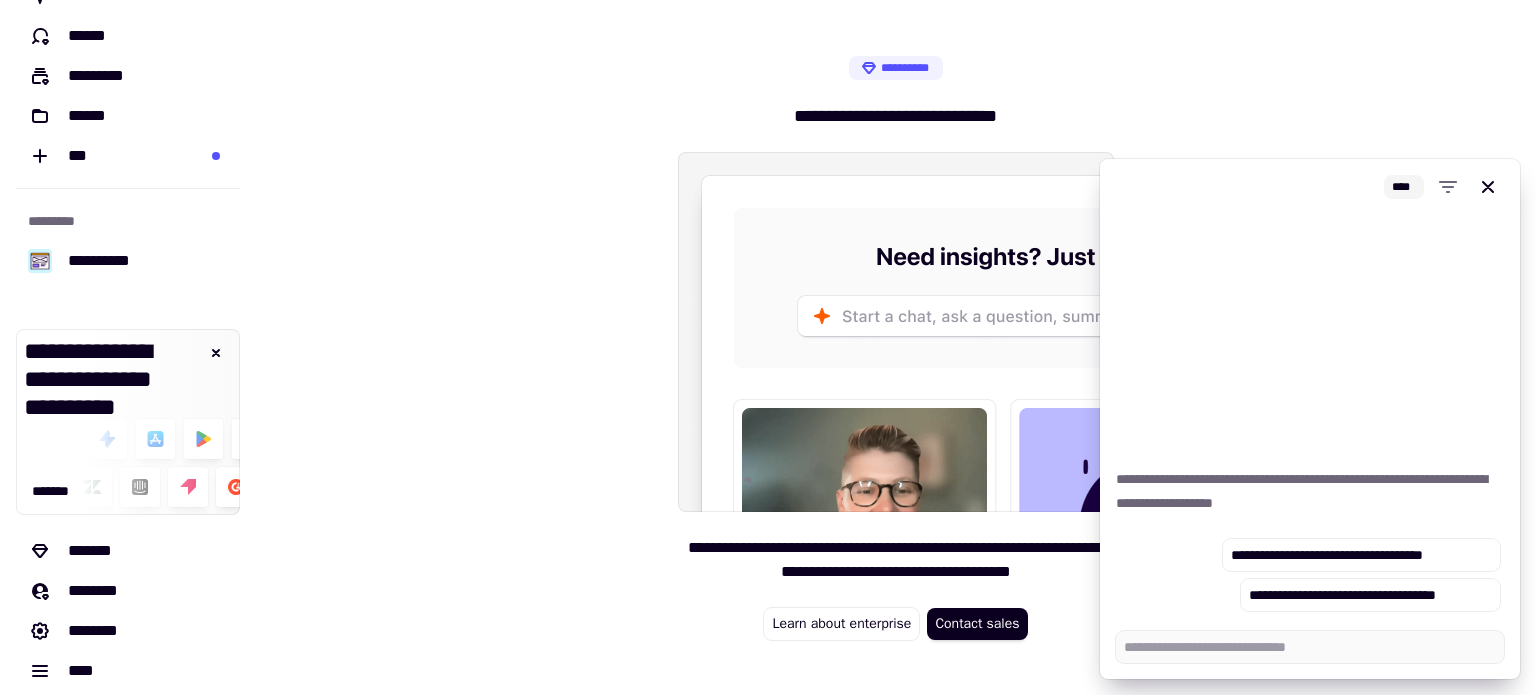 scroll, scrollTop: 92, scrollLeft: 0, axis: vertical 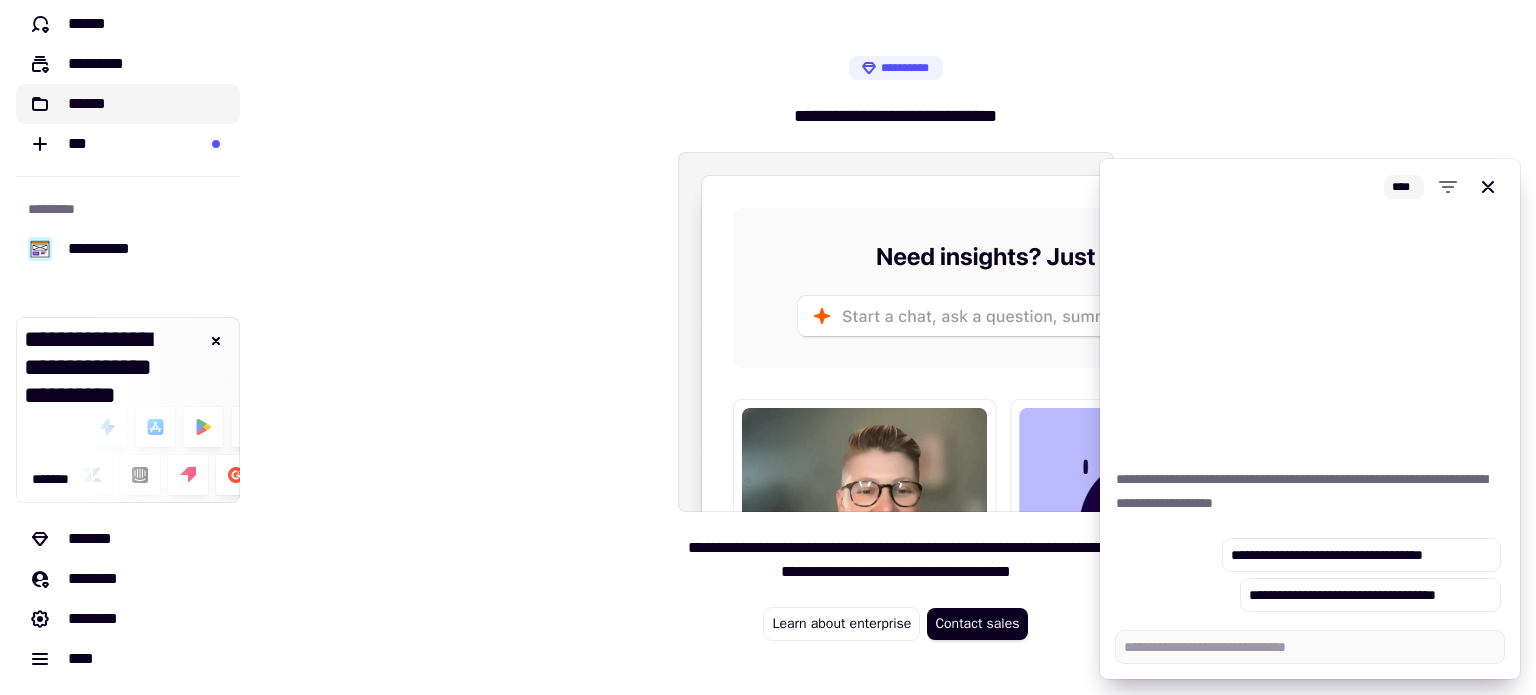 click on "******" 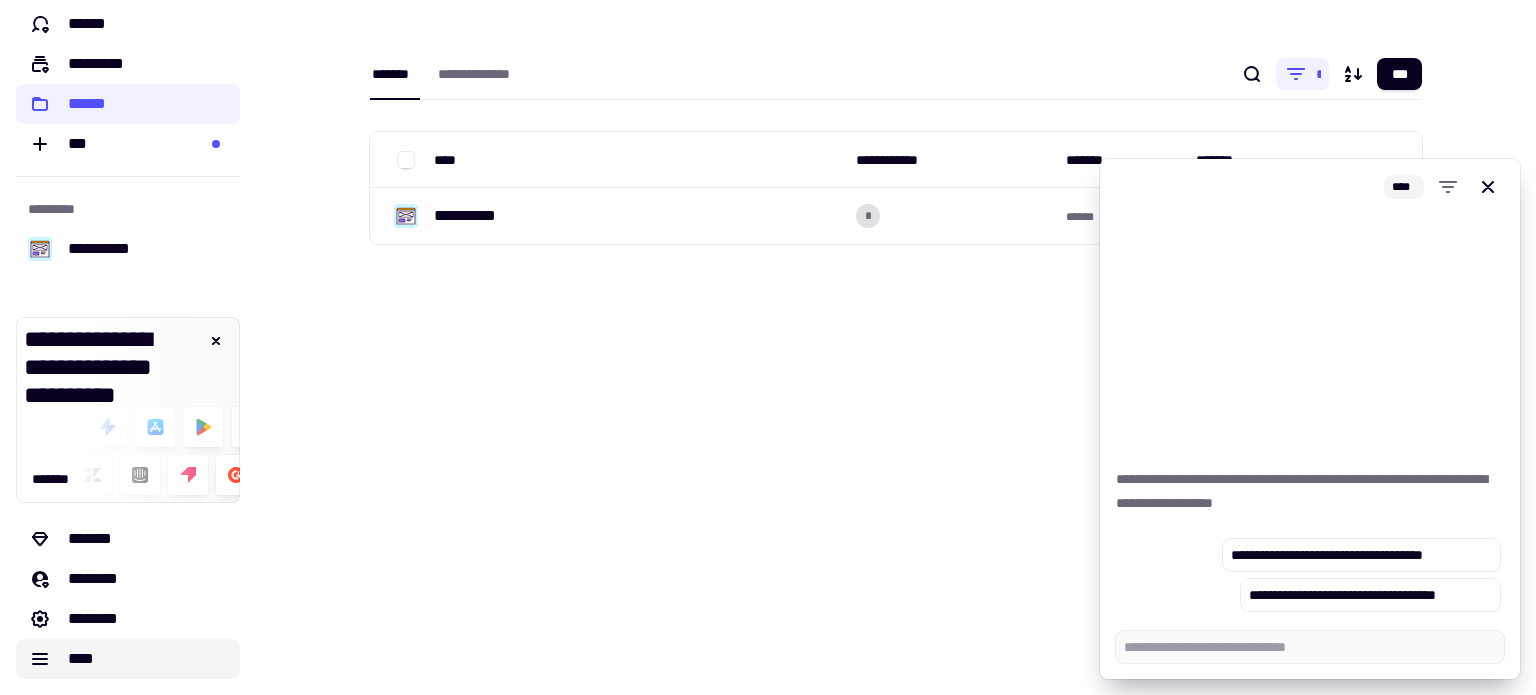 click on "****" 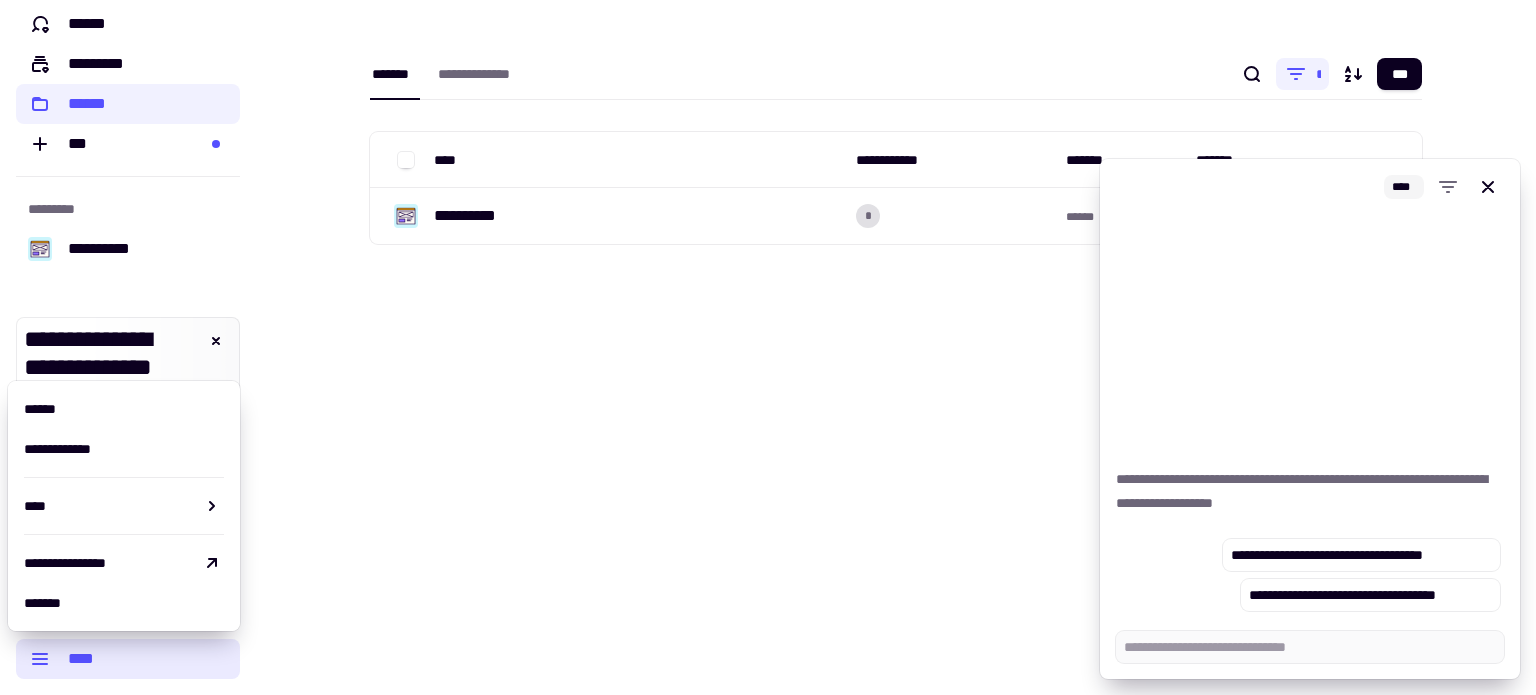 click on "****" 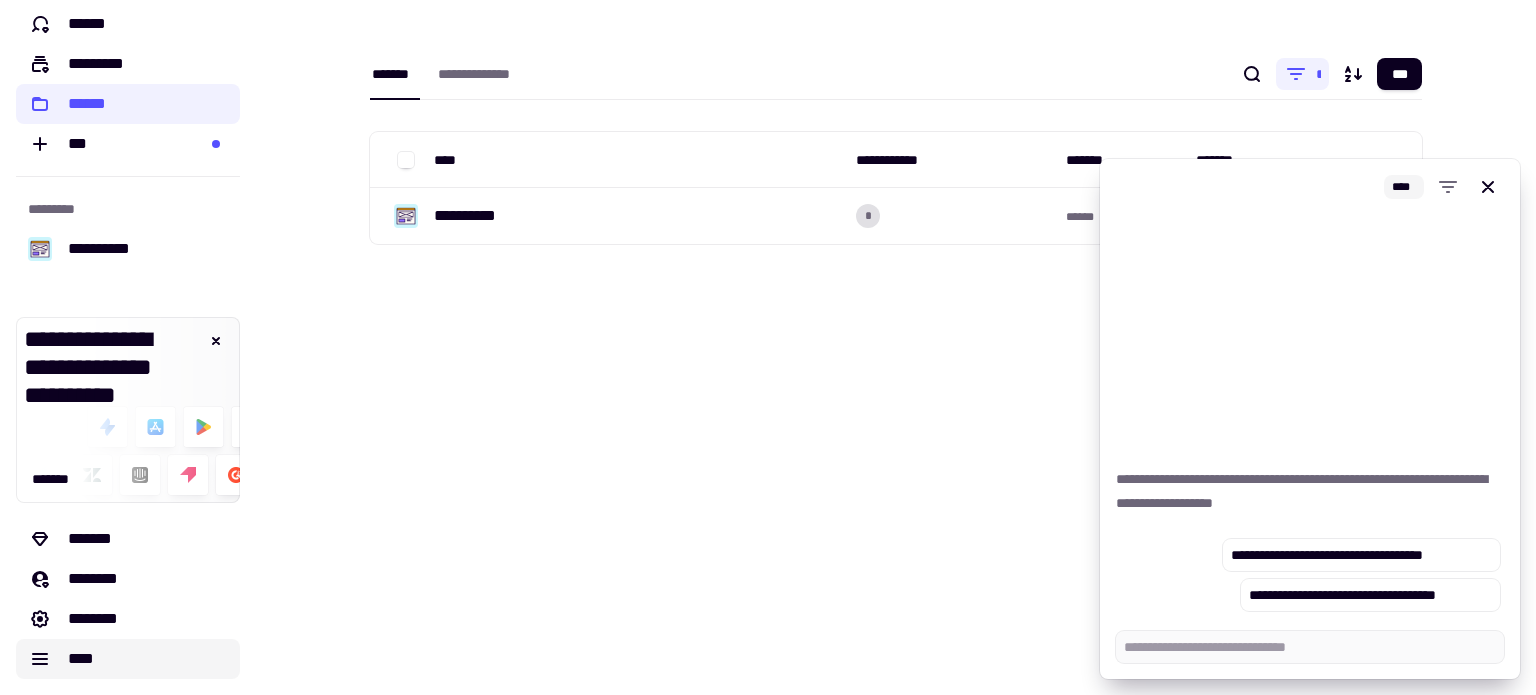 click on "****" 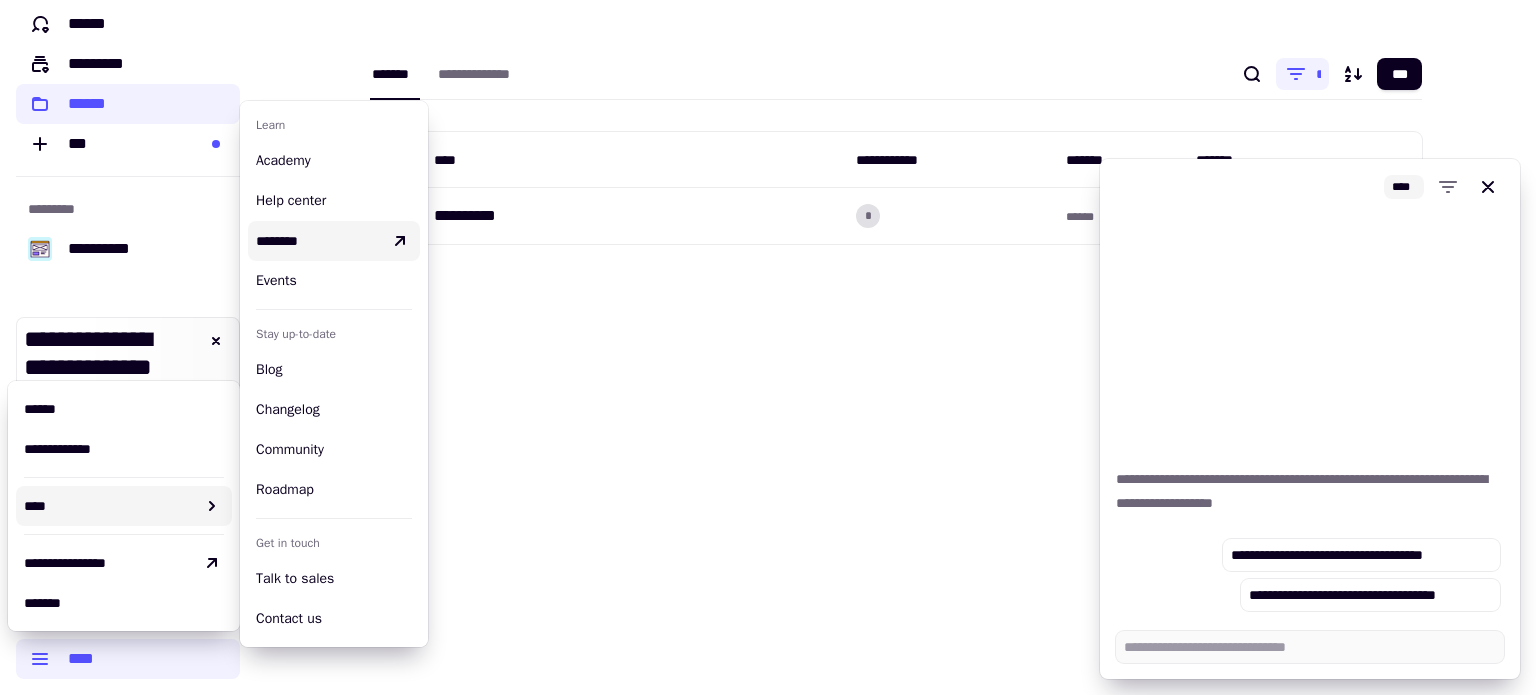 click on "********" at bounding box center (277, 241) 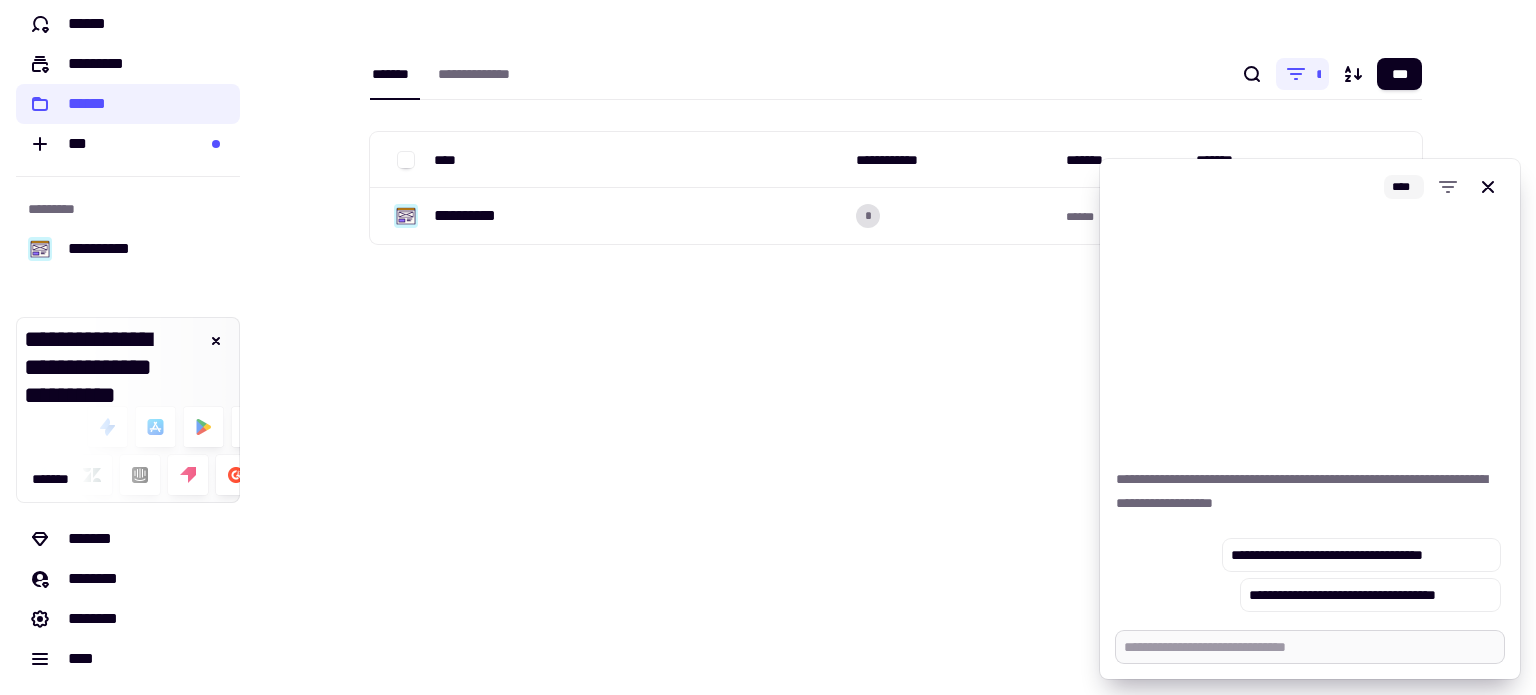 click at bounding box center (1310, 647) 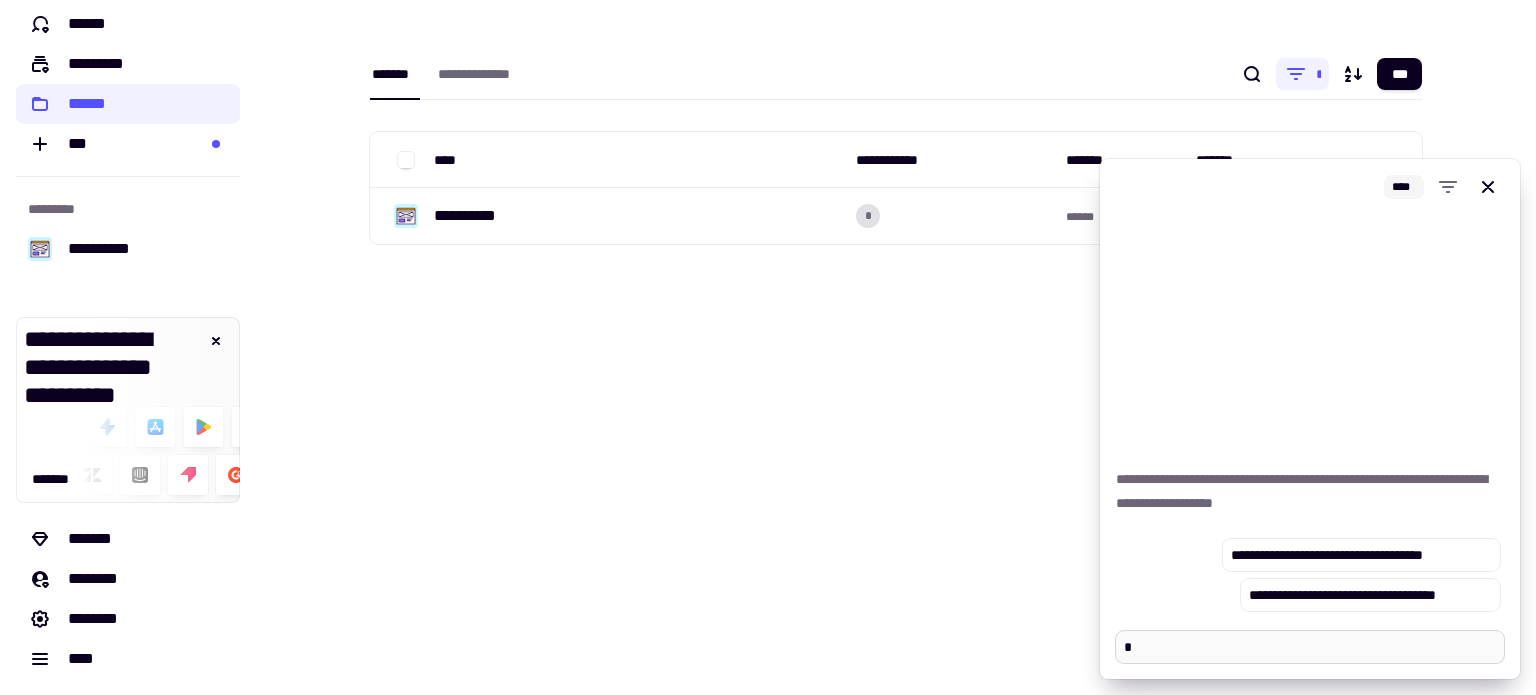 type on "*" 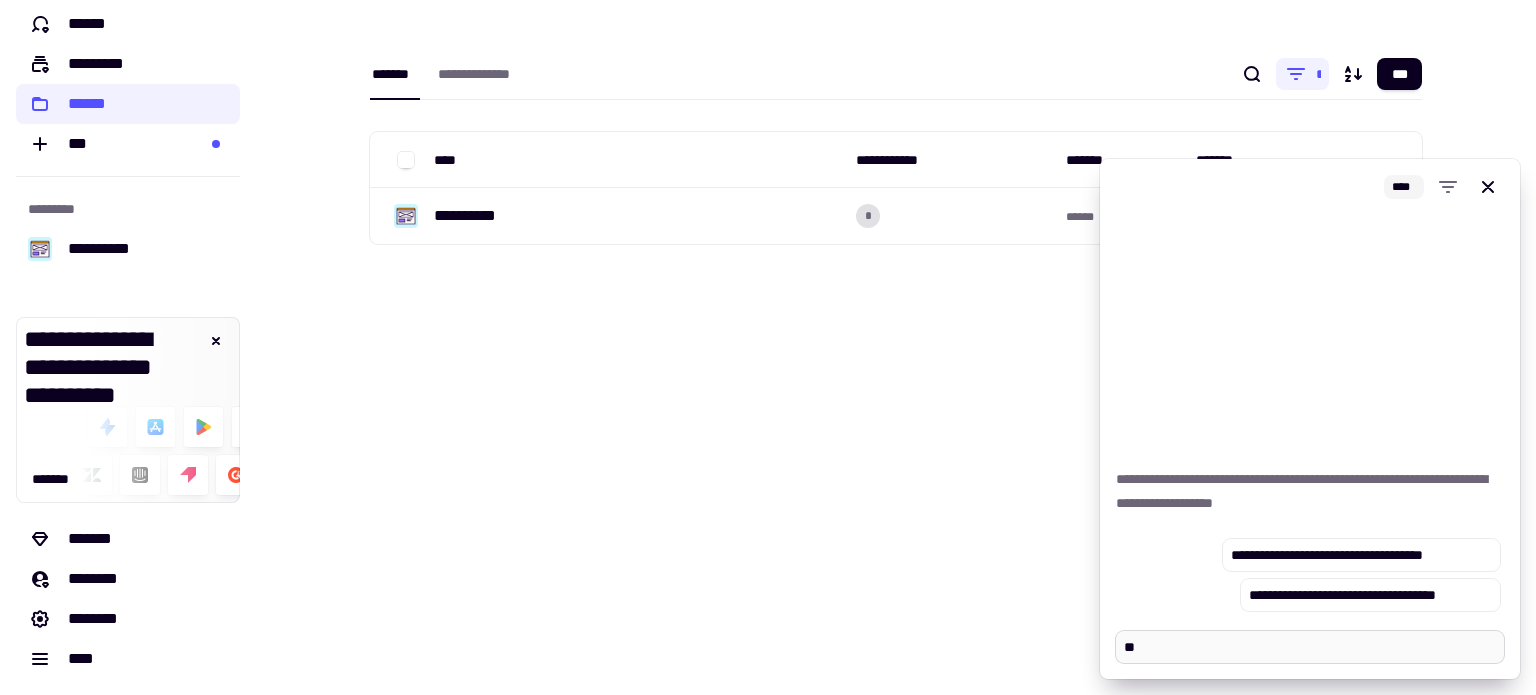 type on "*" 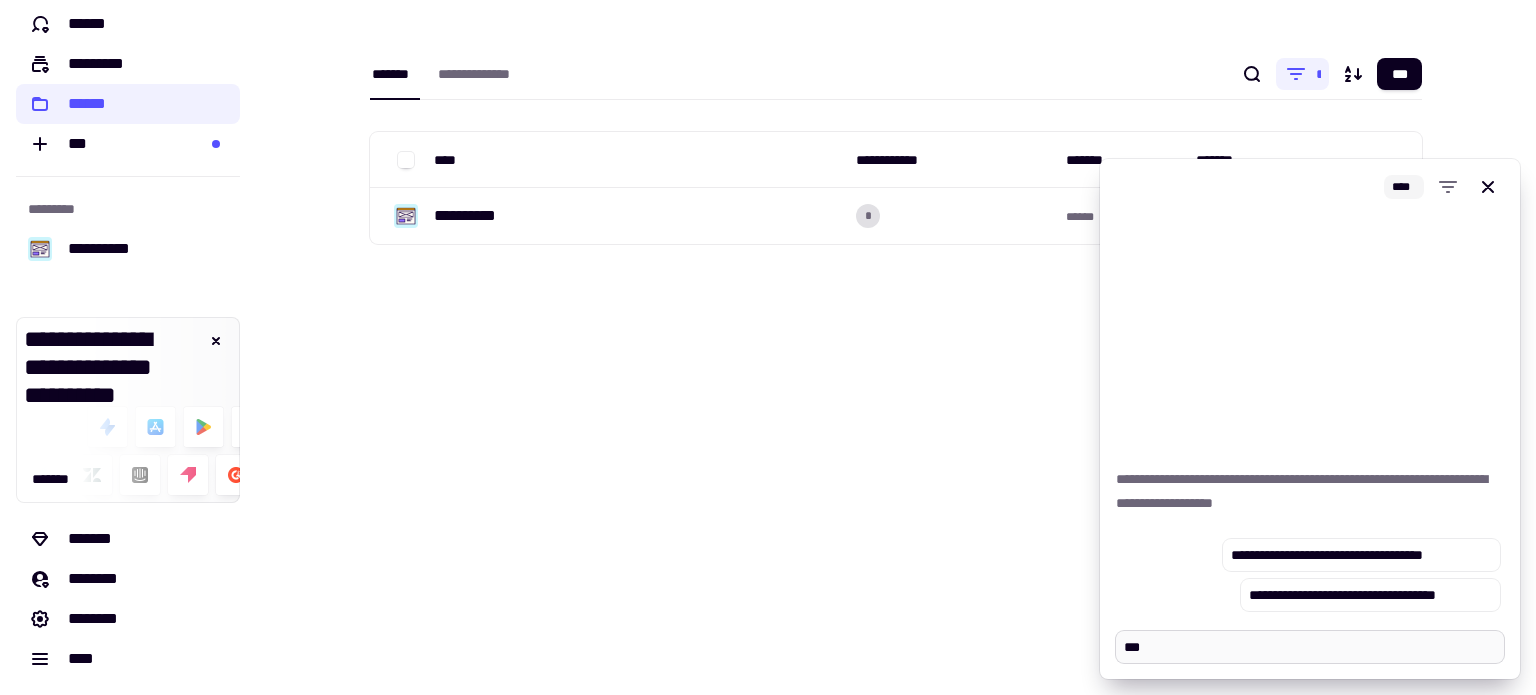 type on "*" 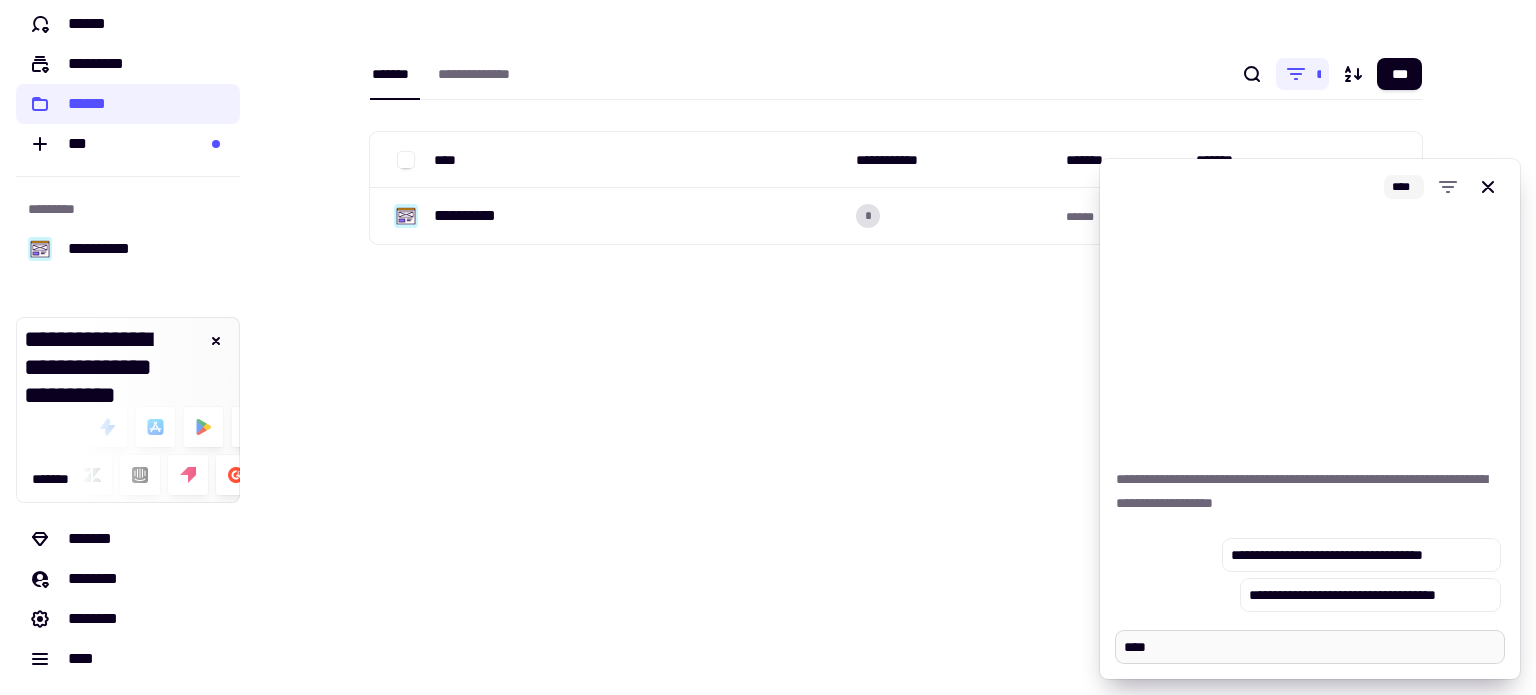 type on "*" 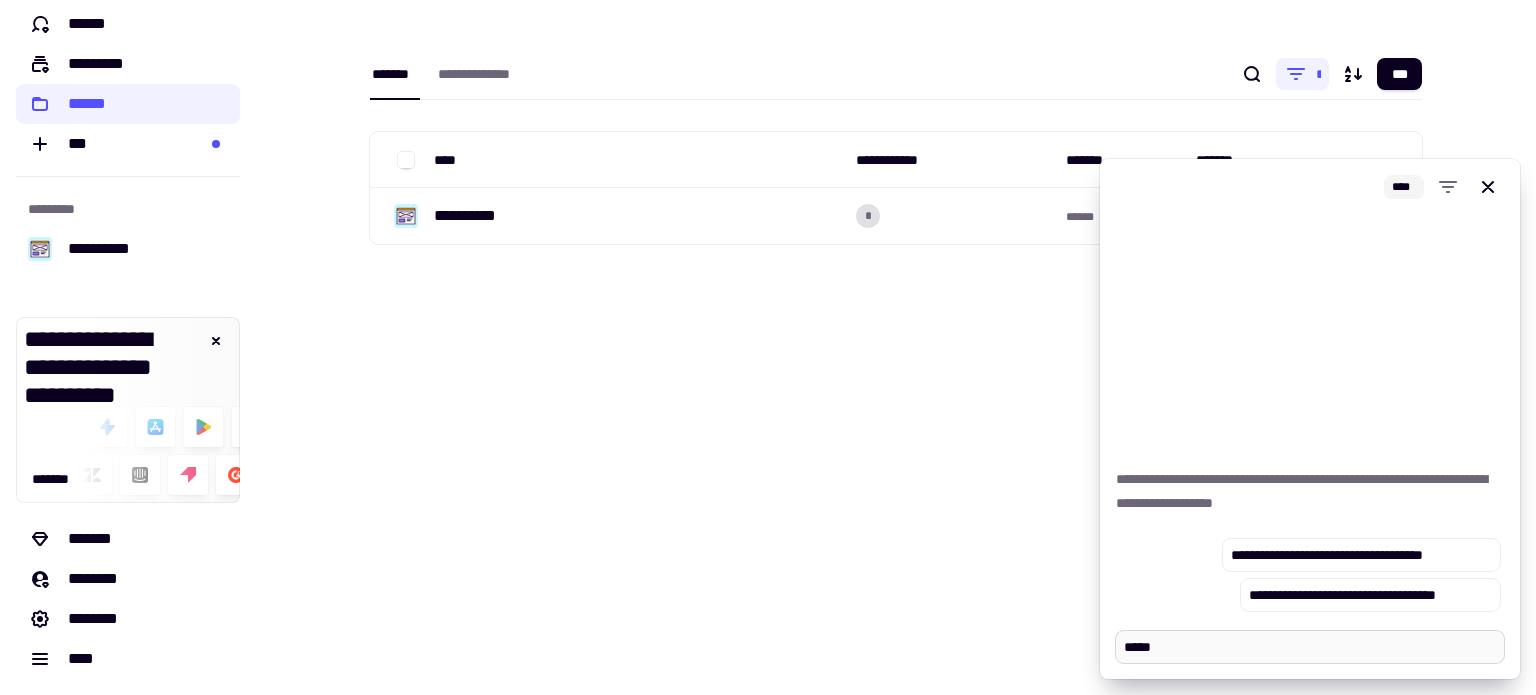 type on "*" 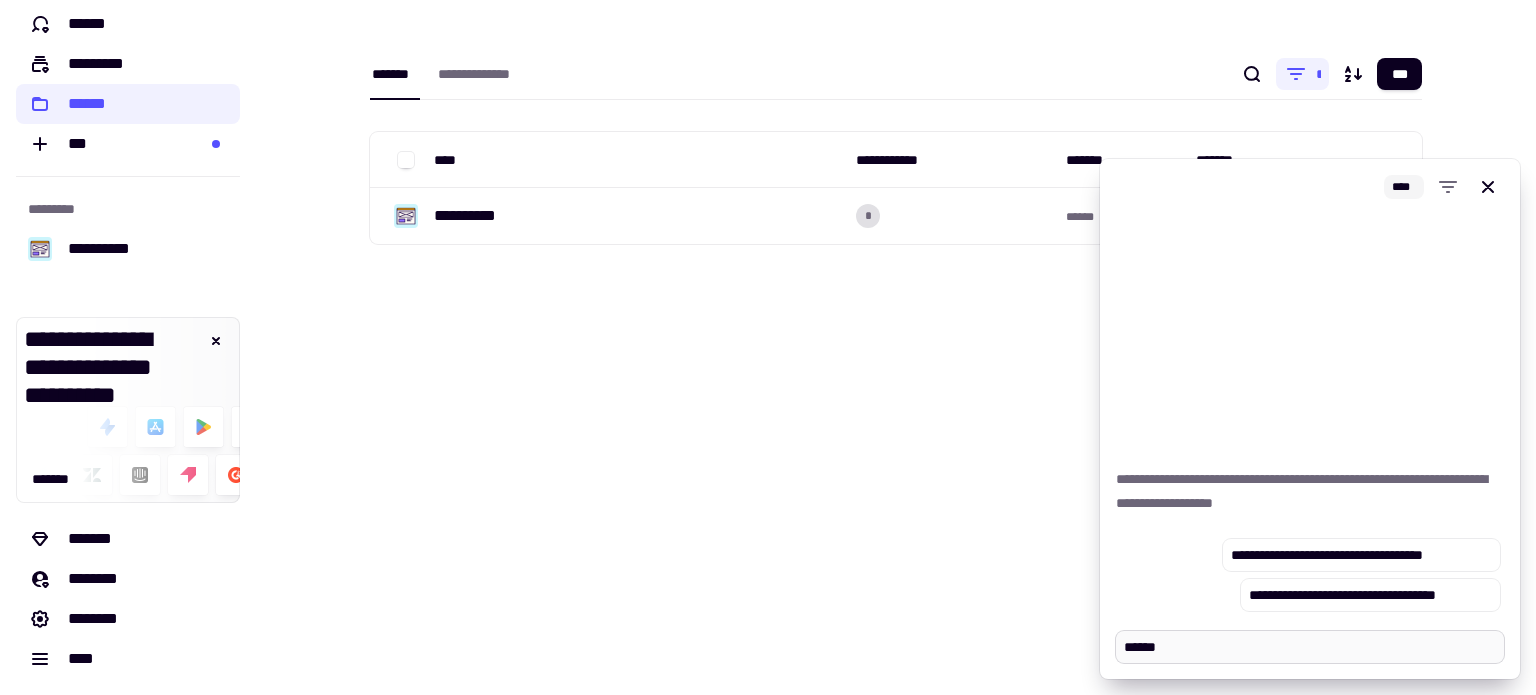 type on "*" 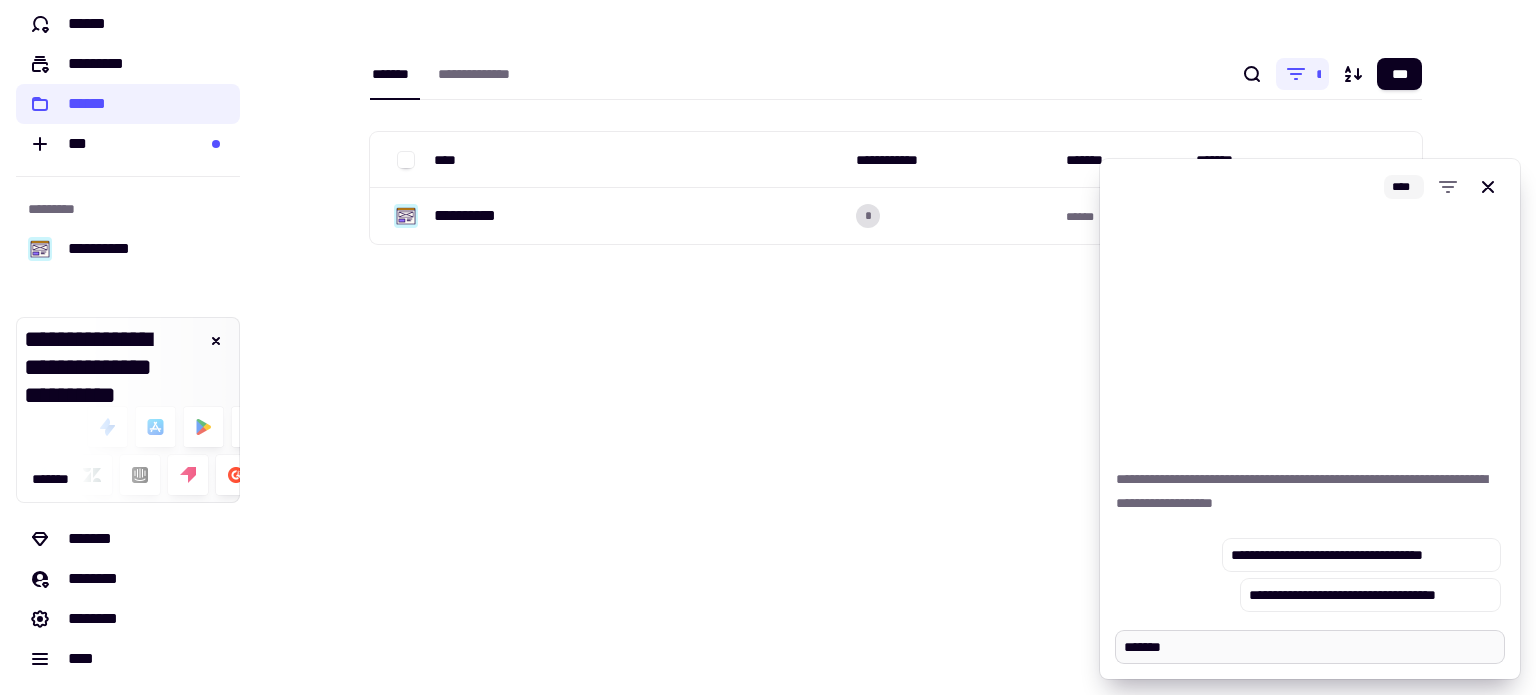 type on "*" 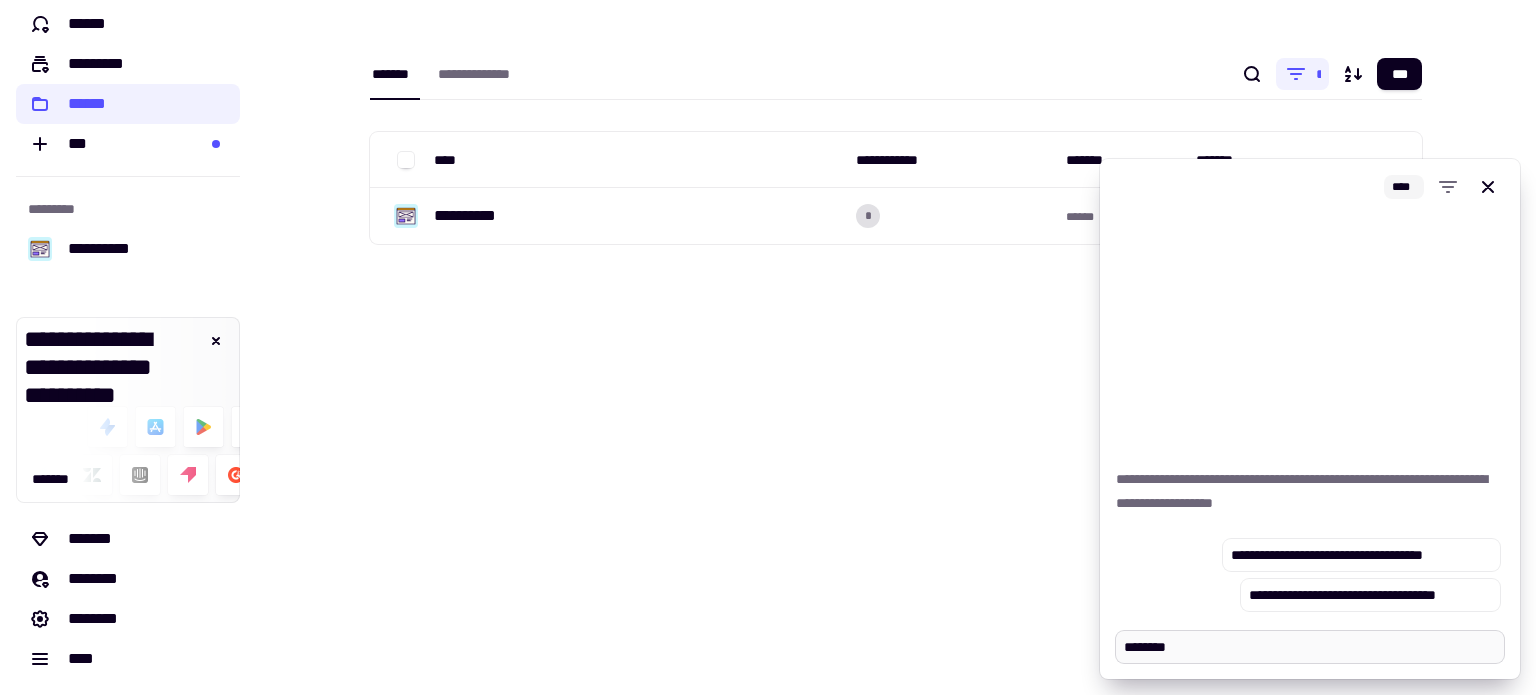 type on "*" 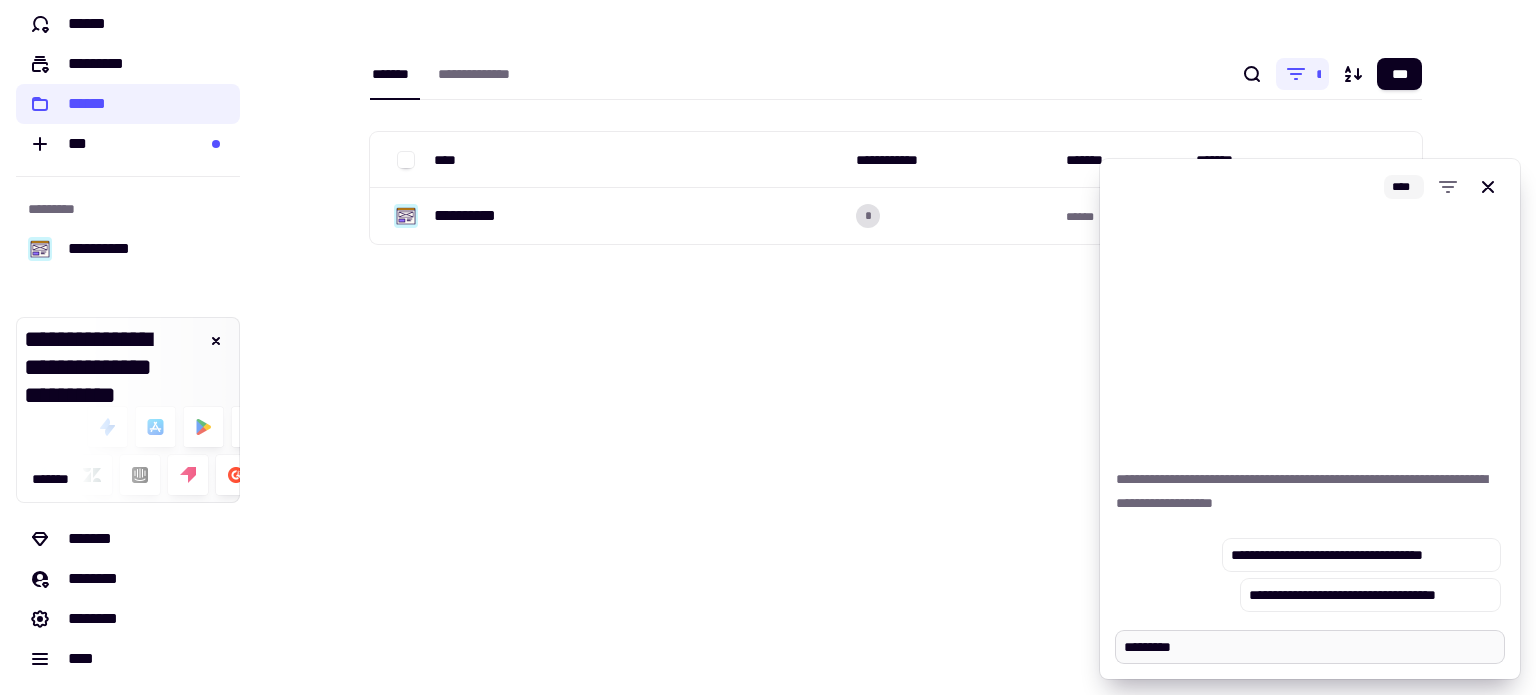 type on "*" 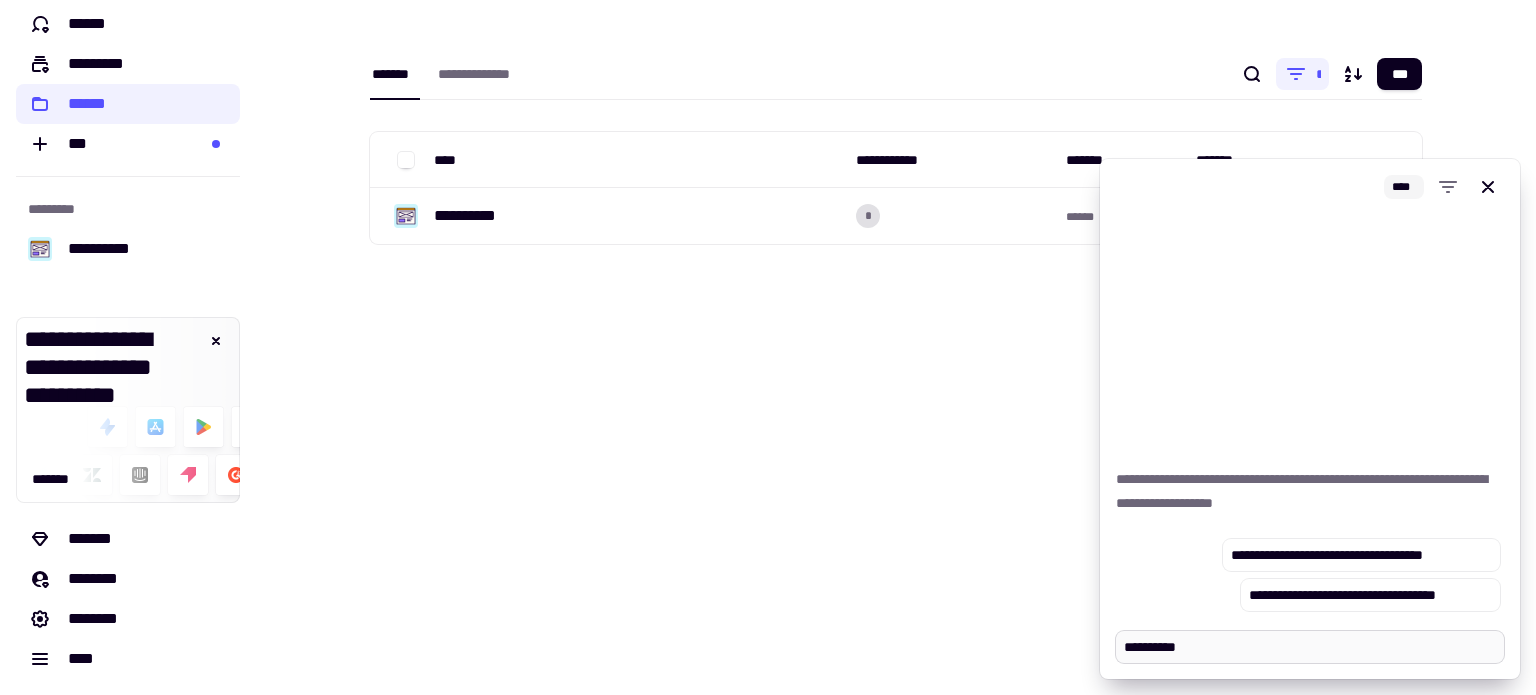 type on "*" 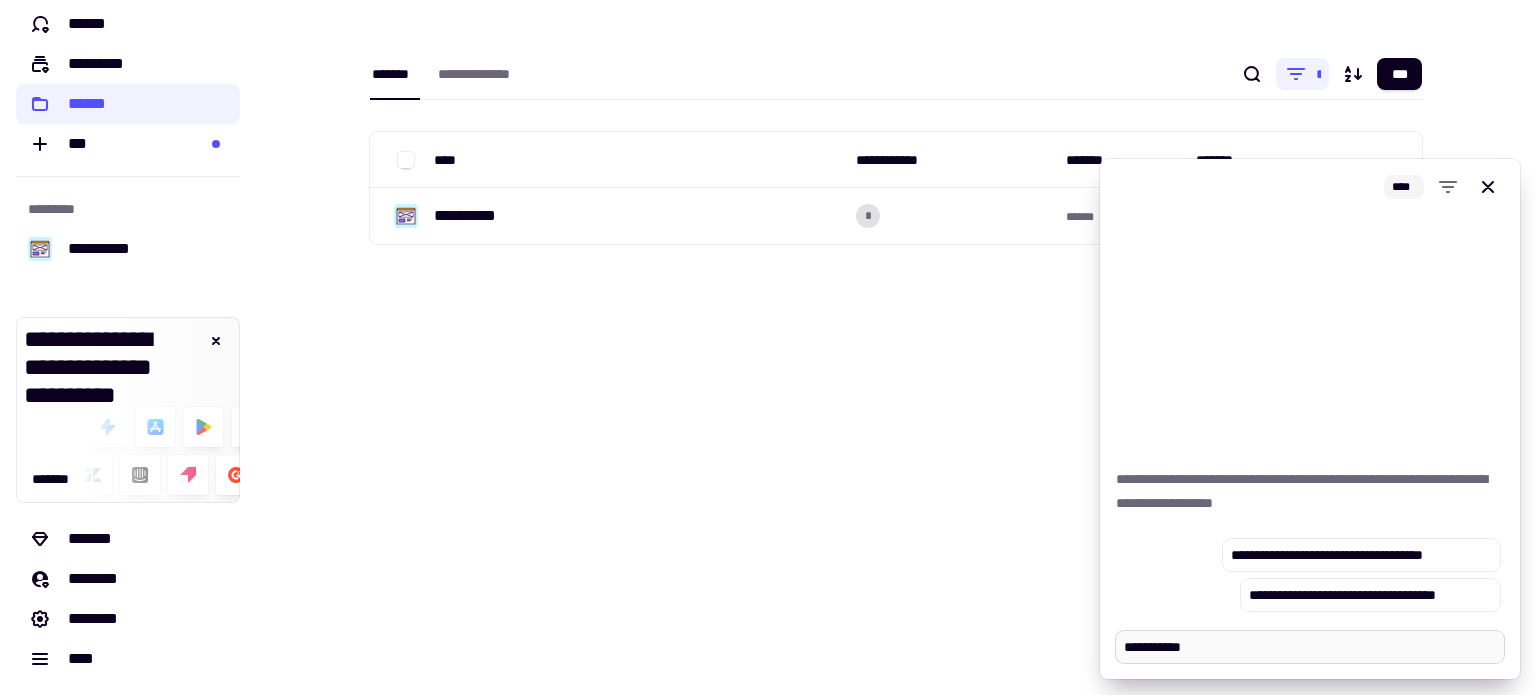 type on "*" 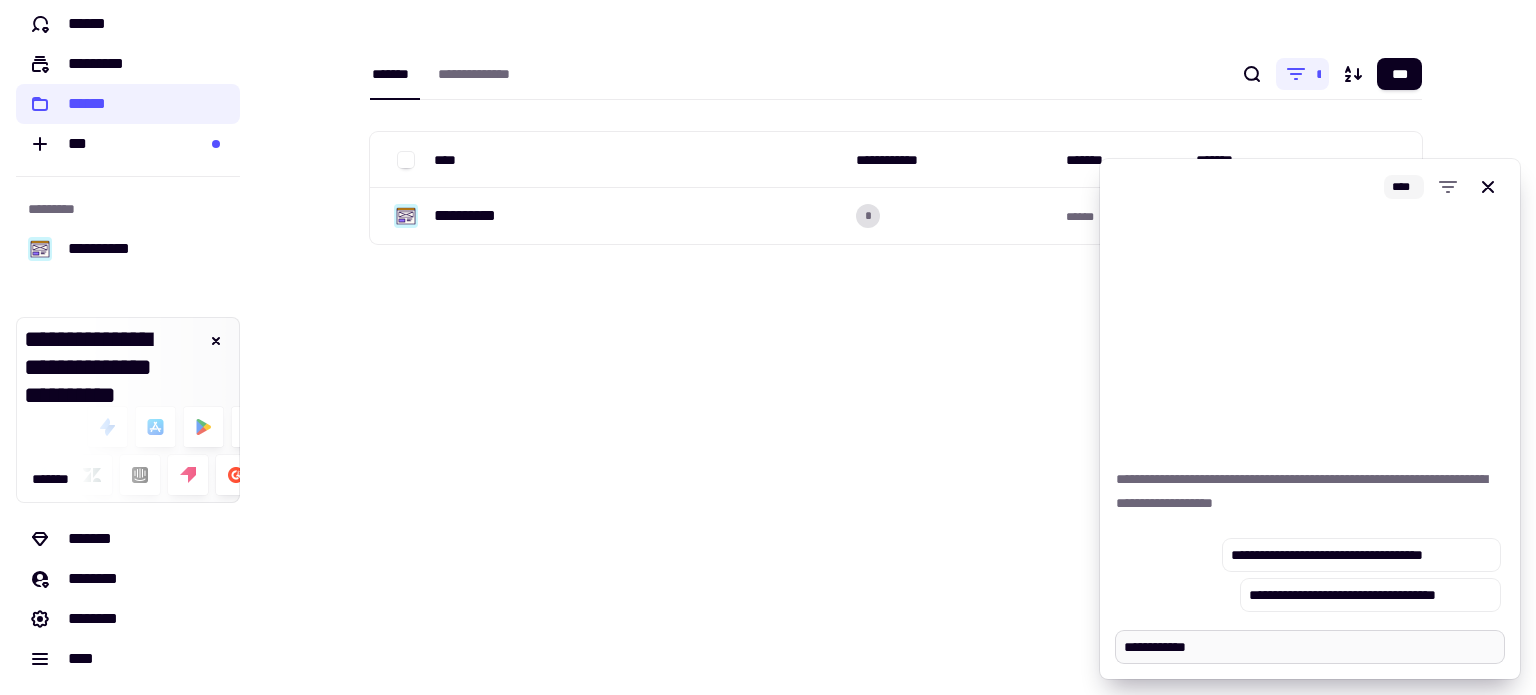 type on "*" 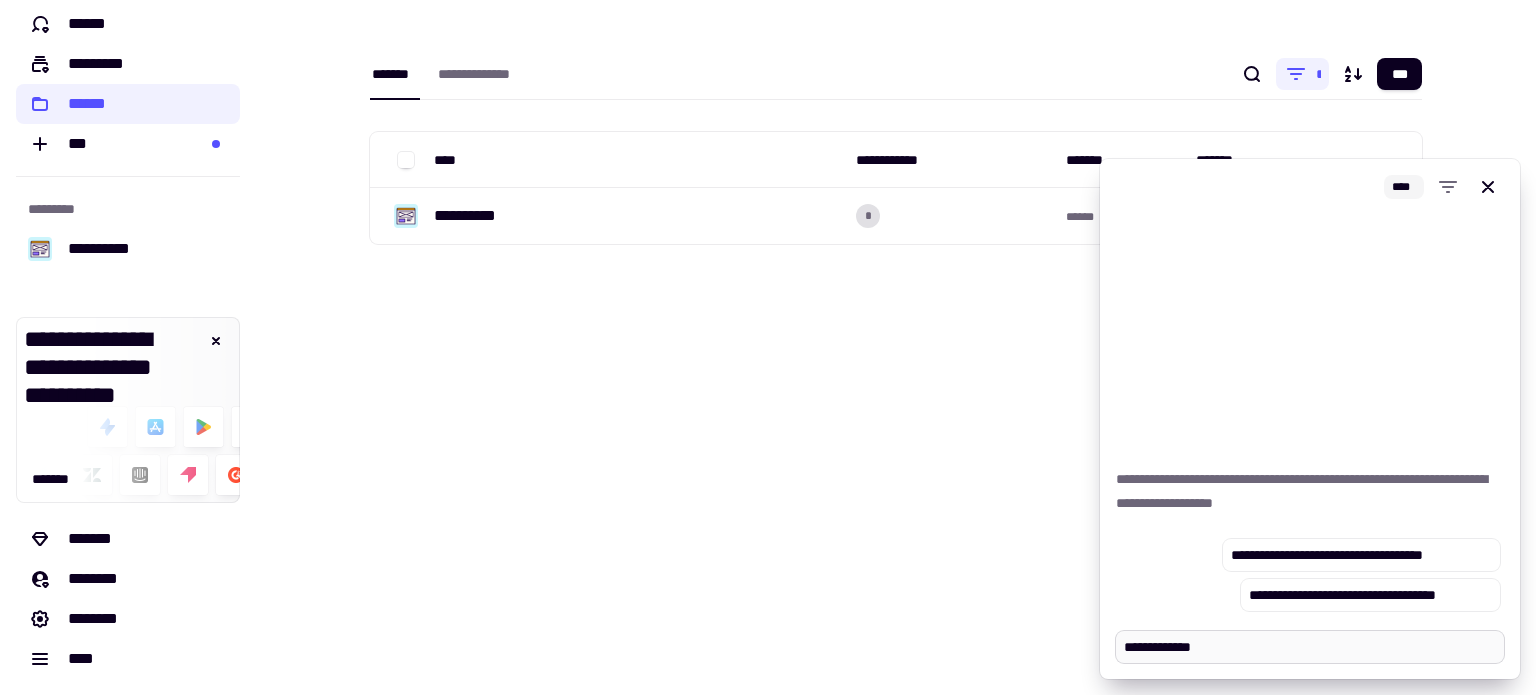 type on "*" 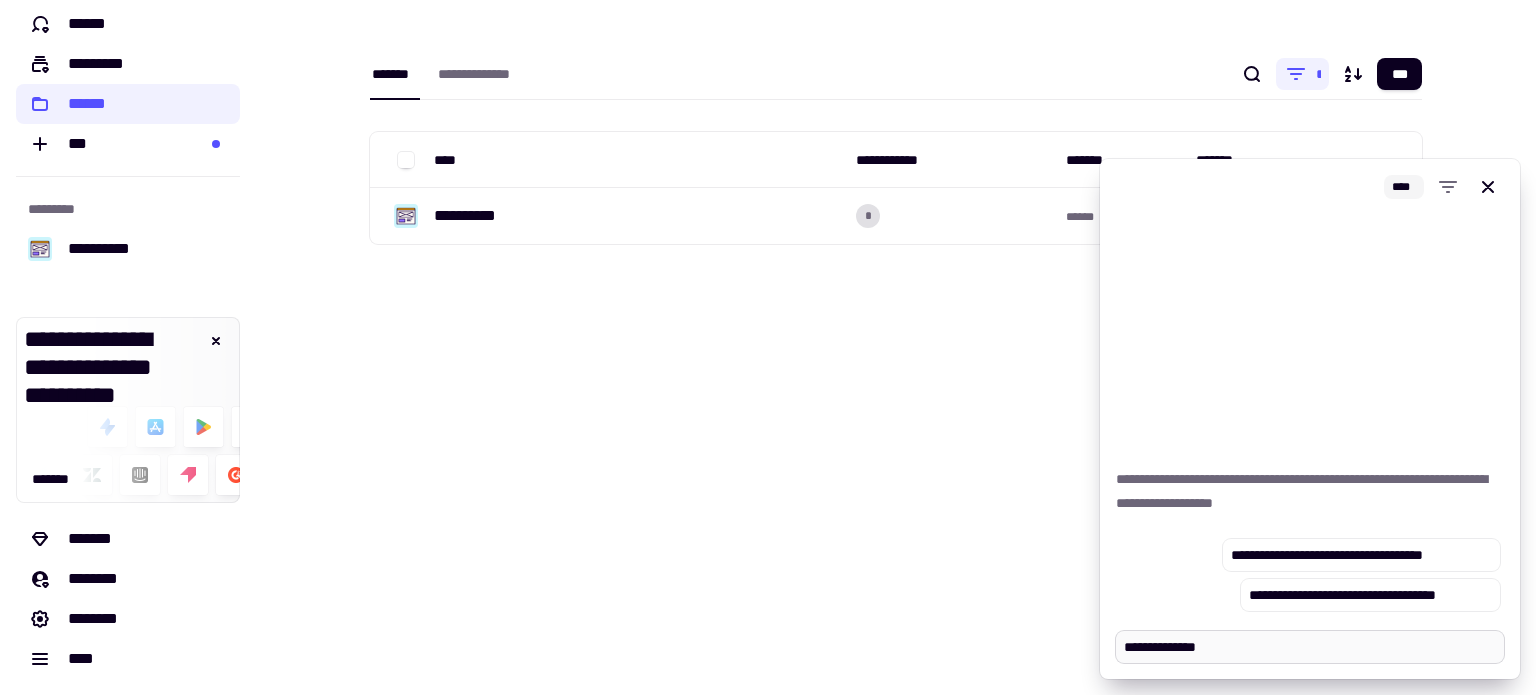 type on "*" 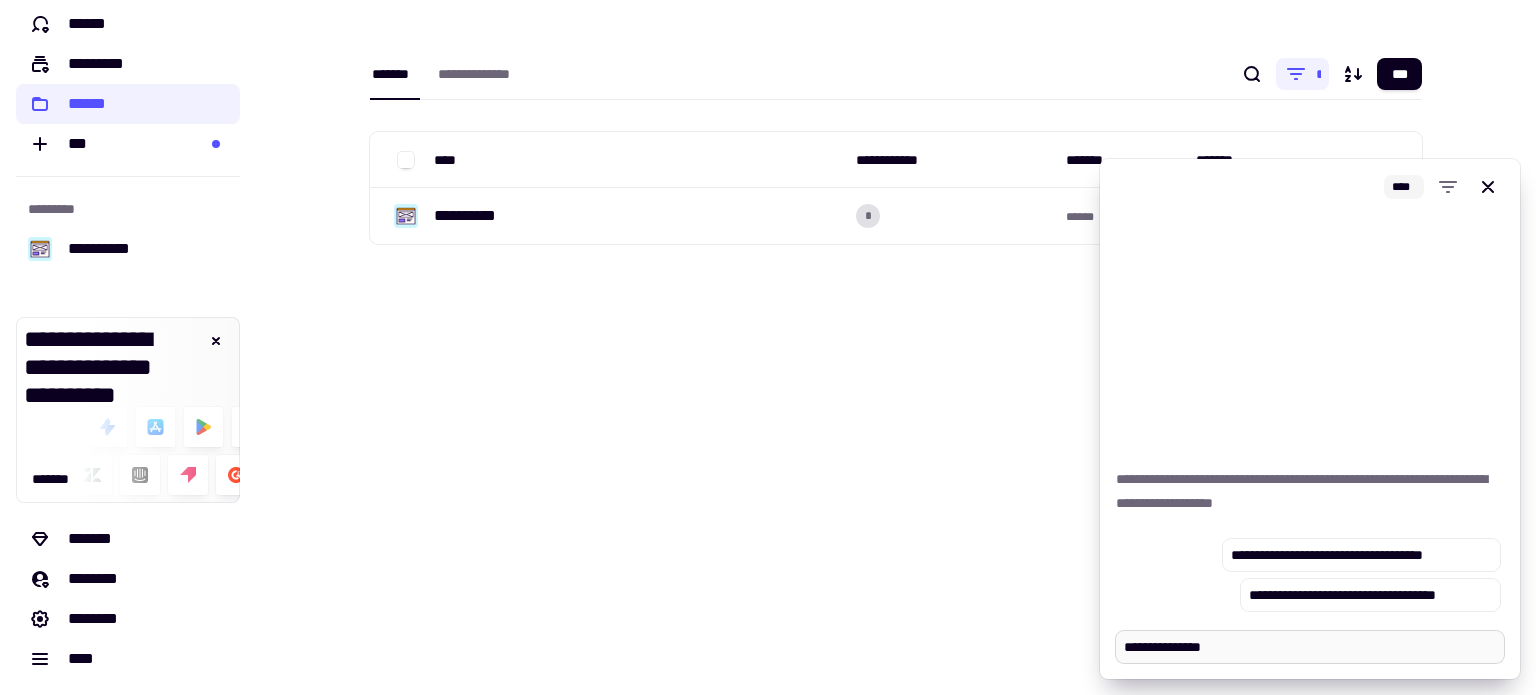 type on "*" 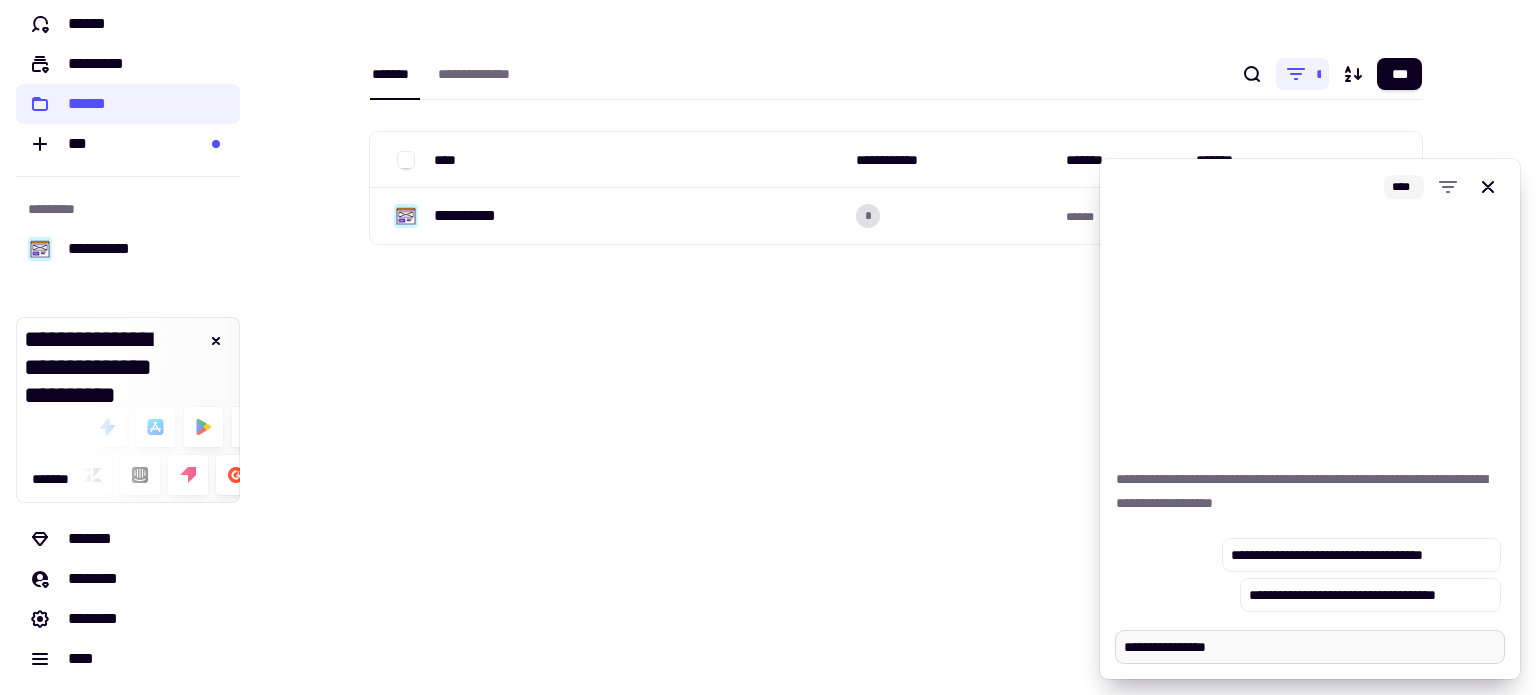 type on "*" 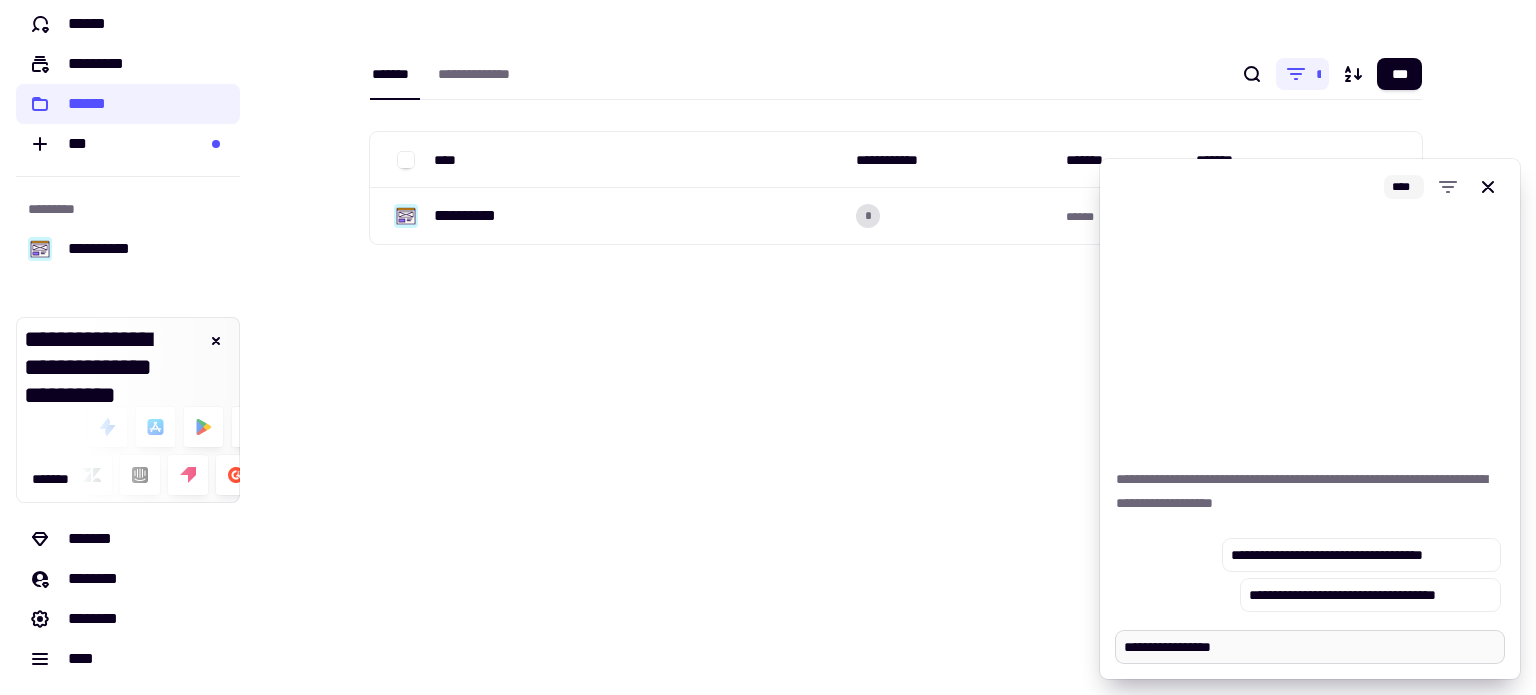 type on "*" 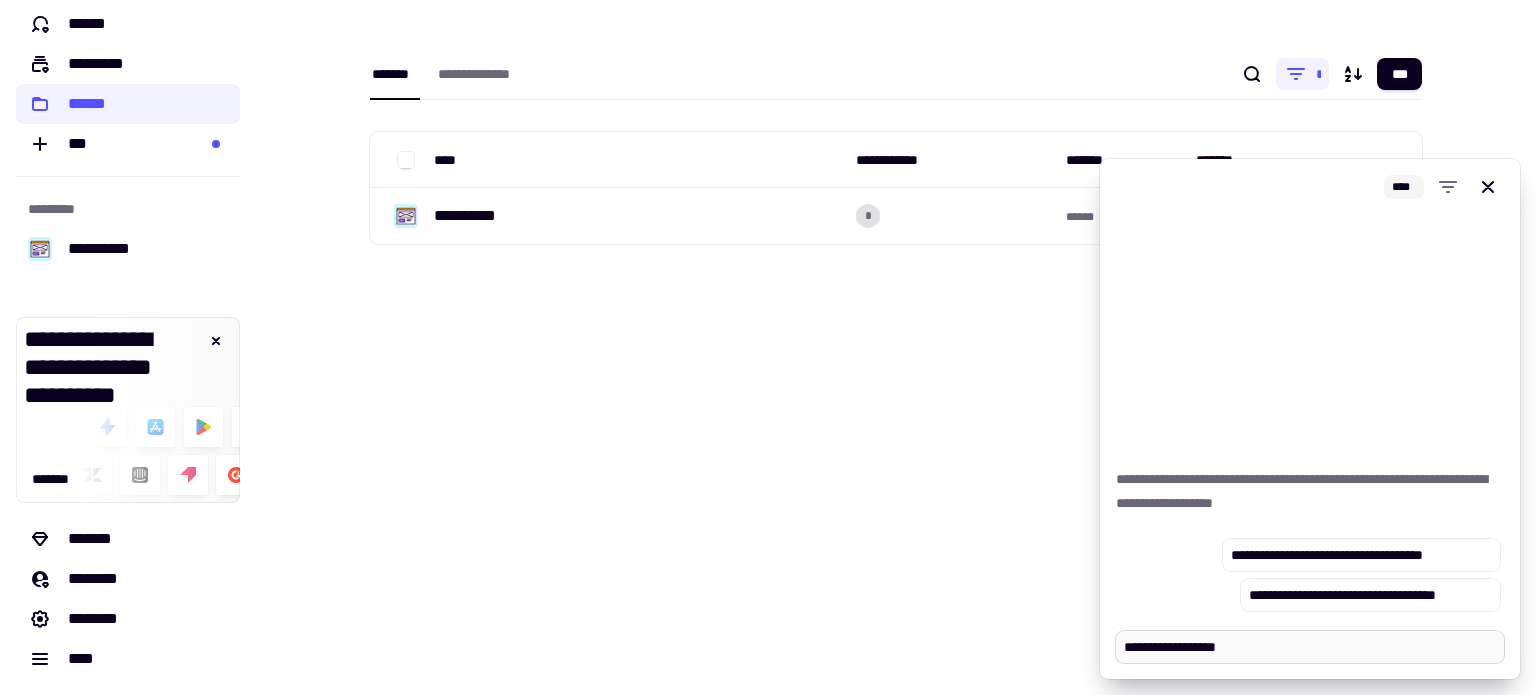 type on "*" 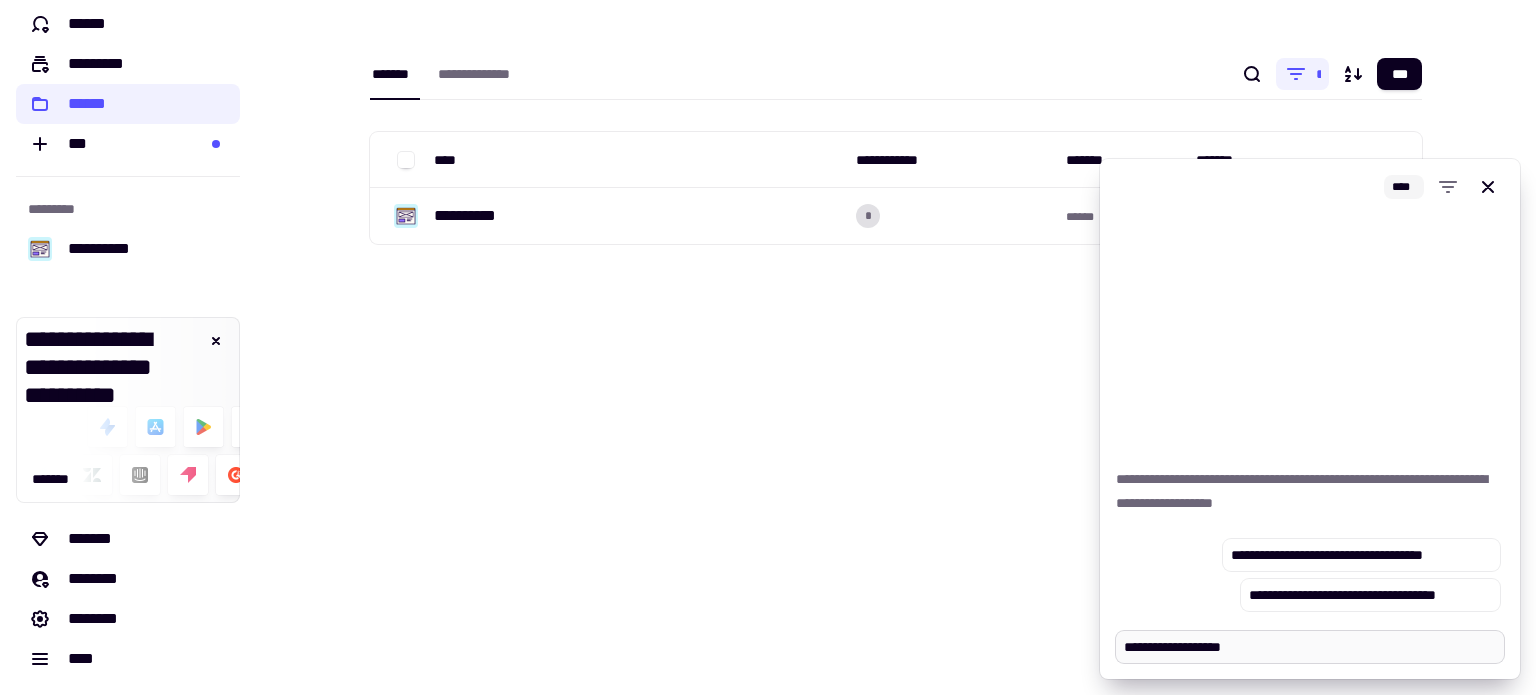 type on "*" 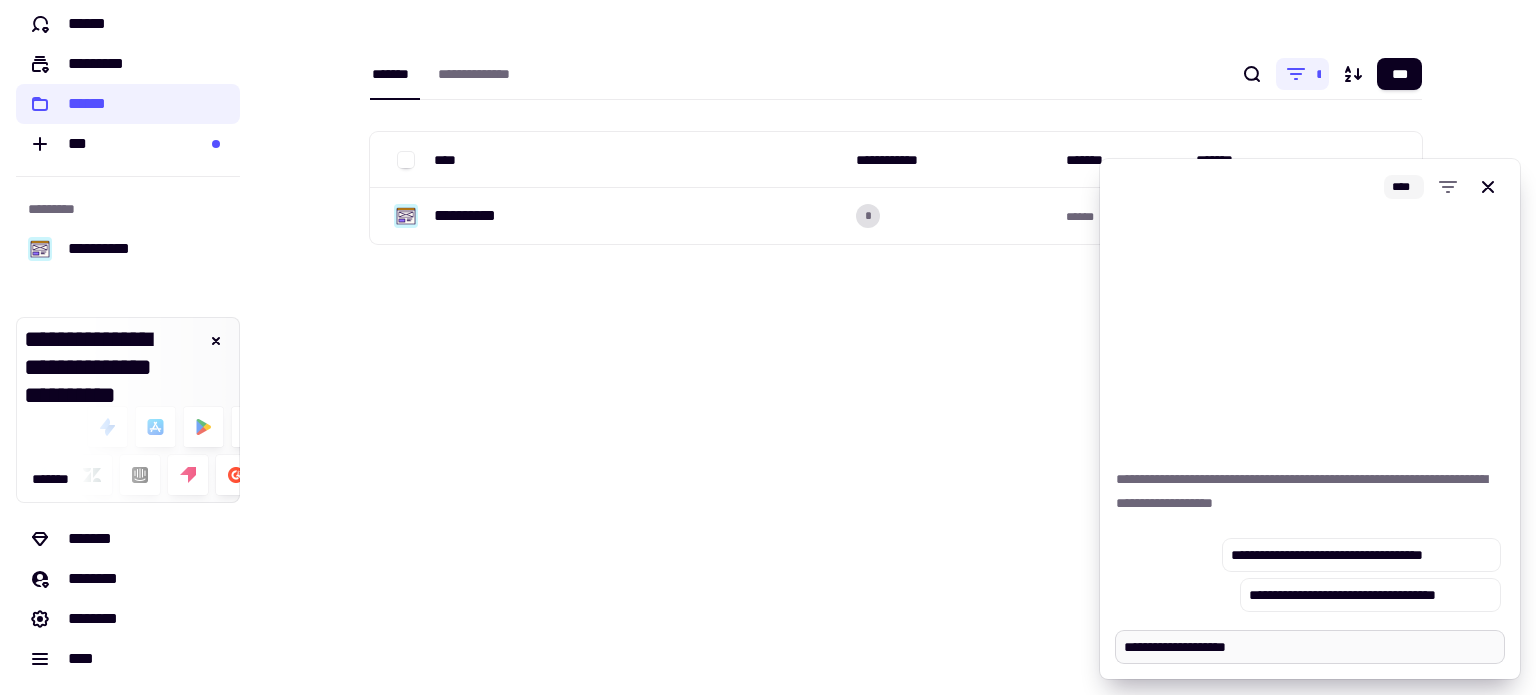 type on "*" 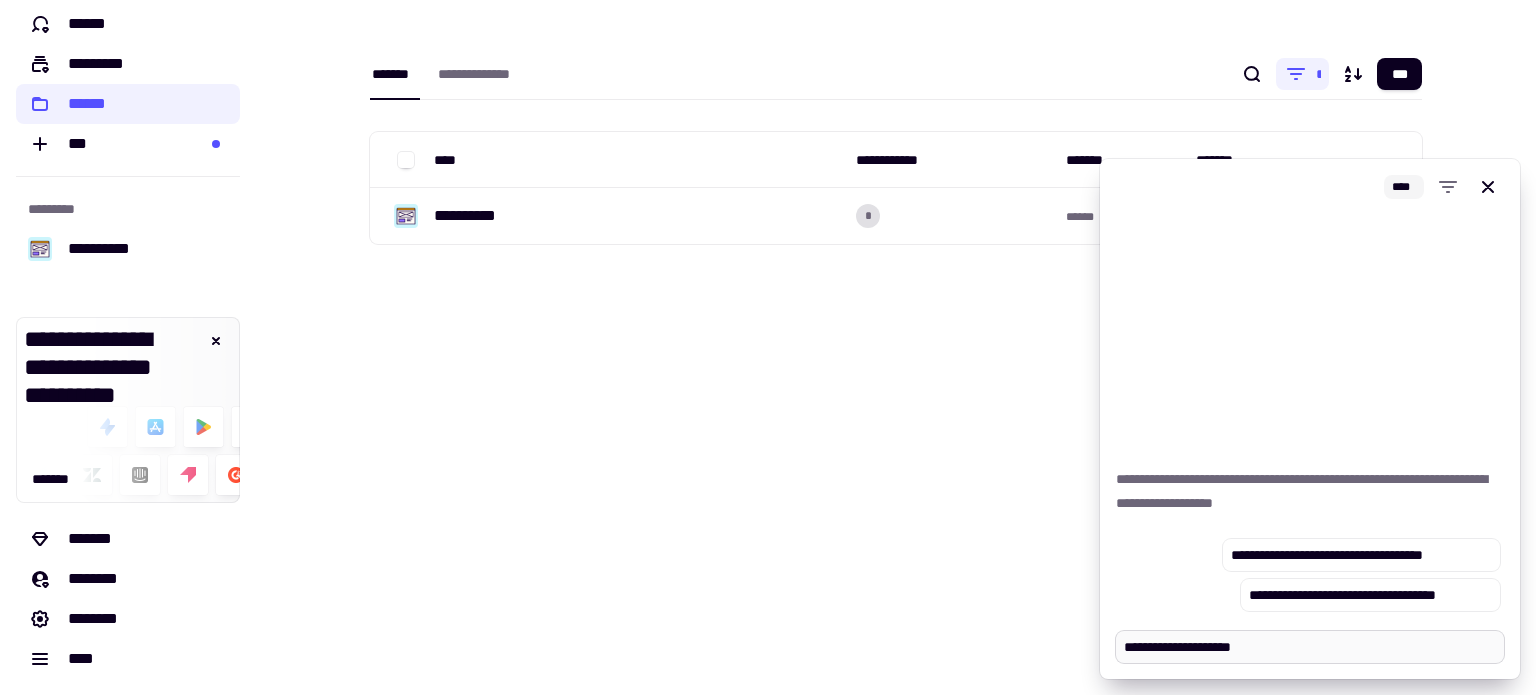 type on "*" 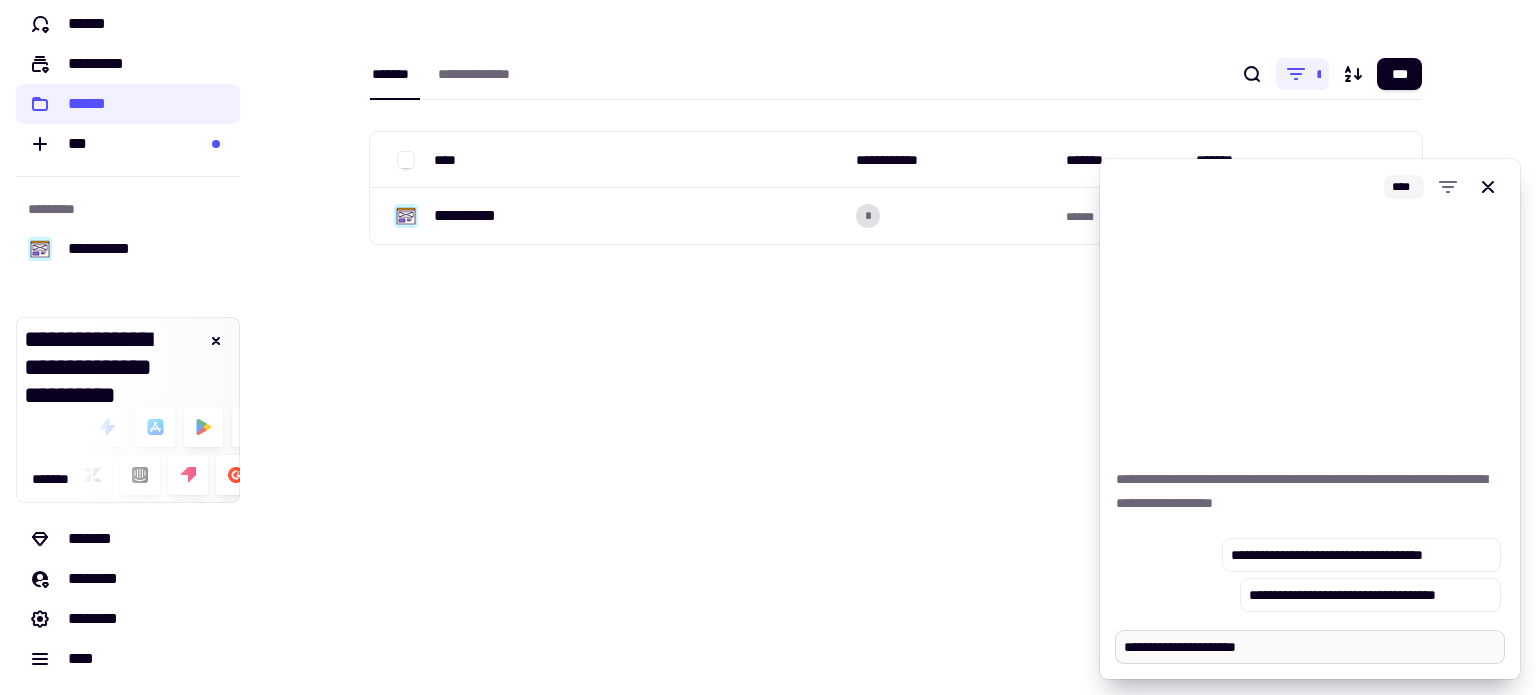 type on "*" 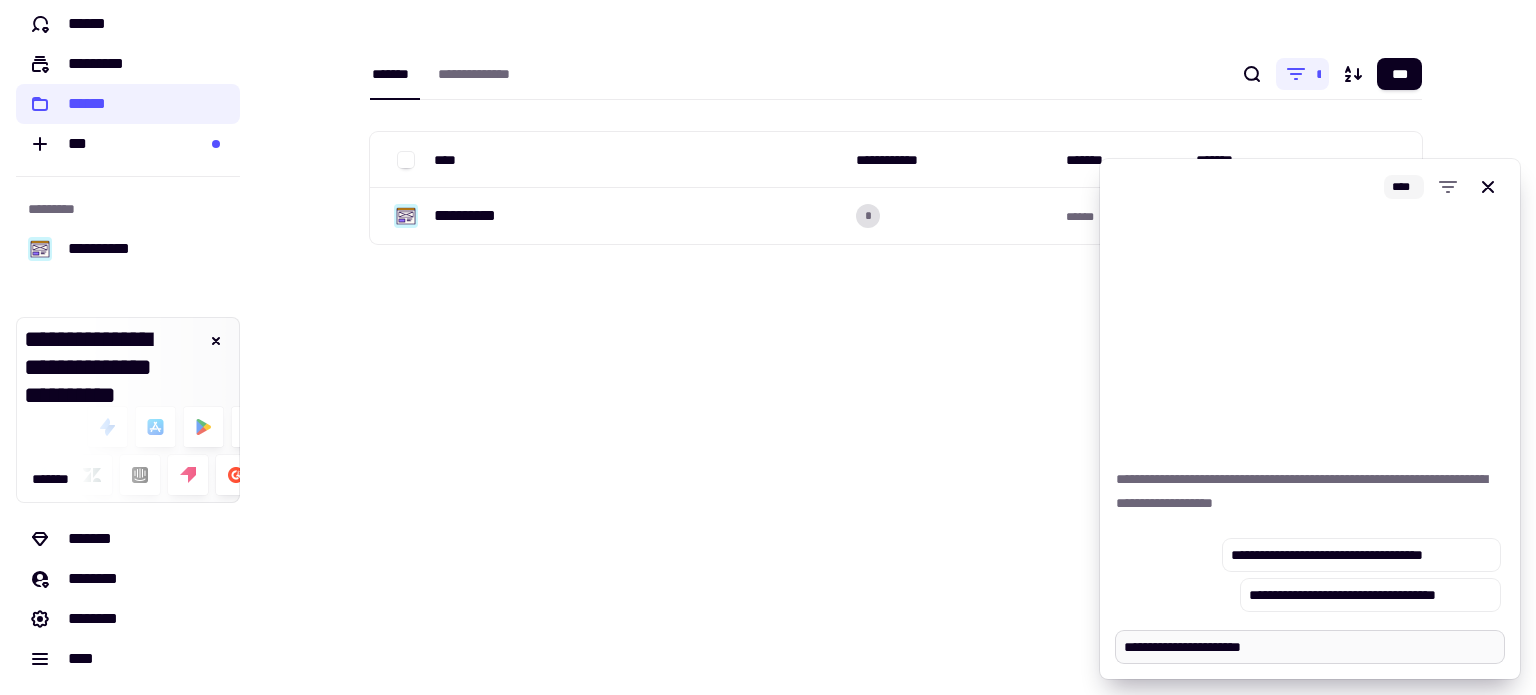 type on "*" 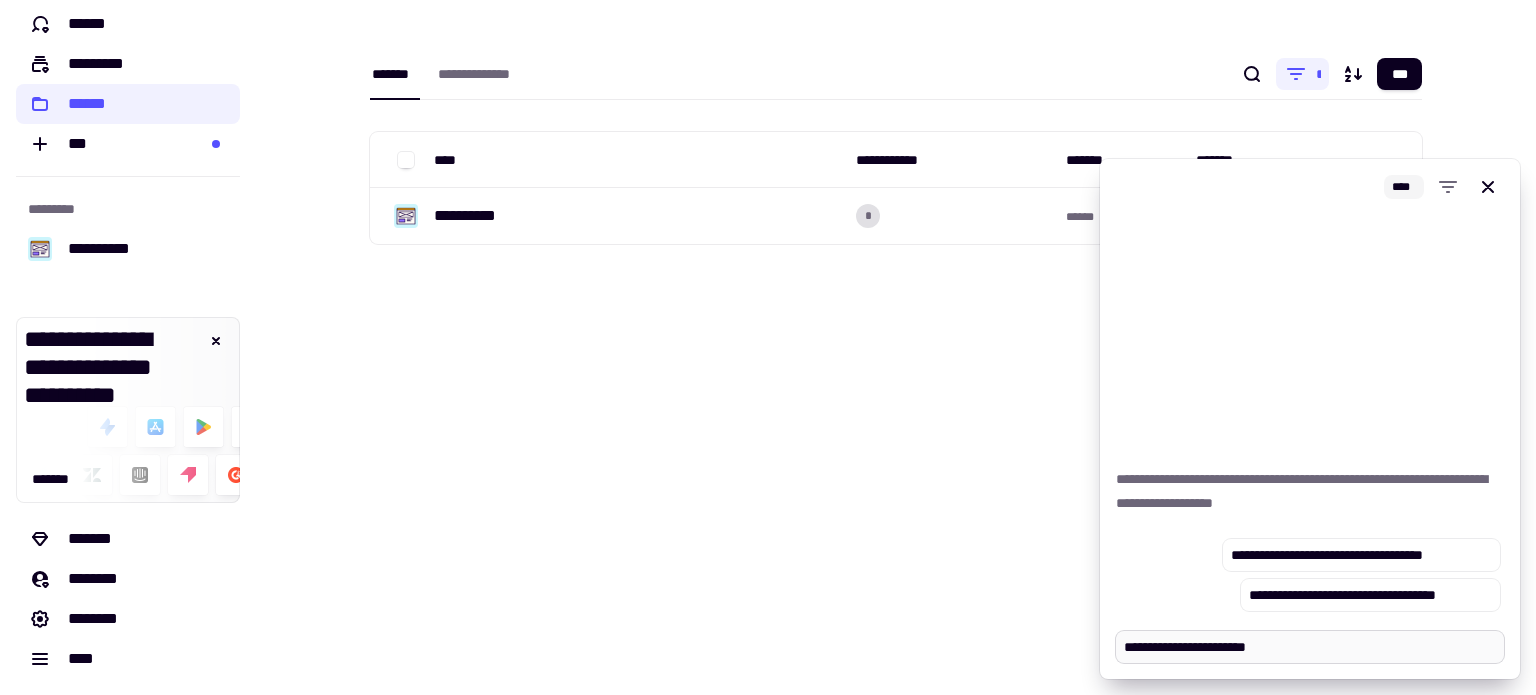 type on "*" 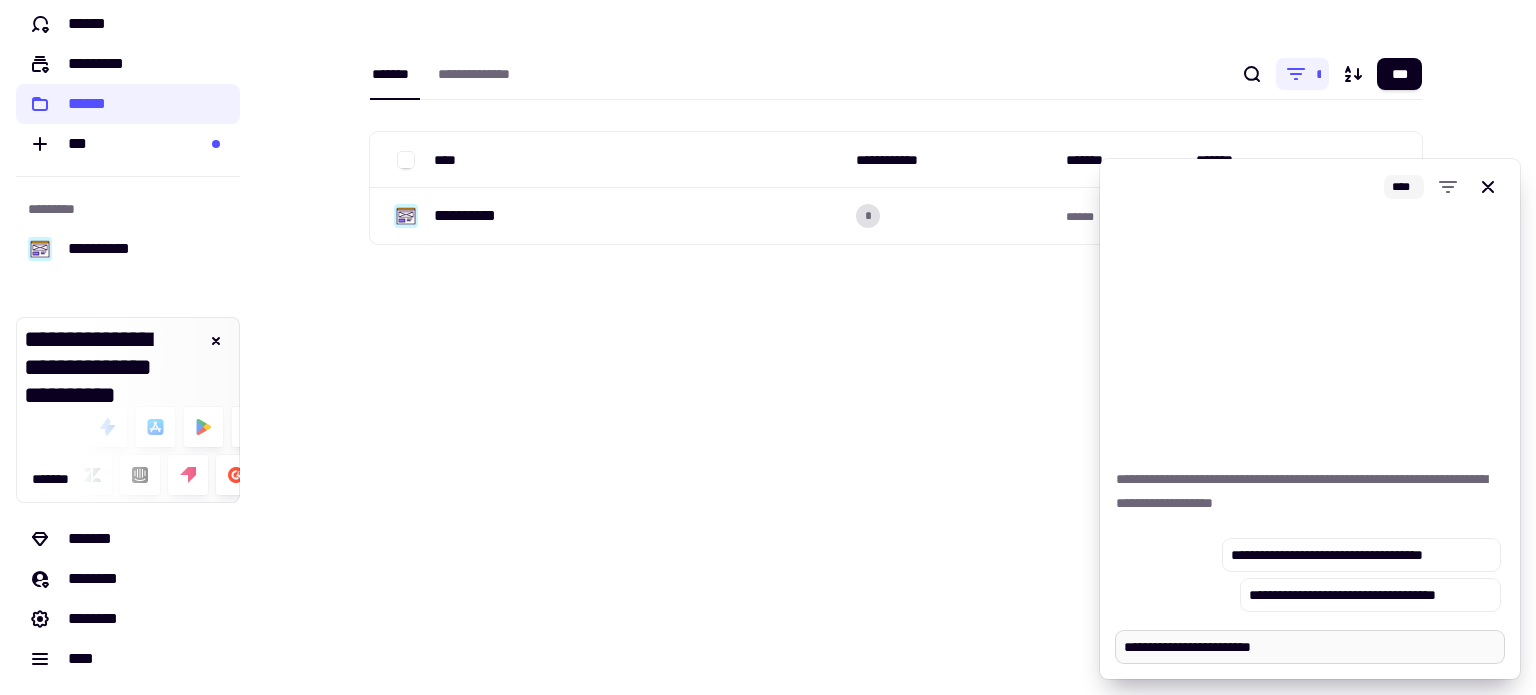 type on "*" 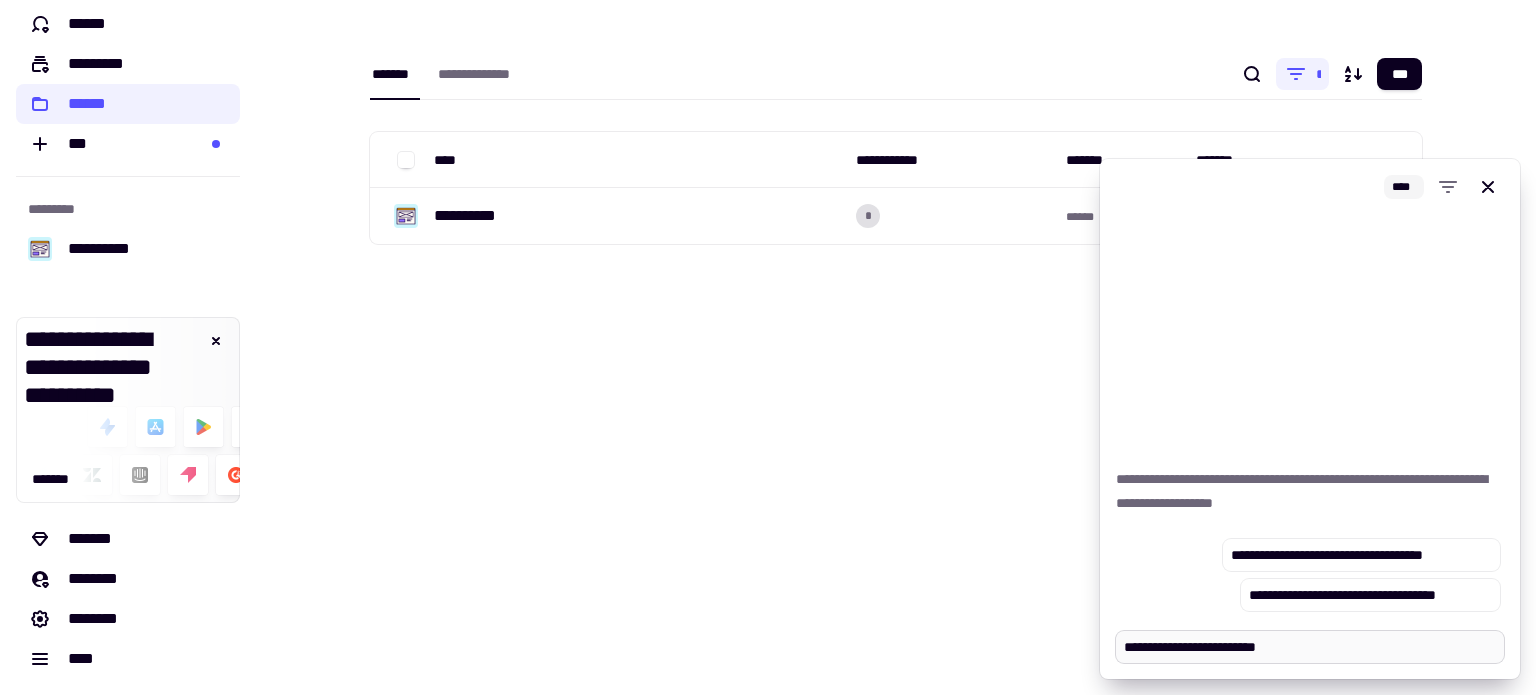 type on "*" 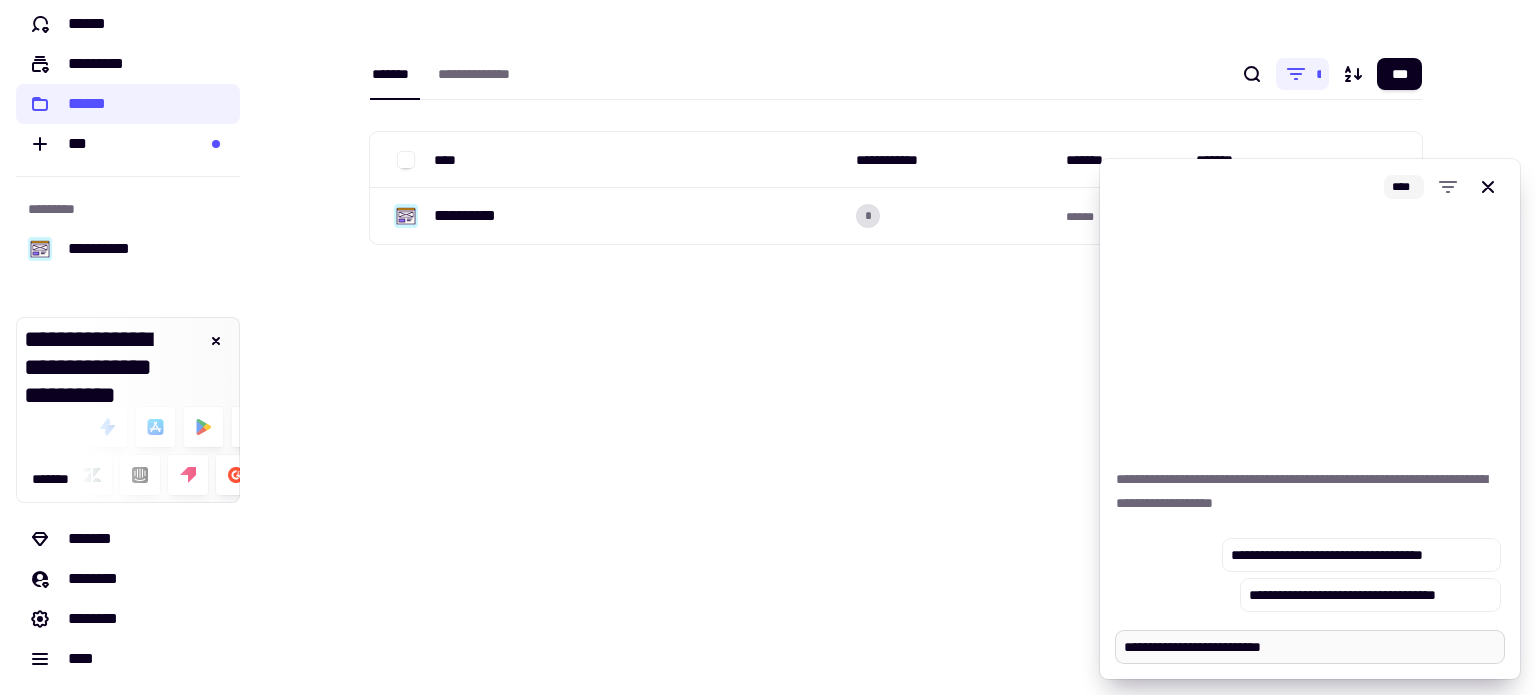 type on "*" 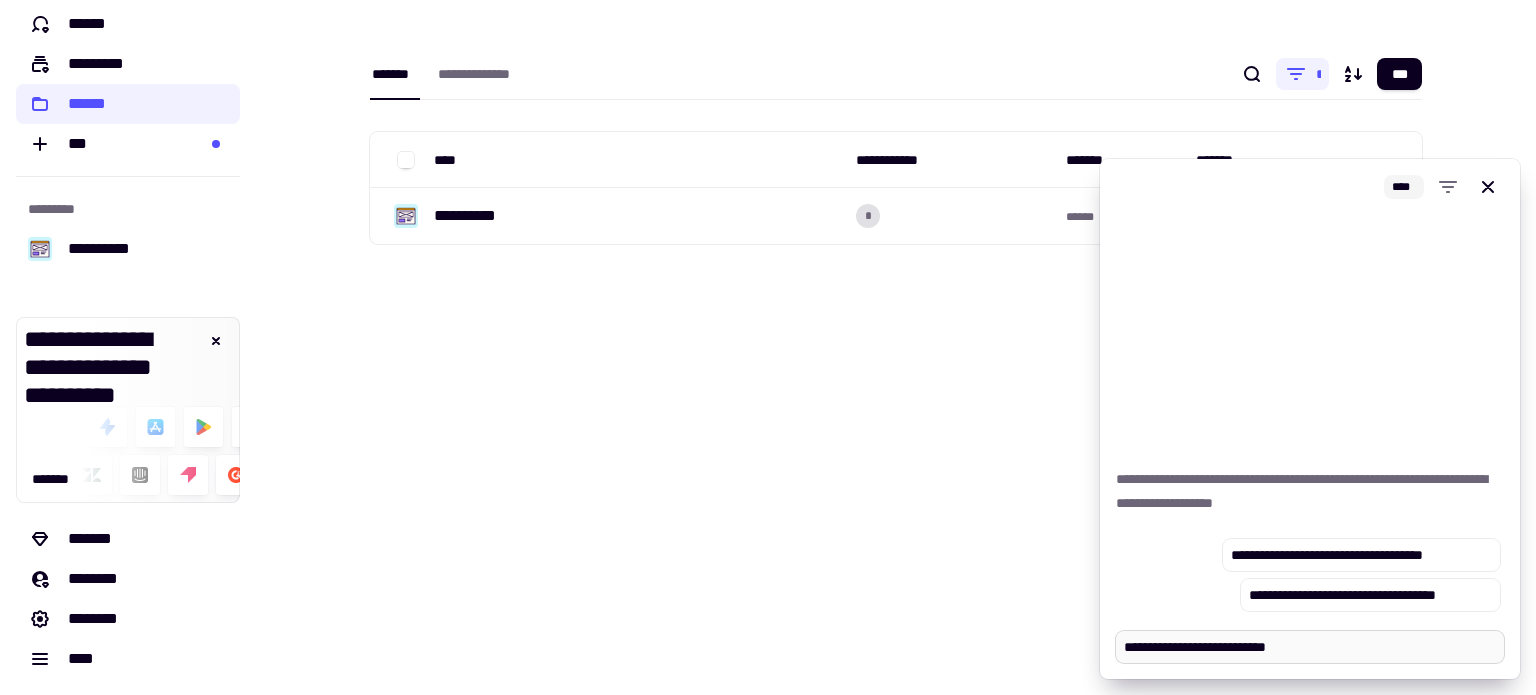 type on "*" 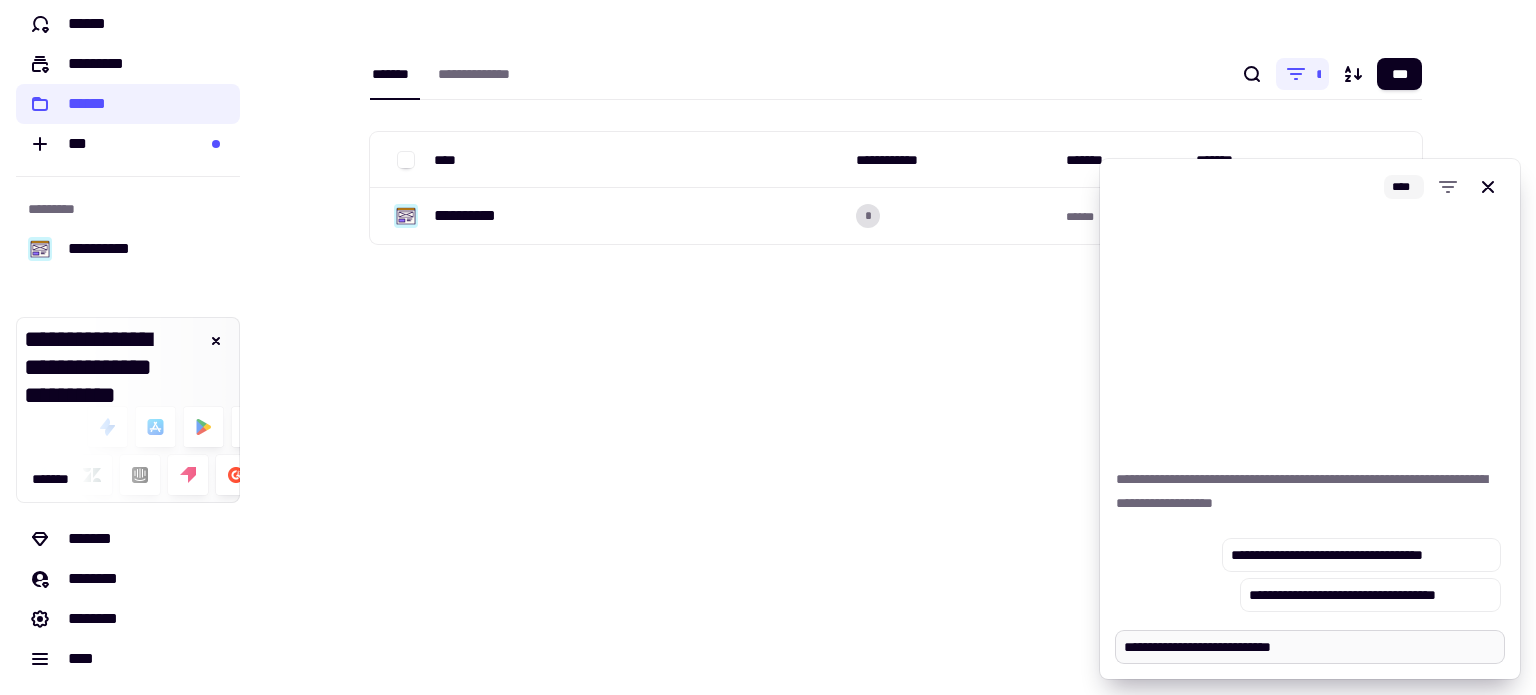 type on "*" 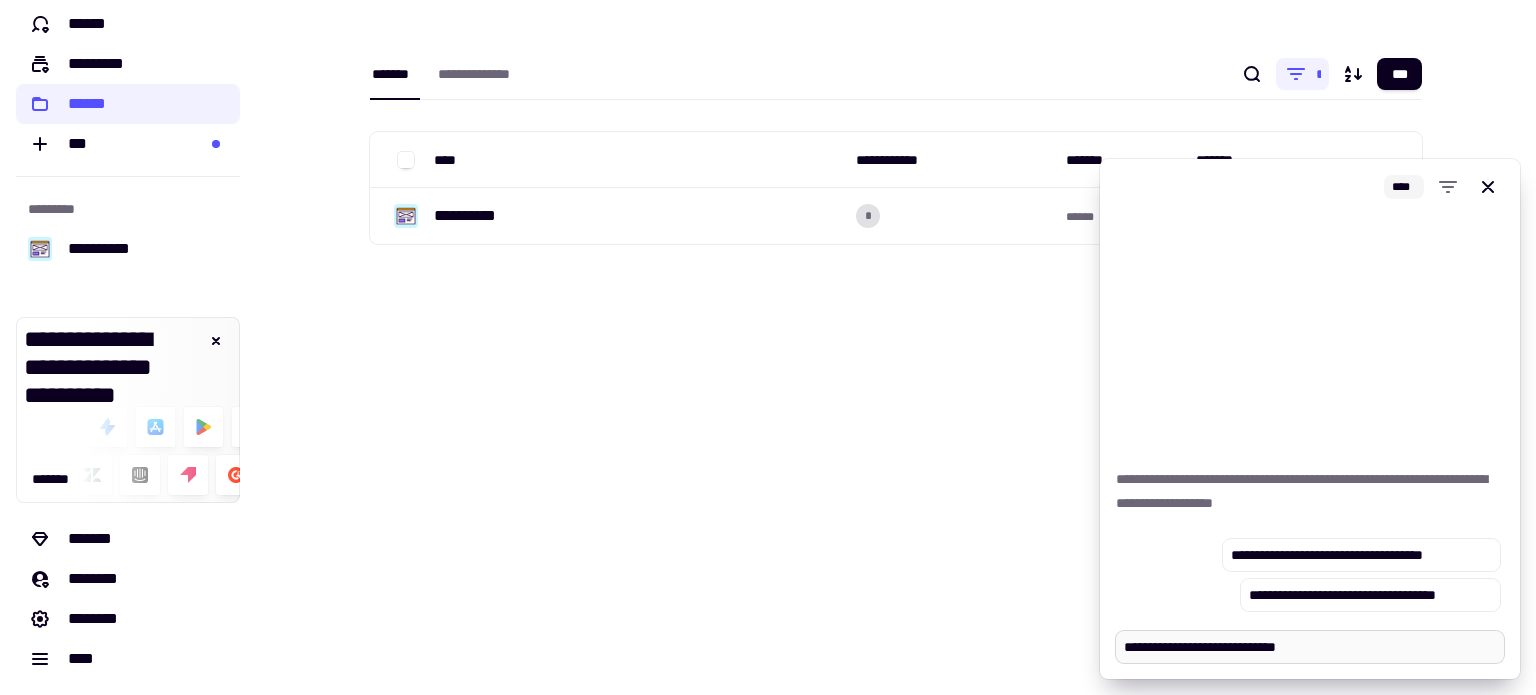 type on "*" 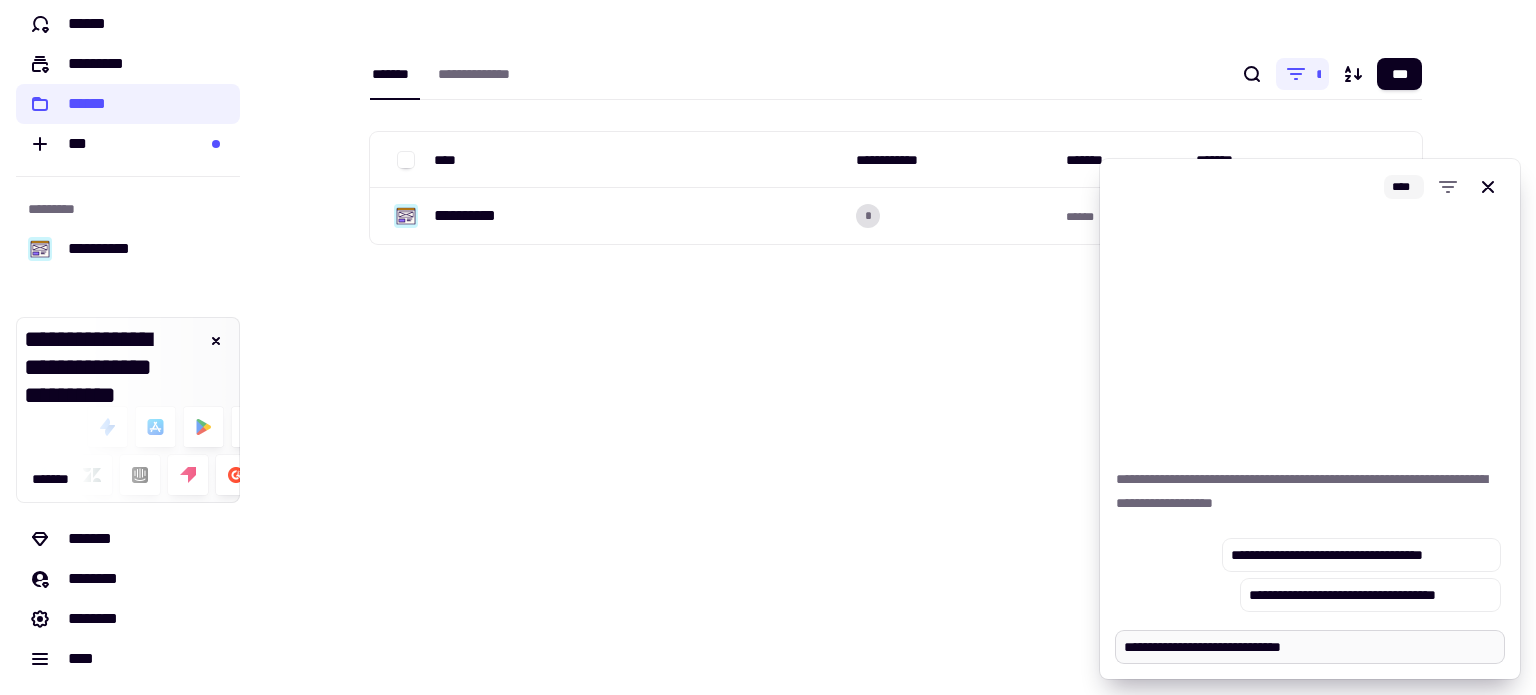 type on "*" 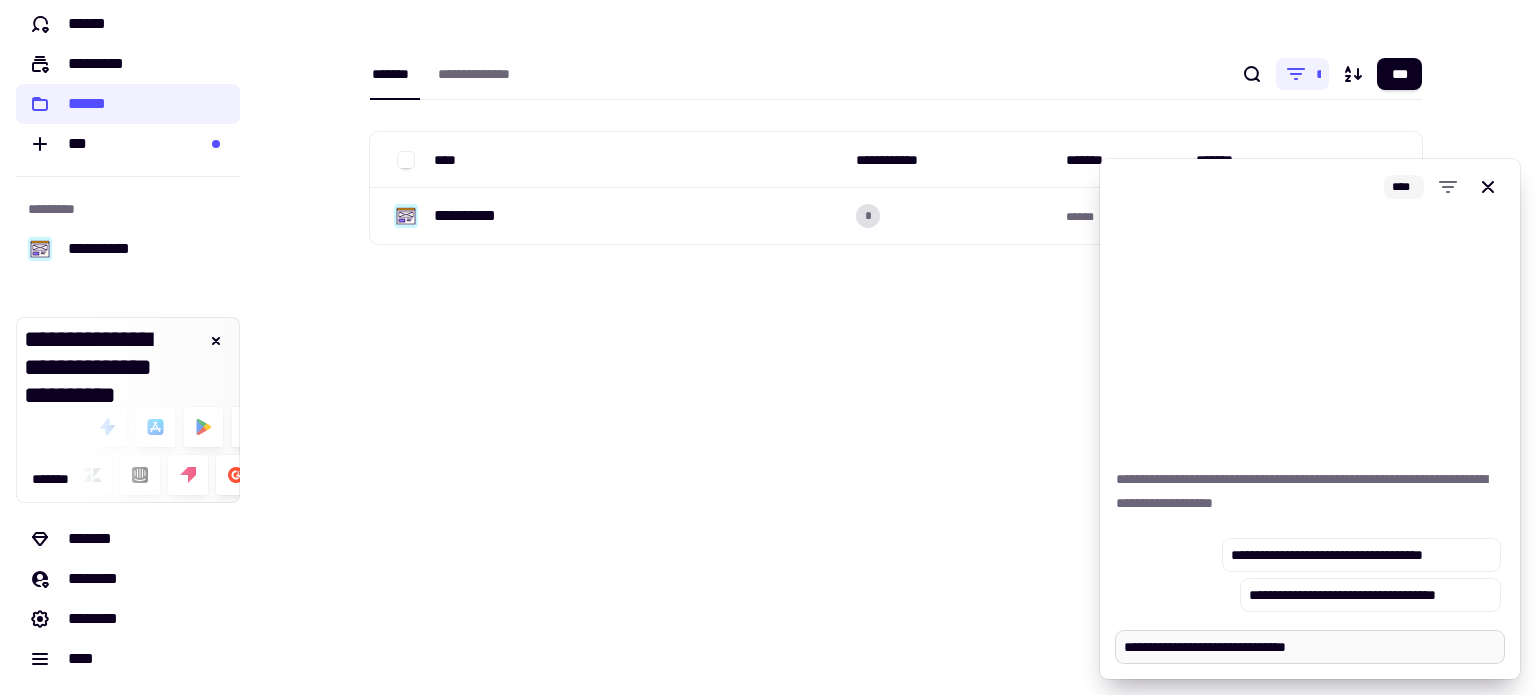 type on "*" 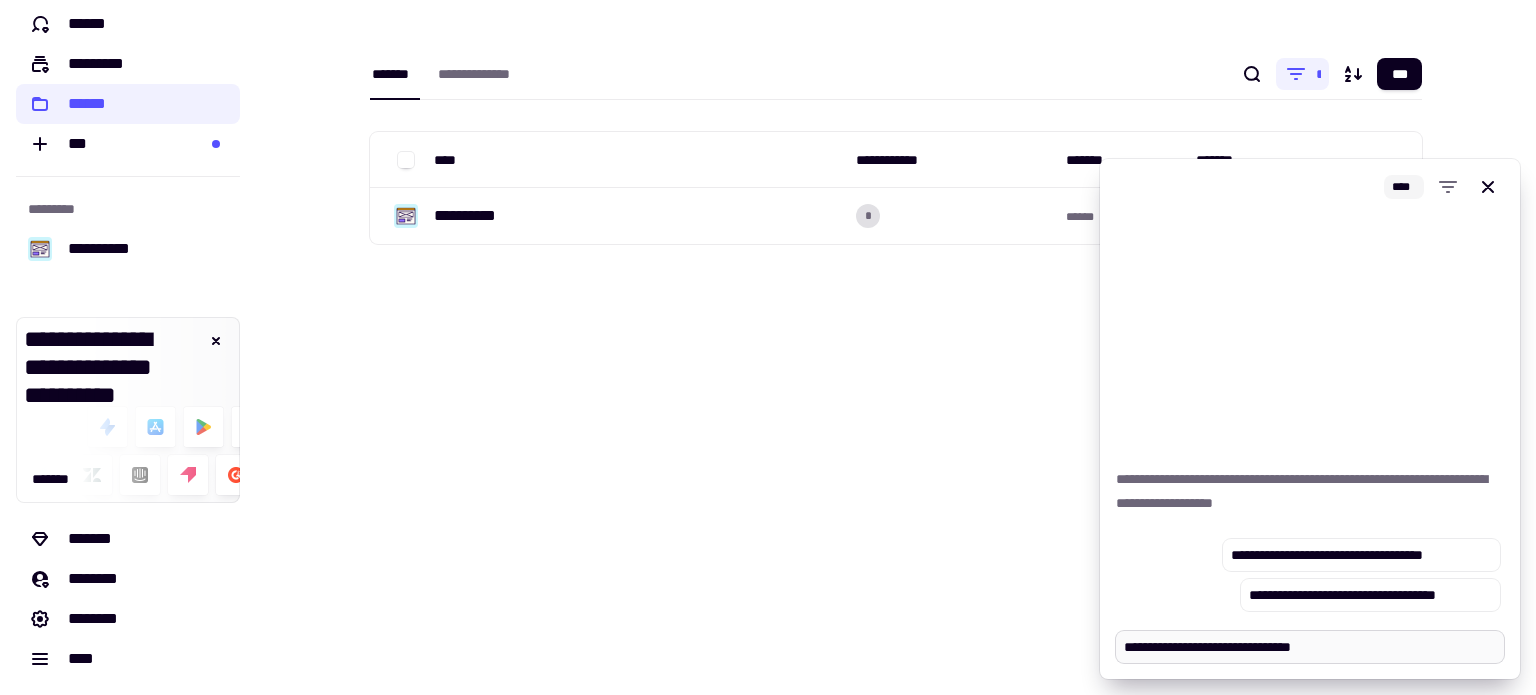 type on "*" 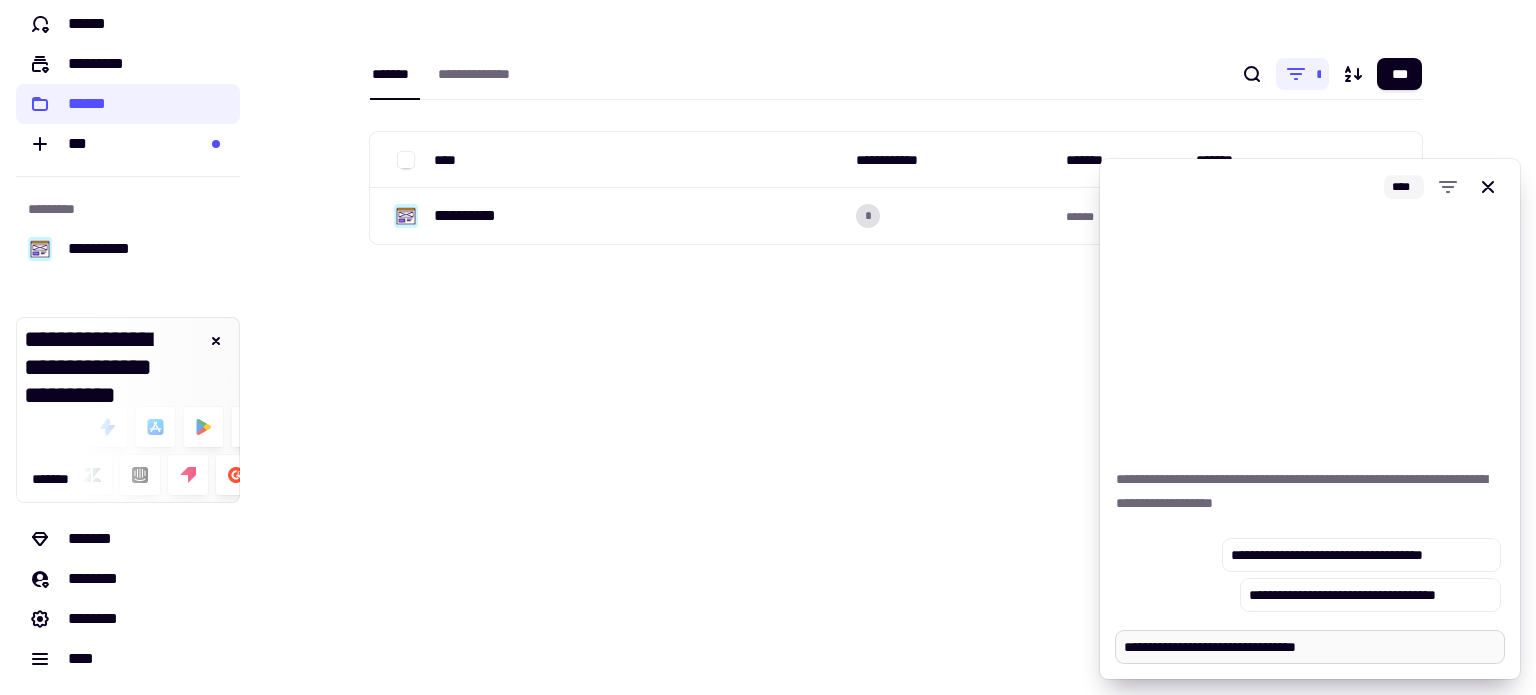 type on "*" 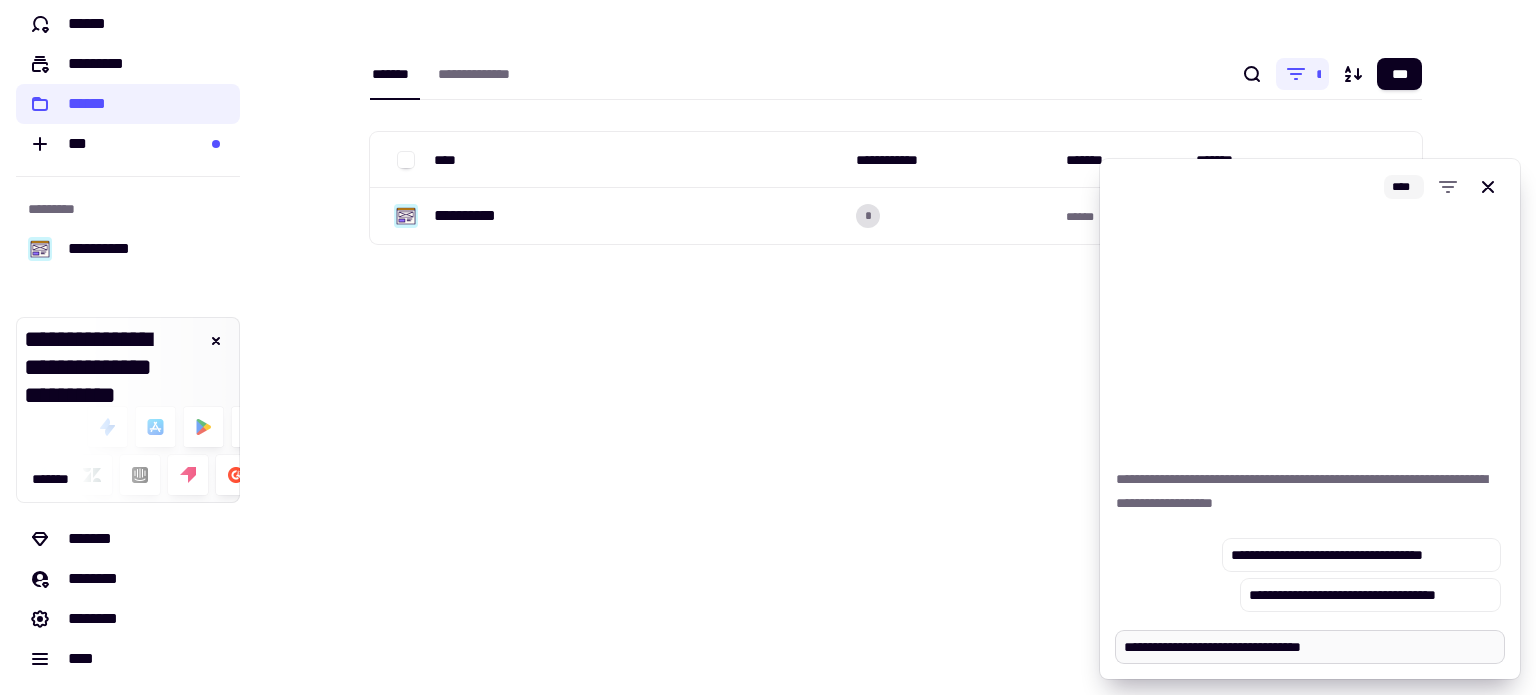 type on "*" 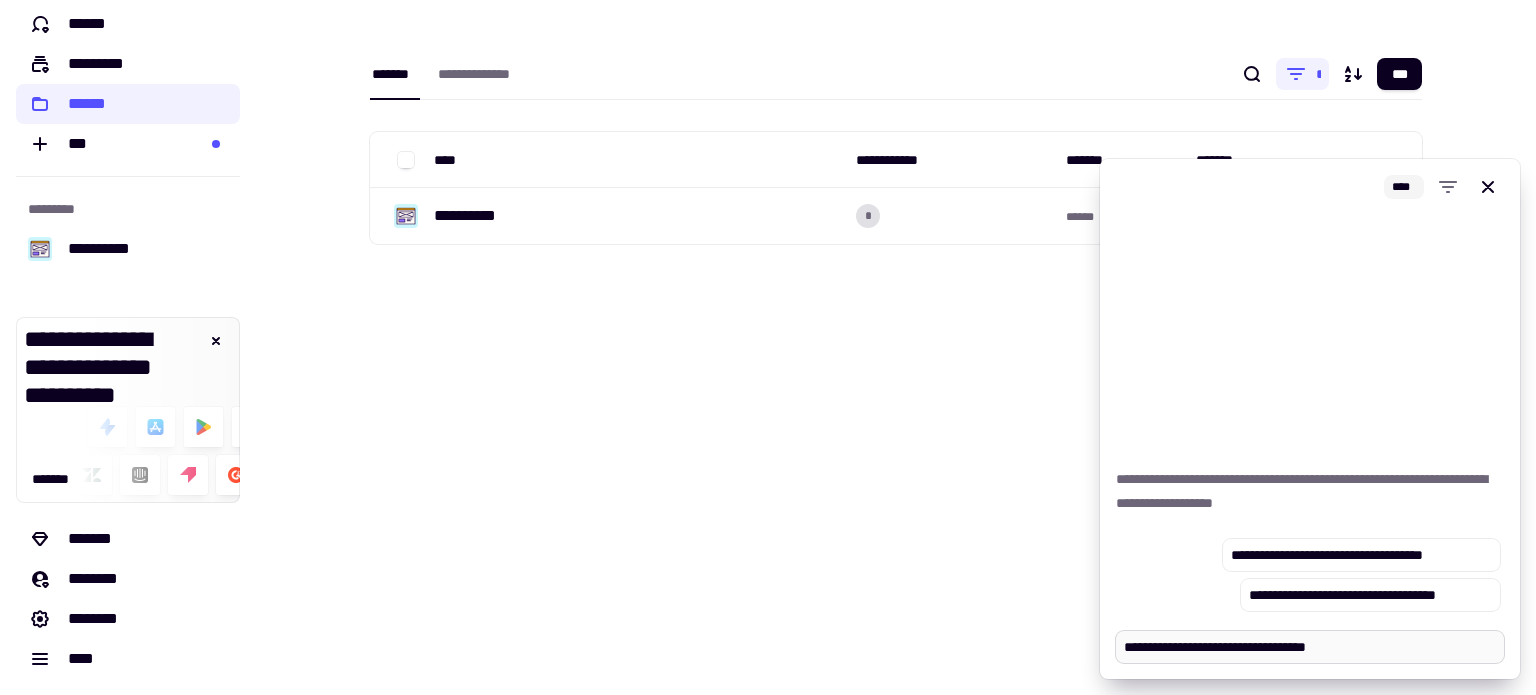type on "*" 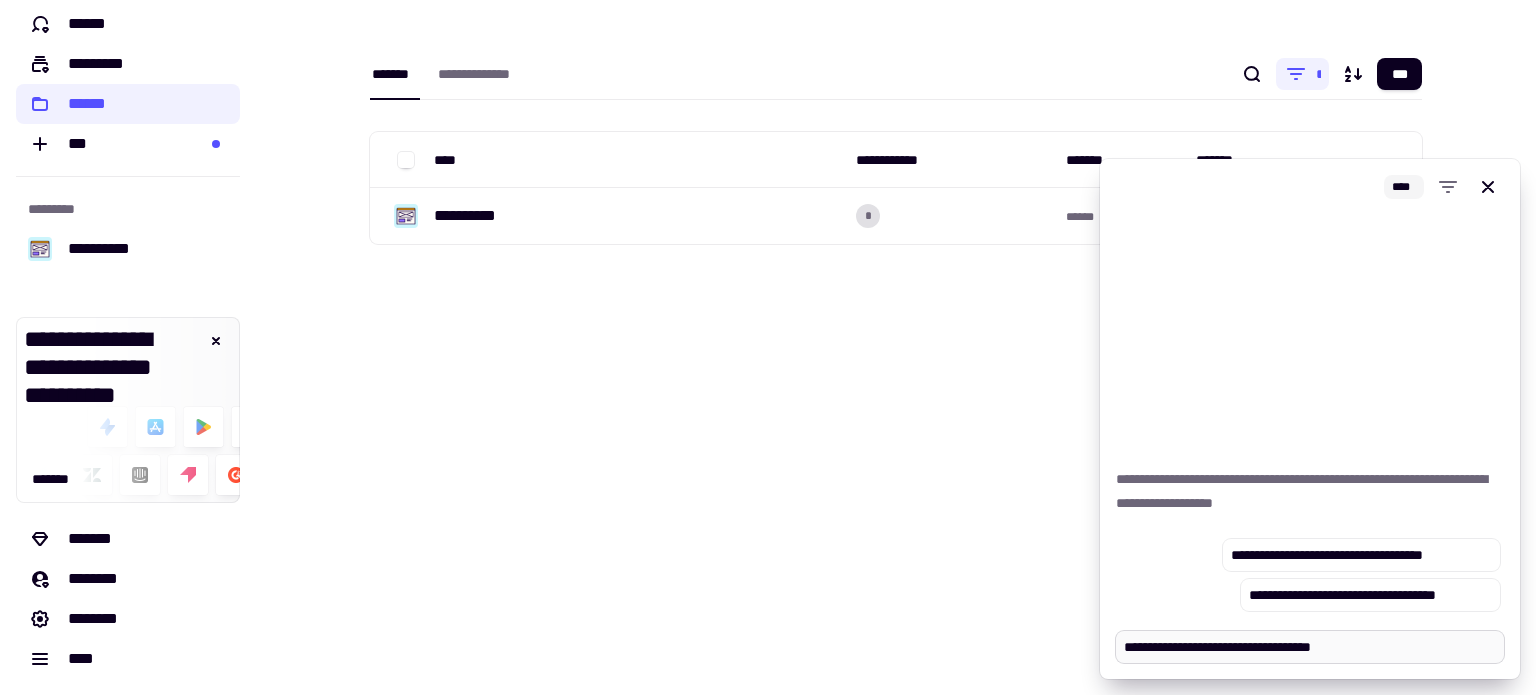 type on "*" 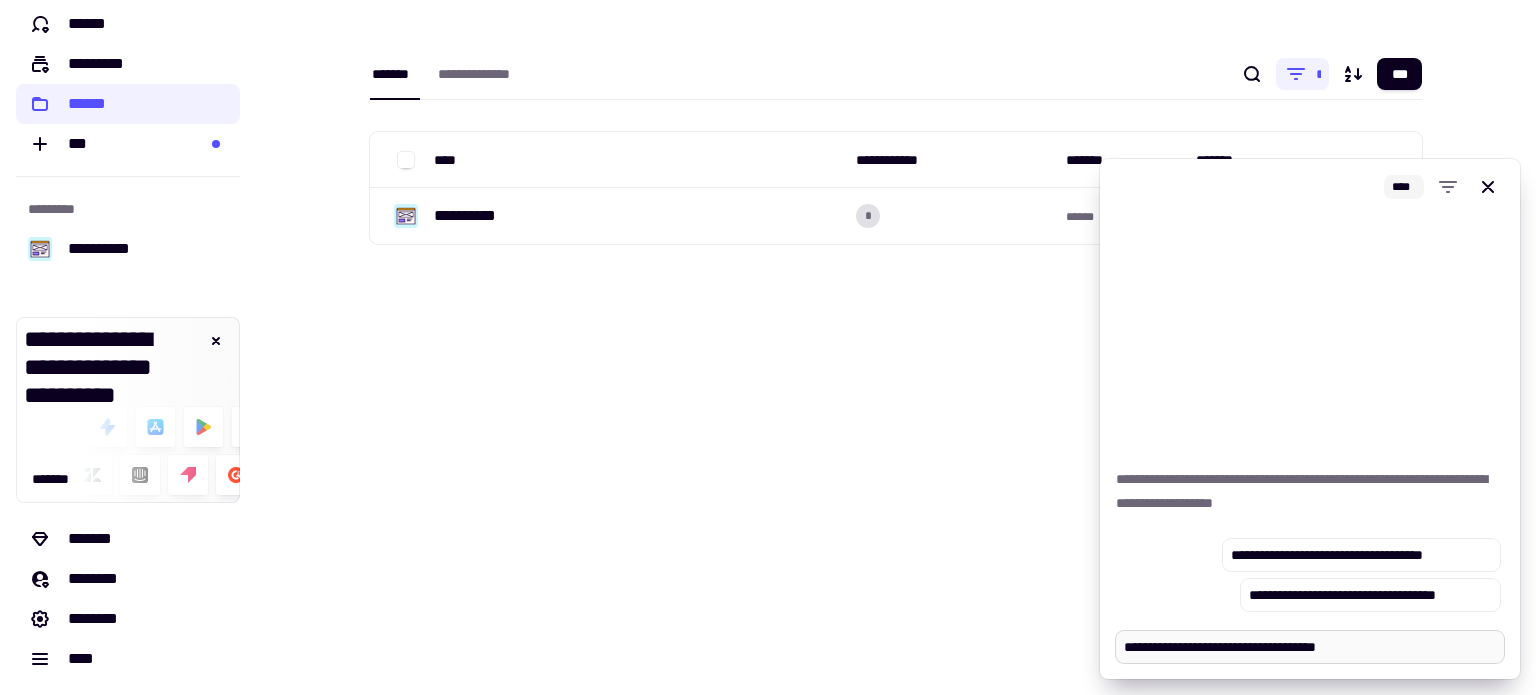 type on "*" 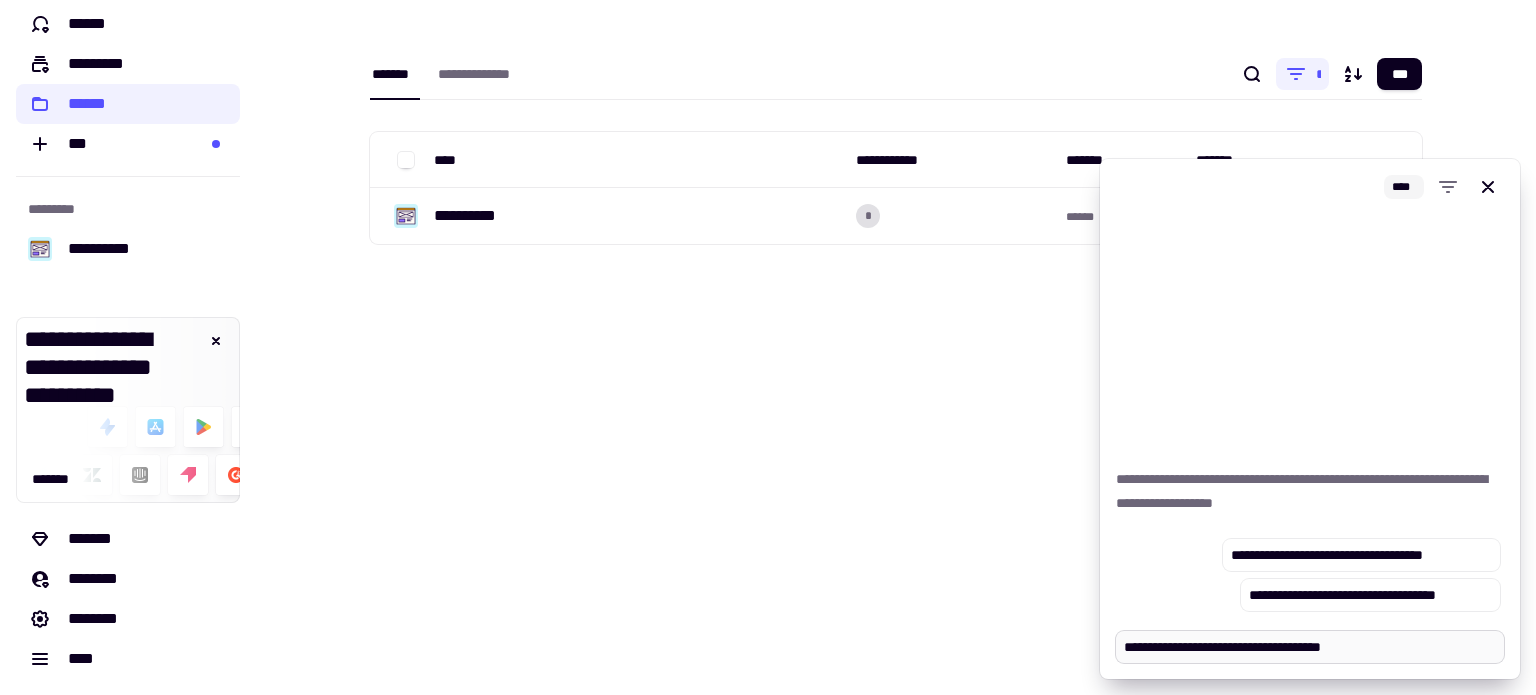 type on "*" 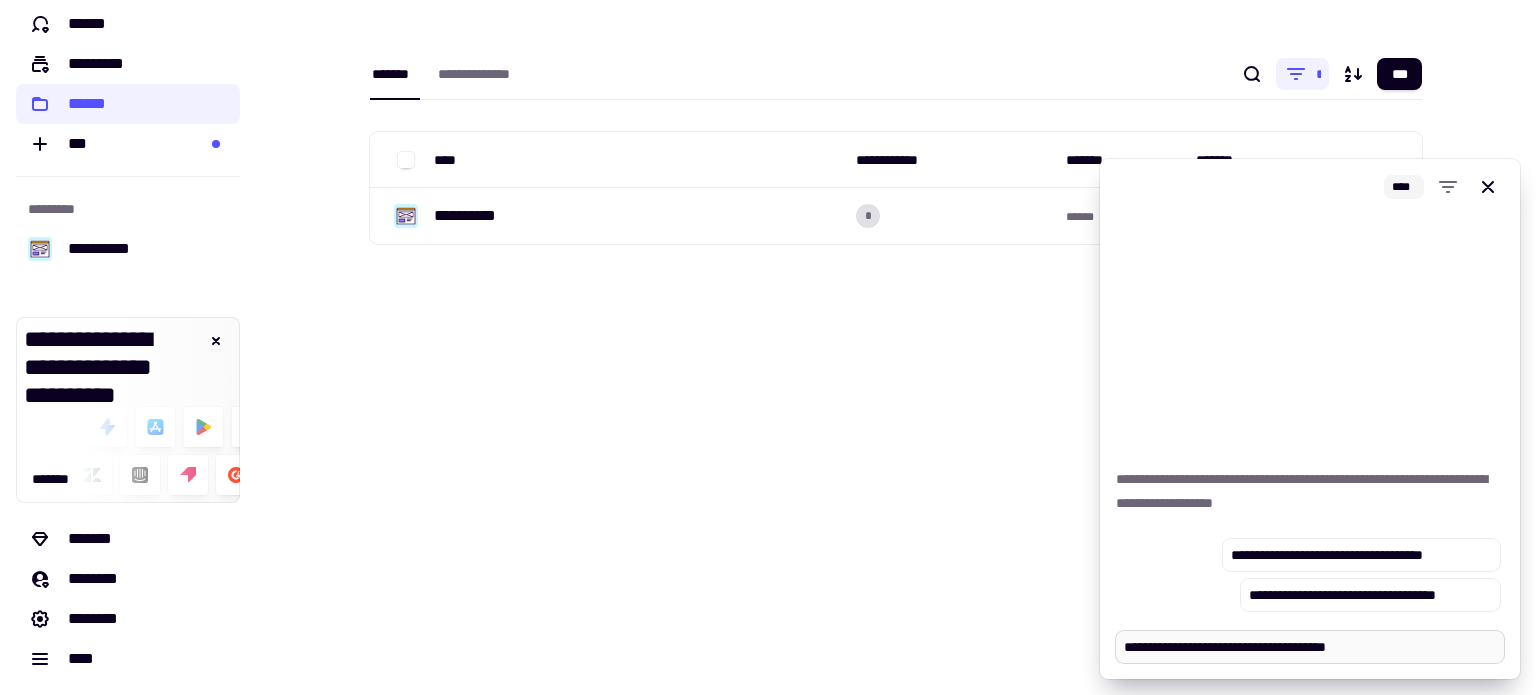 type on "*" 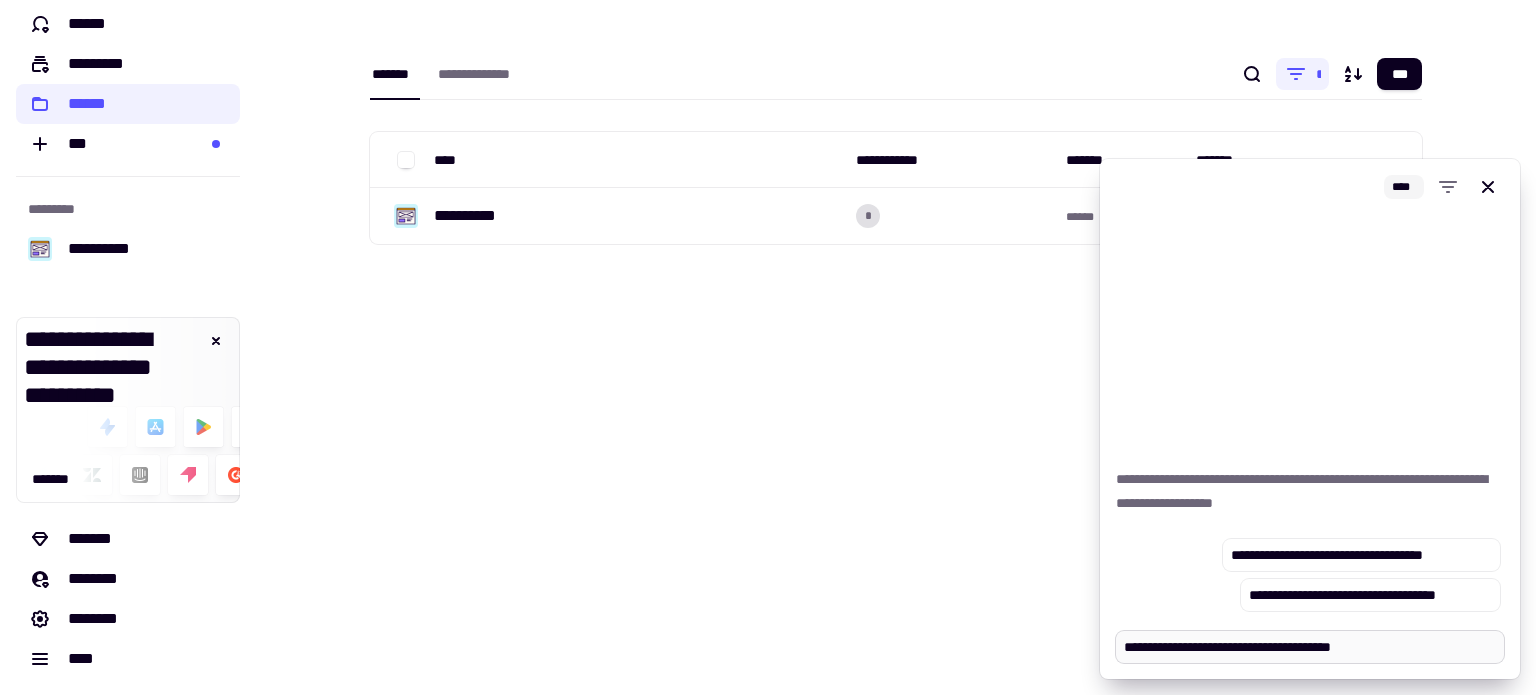 type on "*" 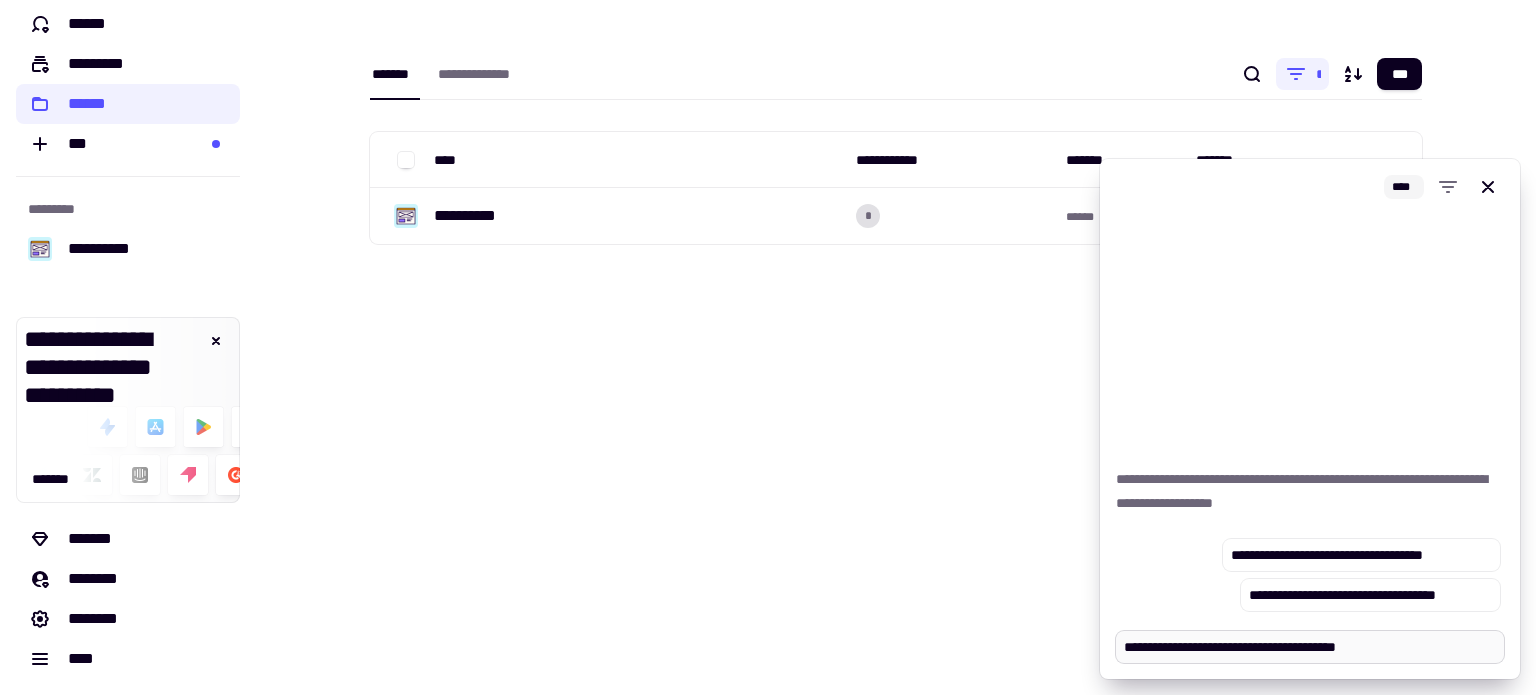 type on "*" 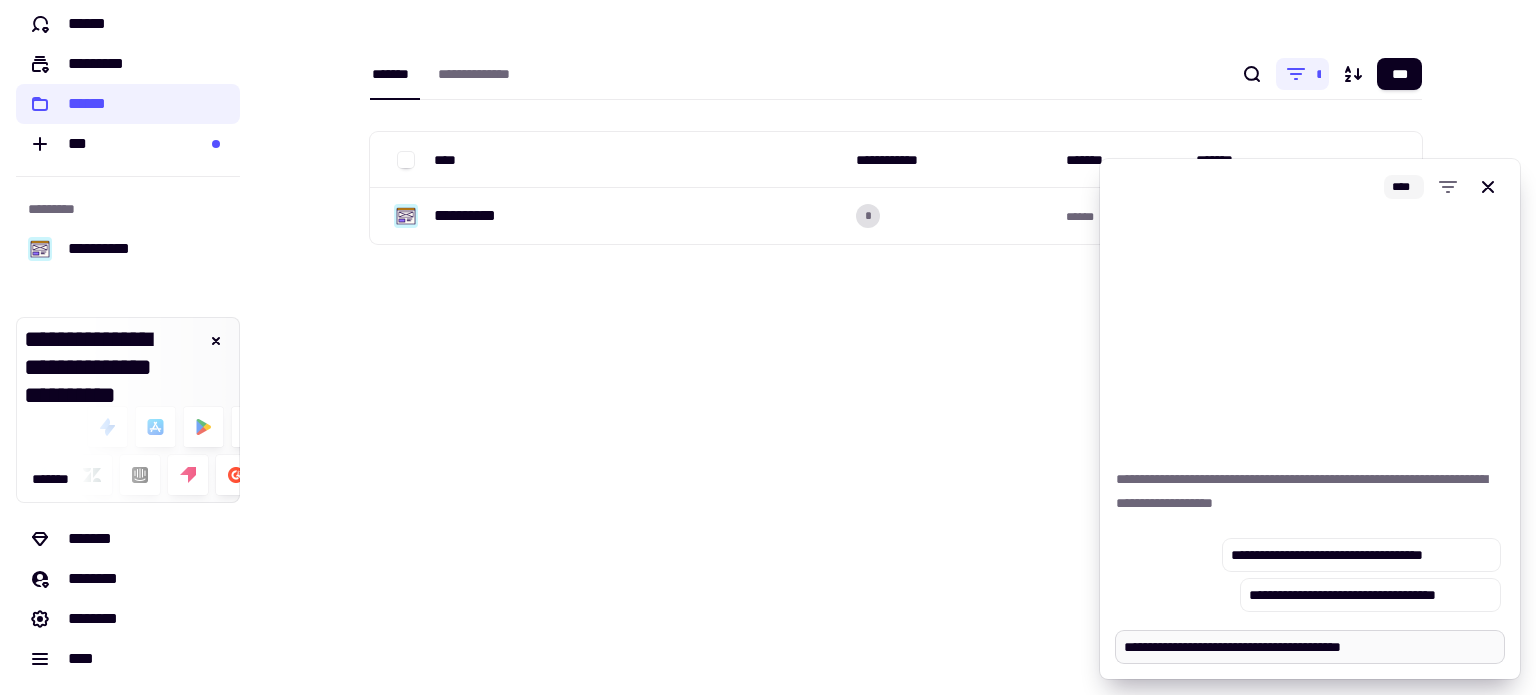 type on "*" 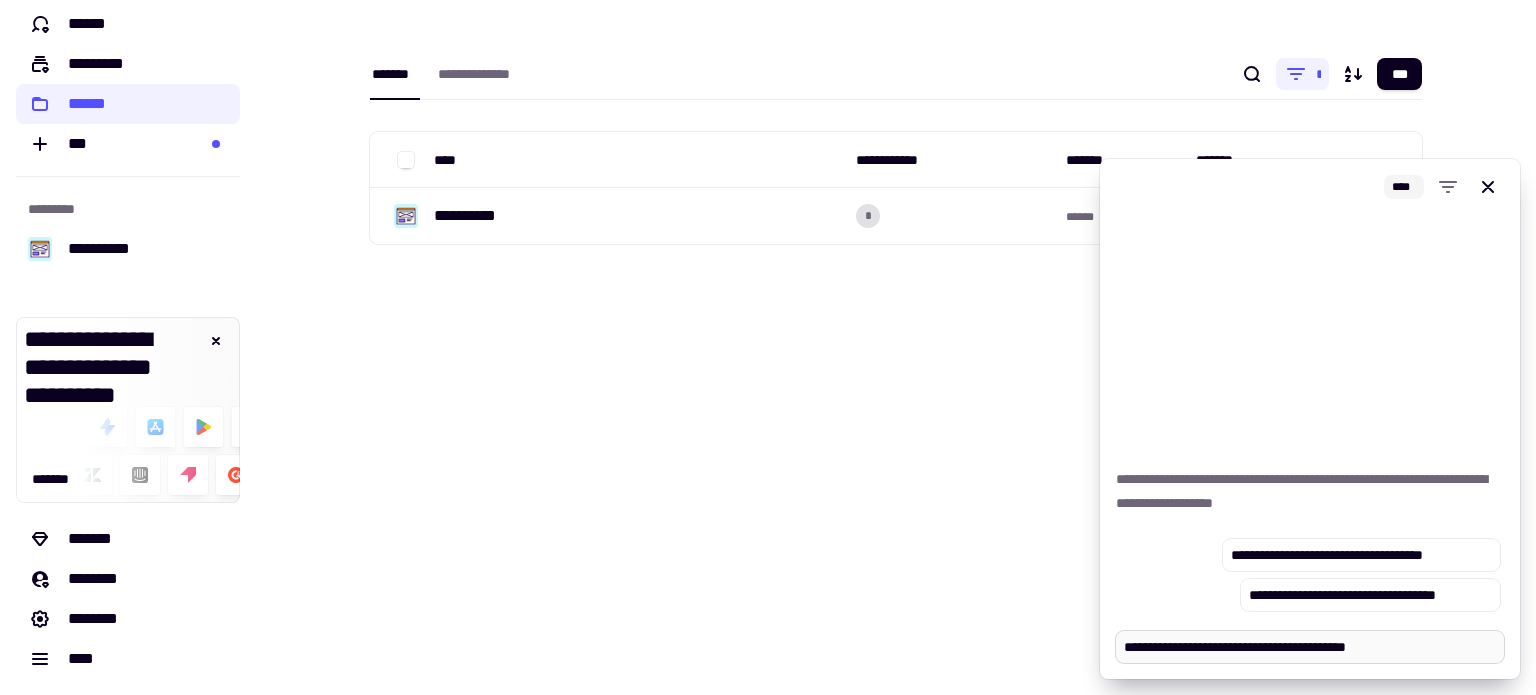 type on "*" 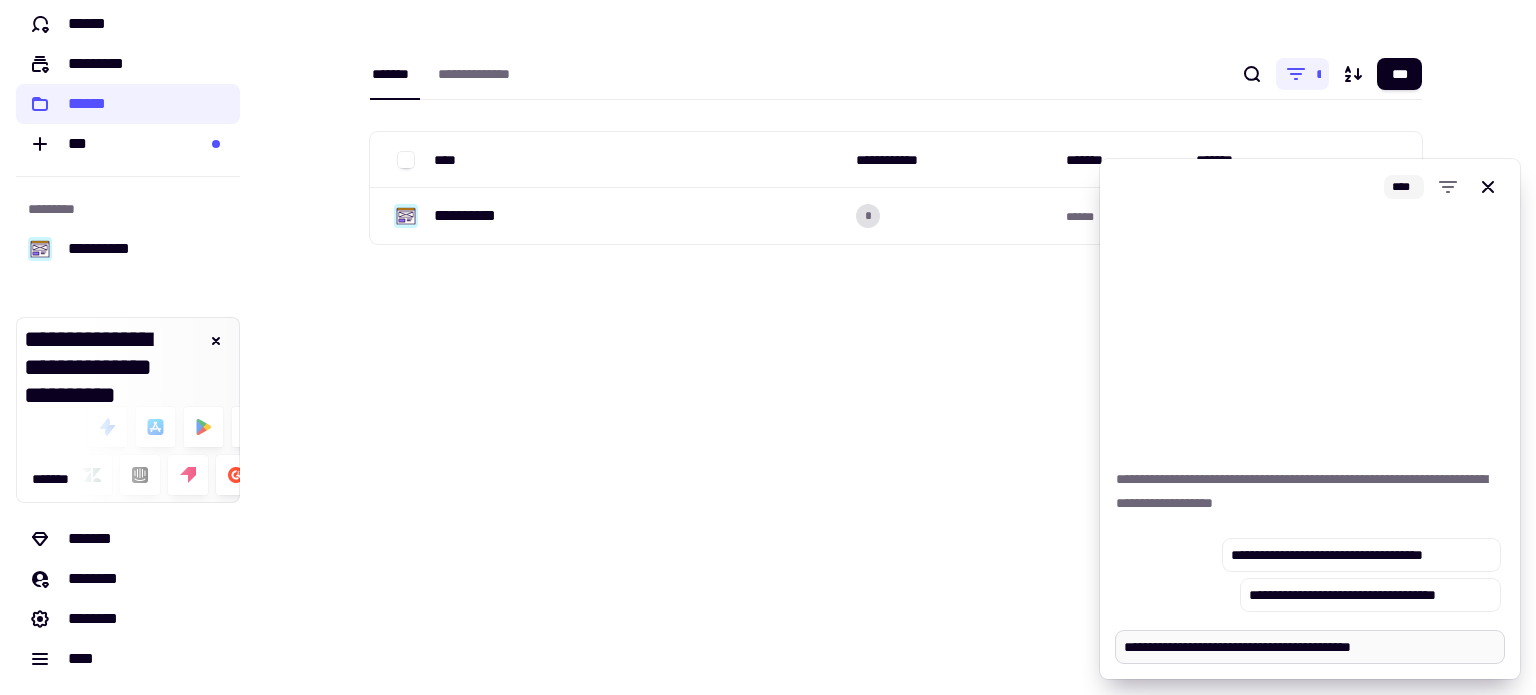 type on "*" 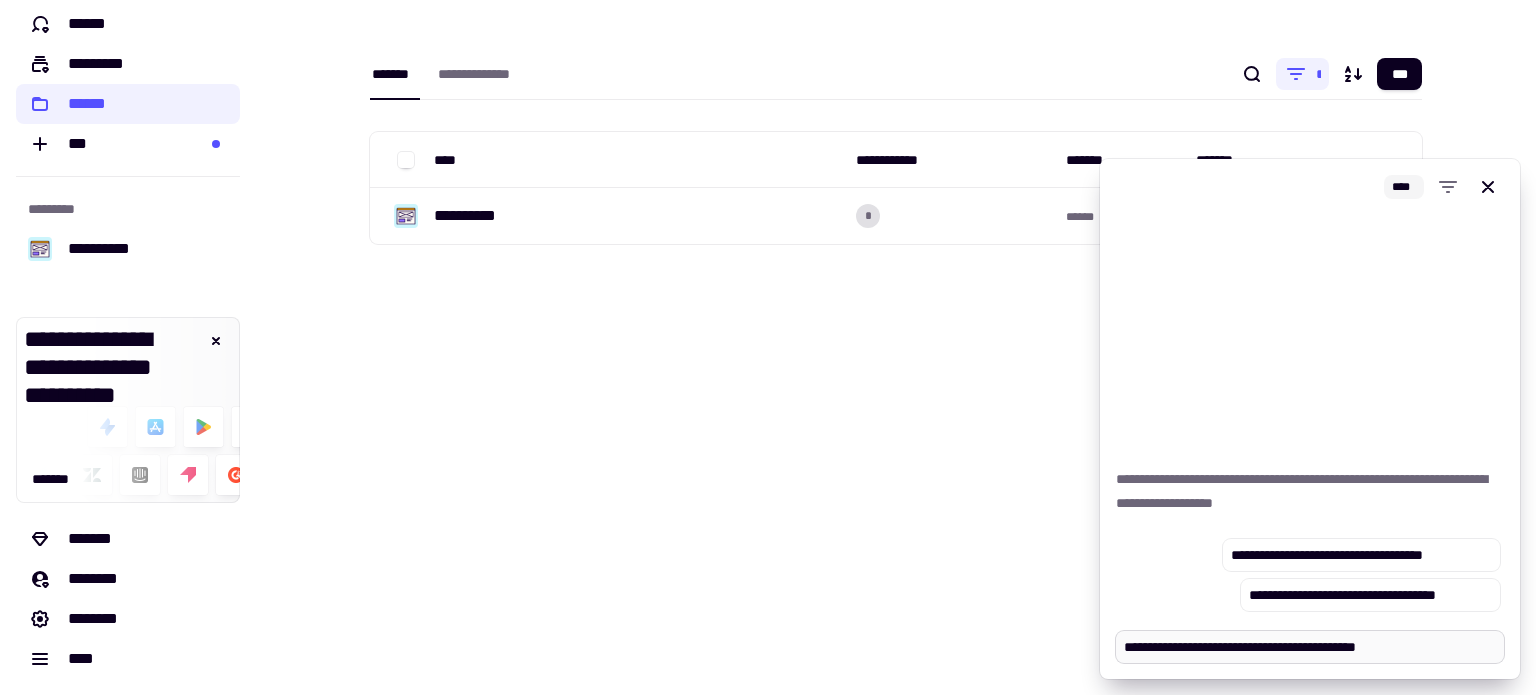 type on "*" 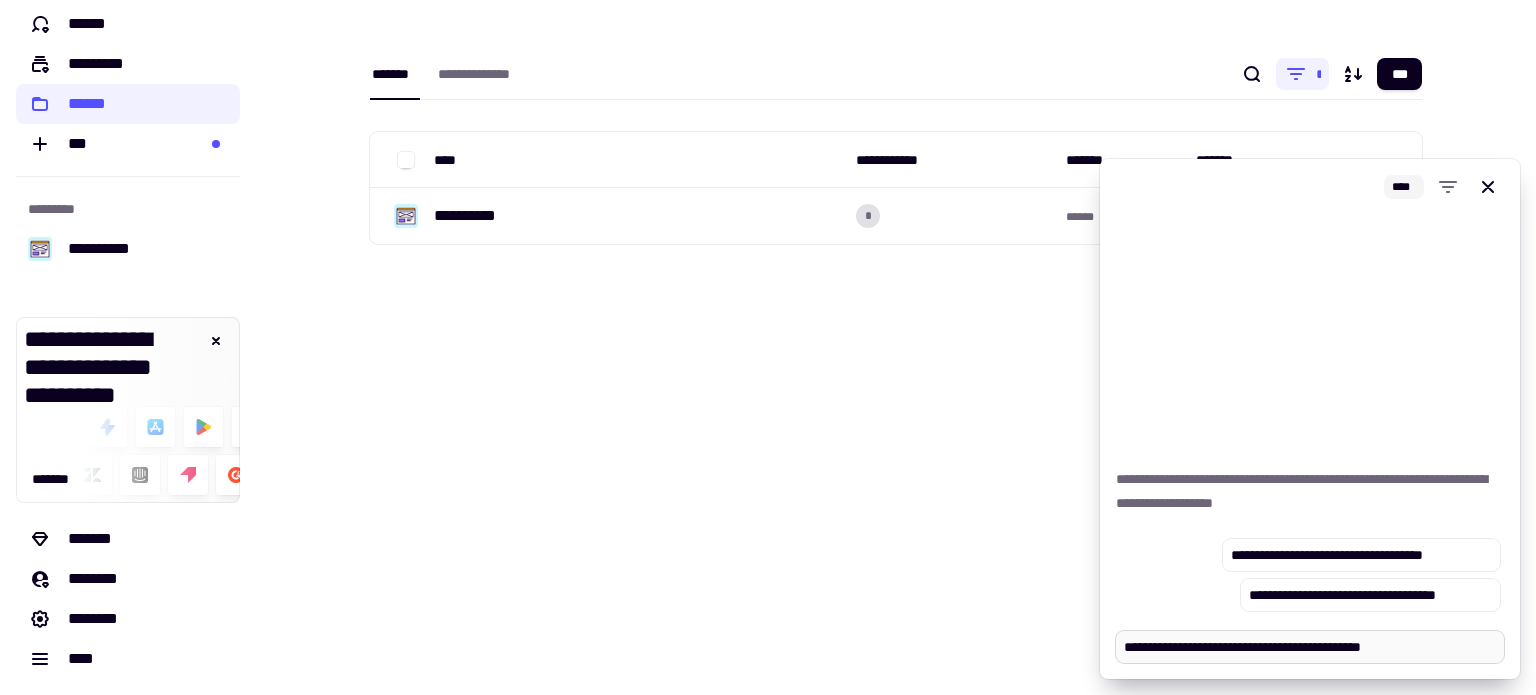 type on "*" 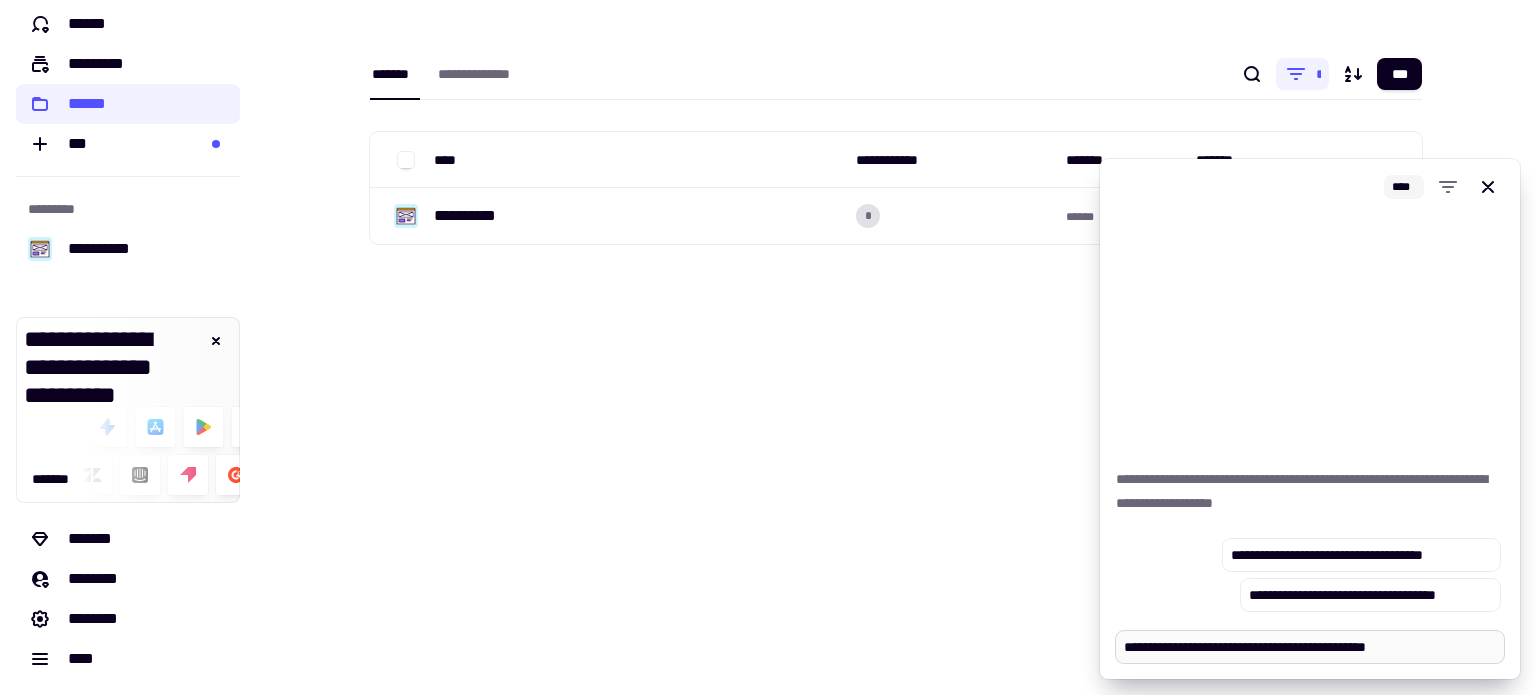 type on "*" 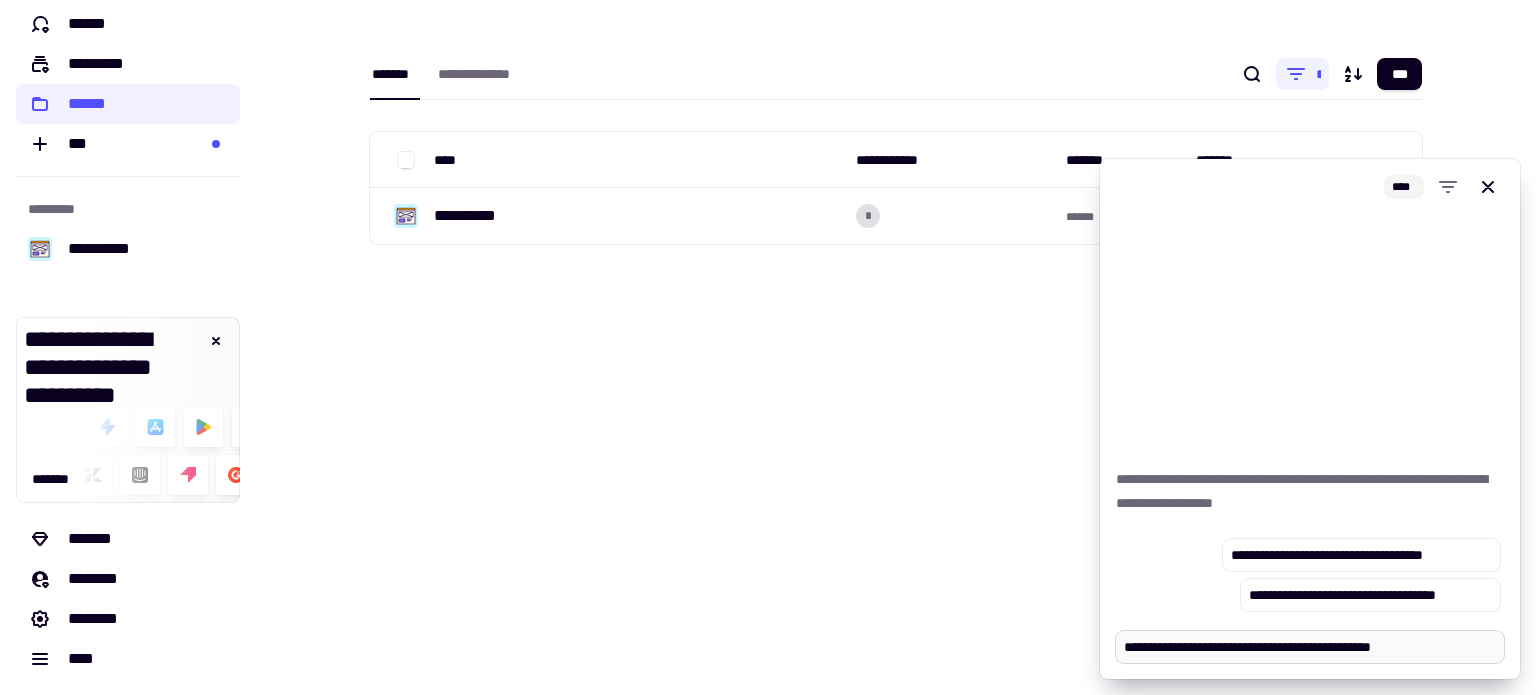 type on "*" 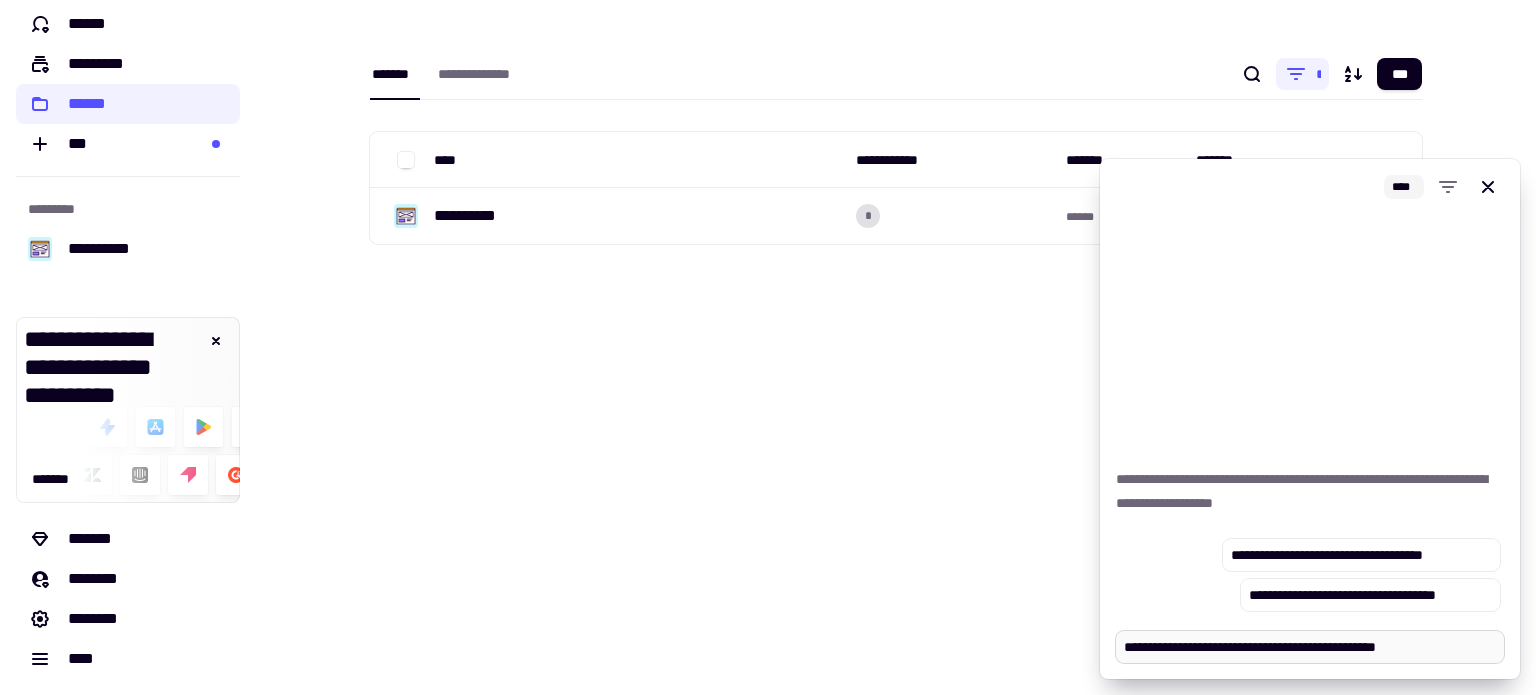 type on "*" 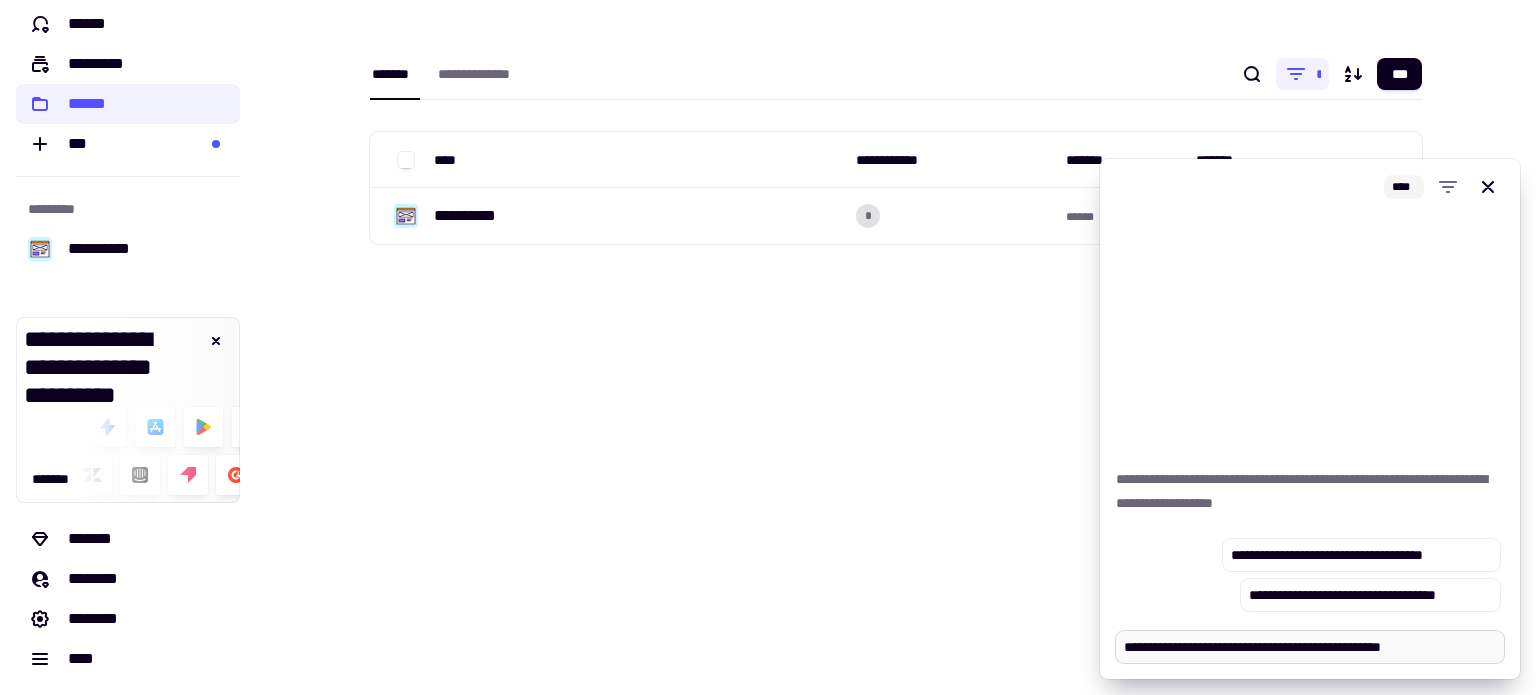 type on "*" 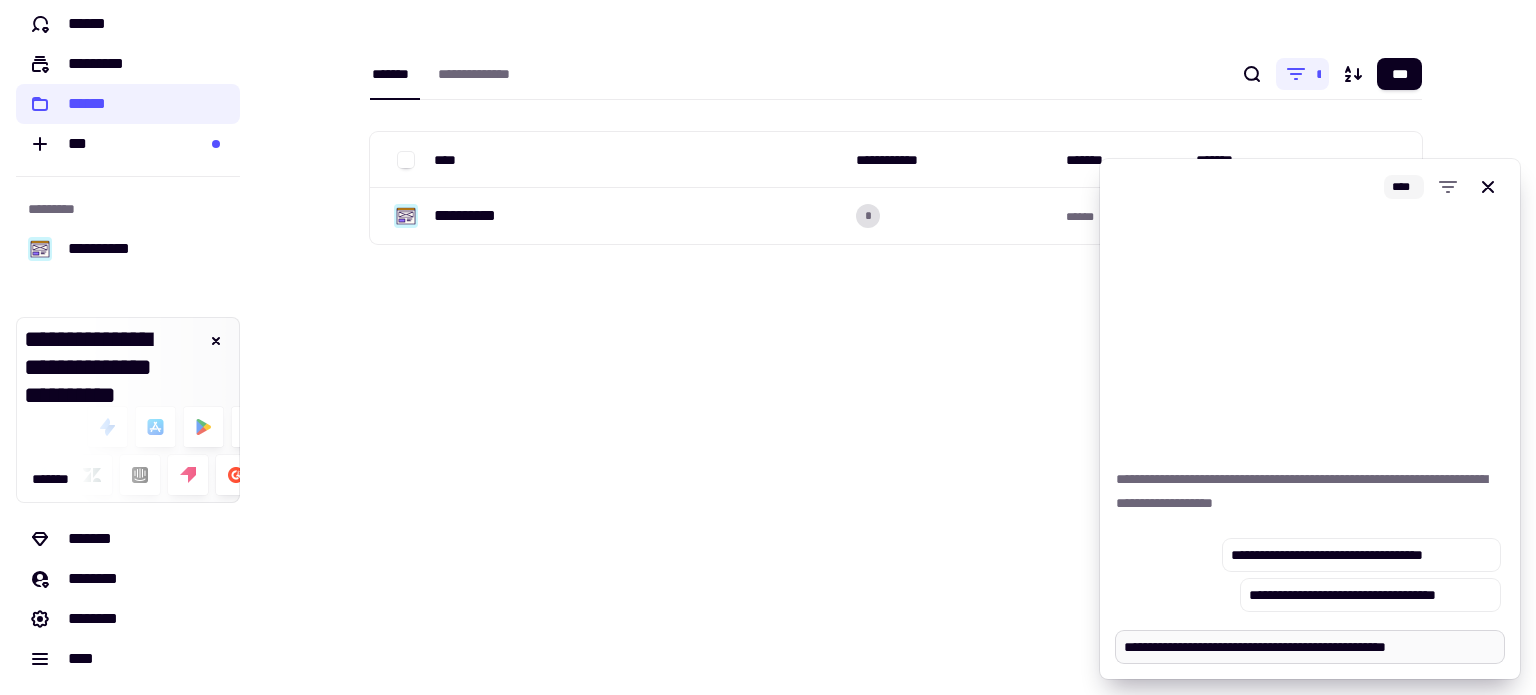 type on "*" 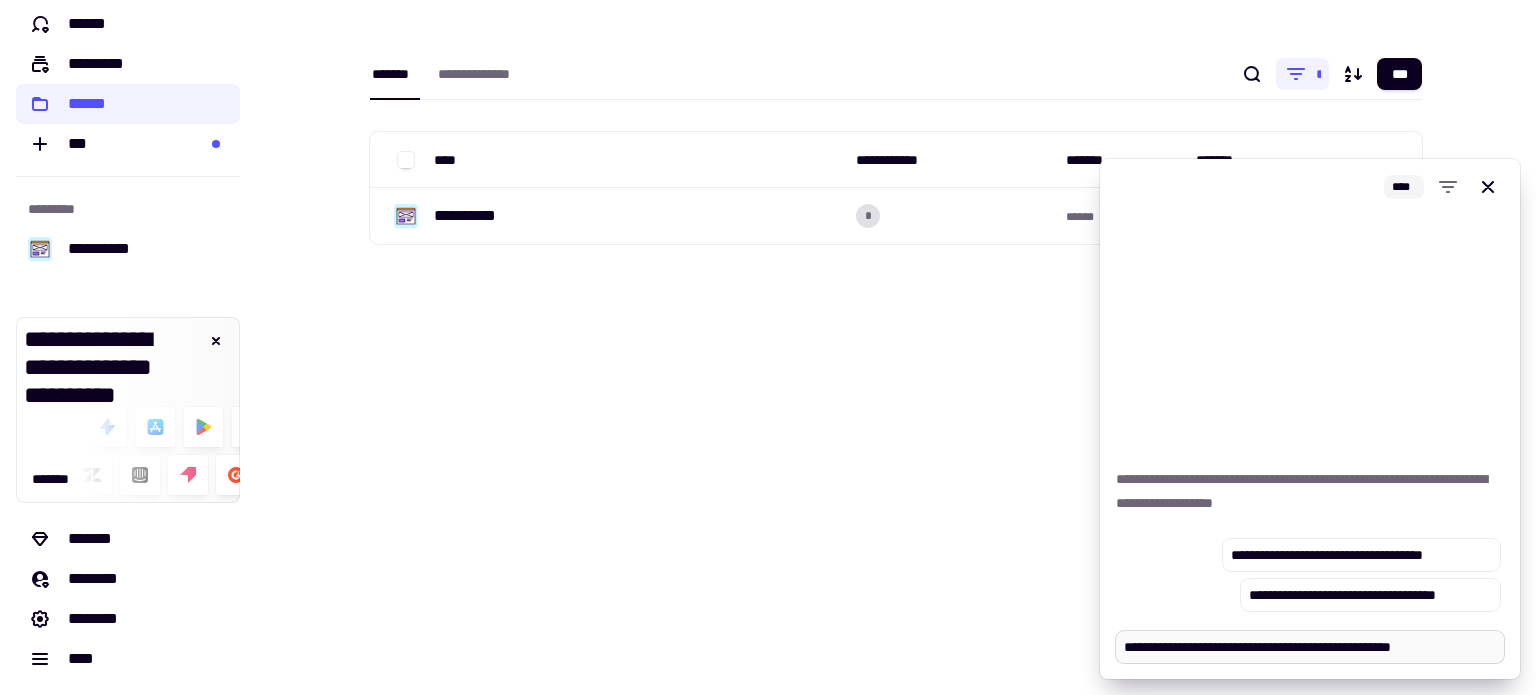 type on "*" 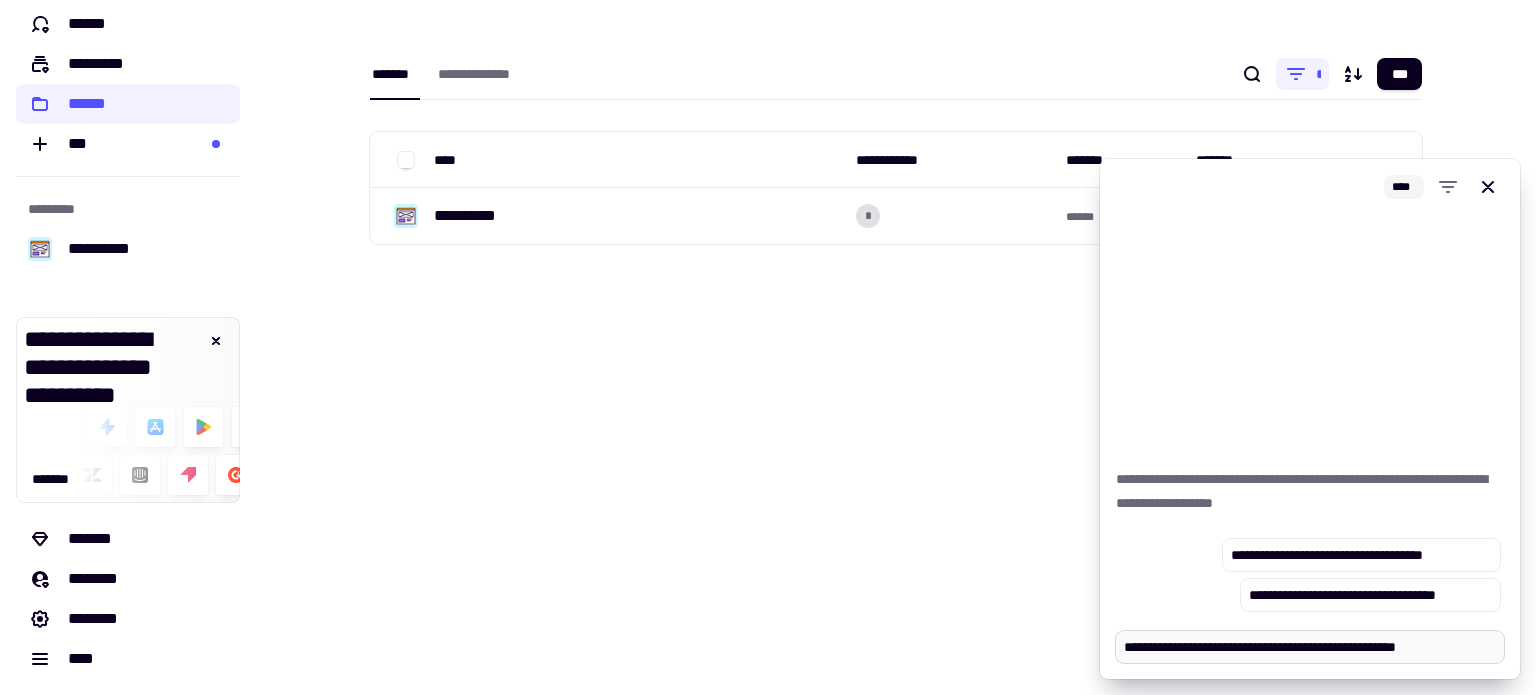type on "*" 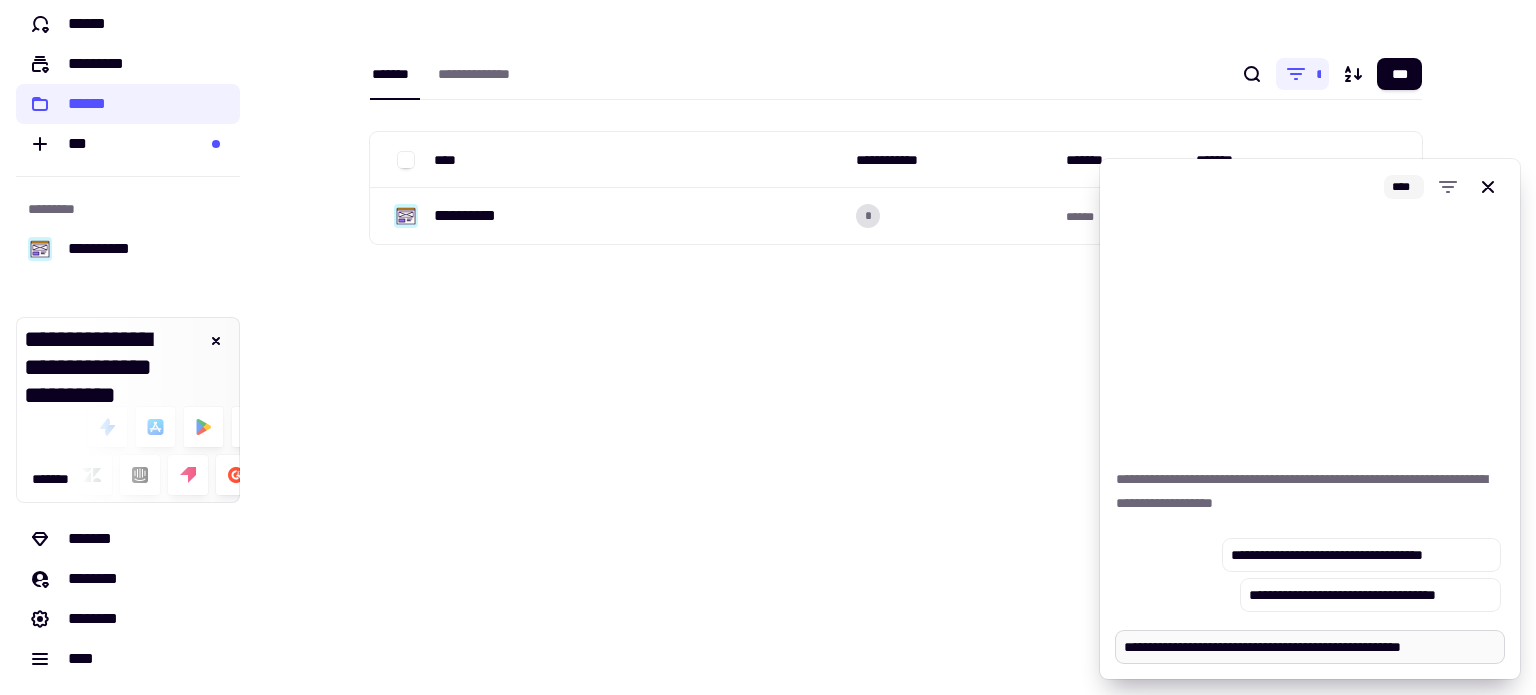 type on "*" 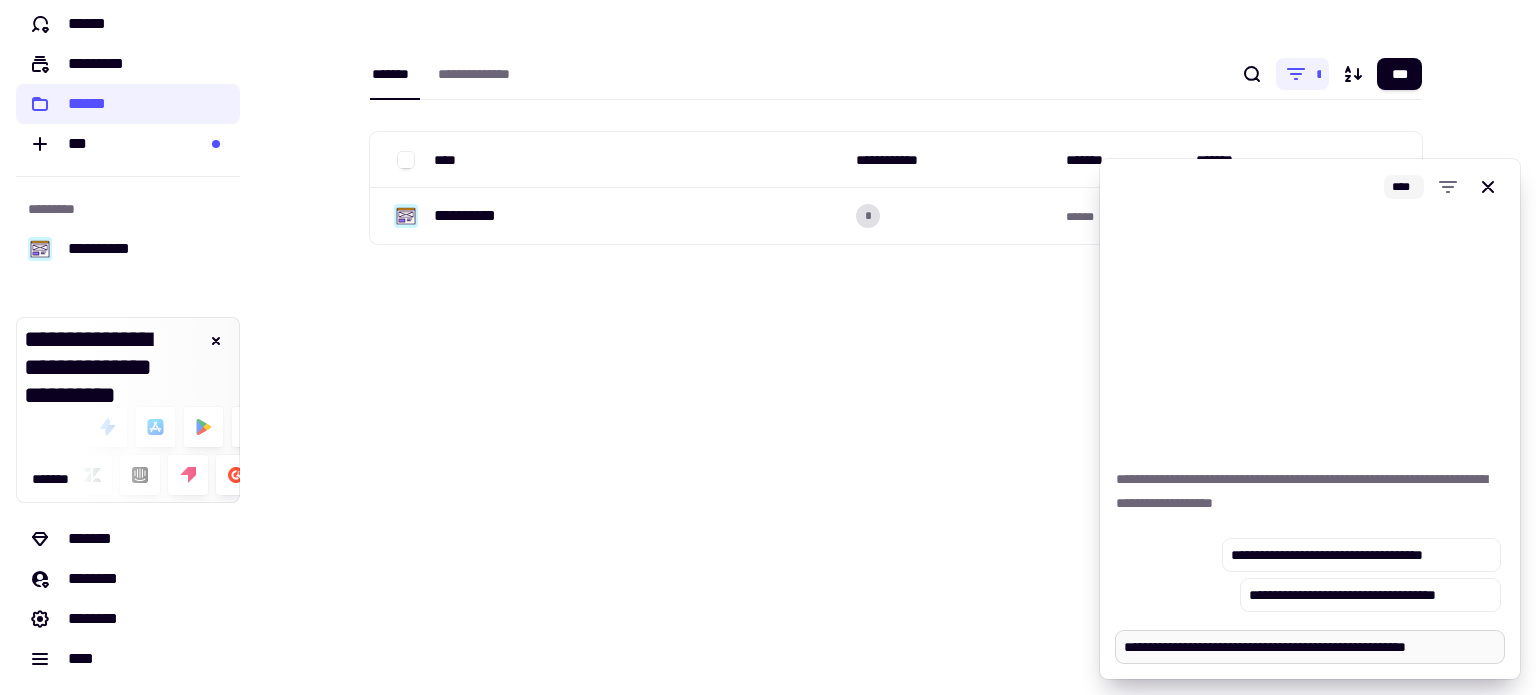 type on "*" 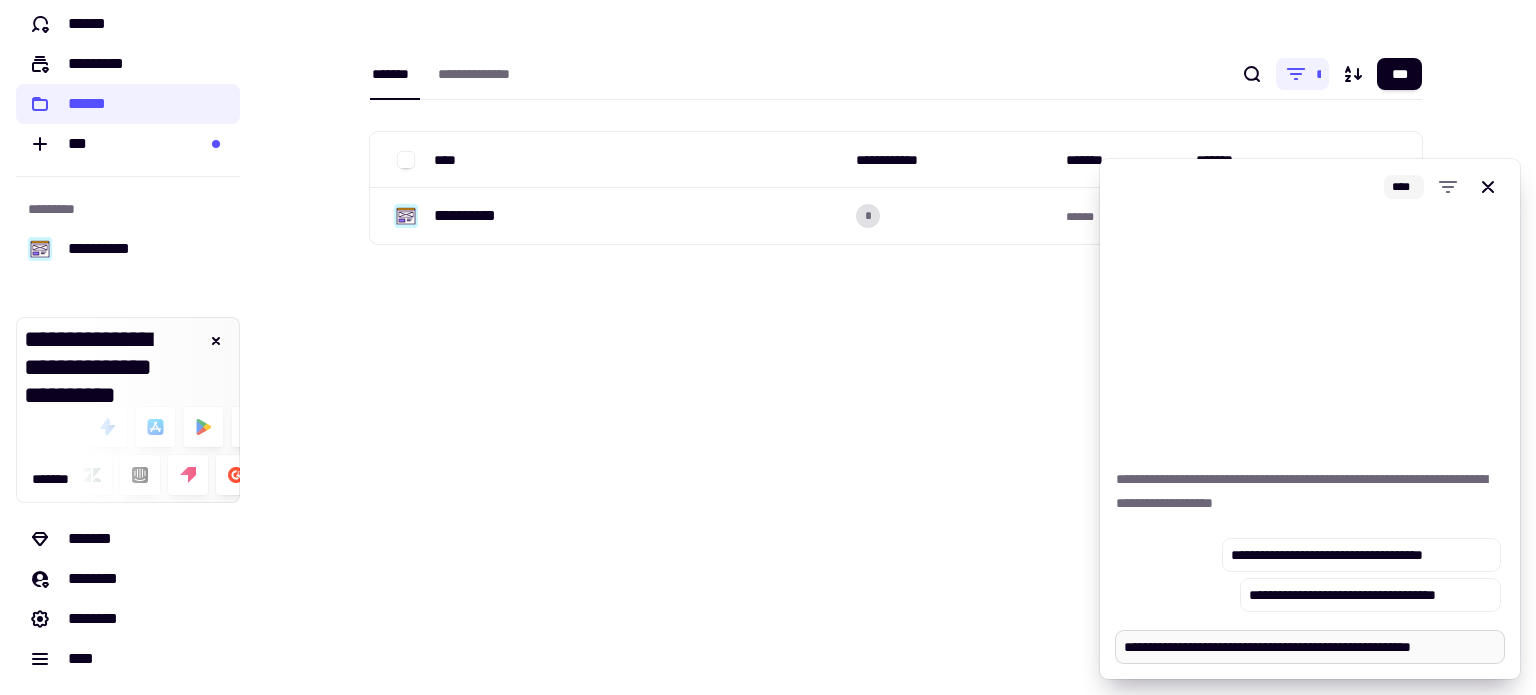 type on "*" 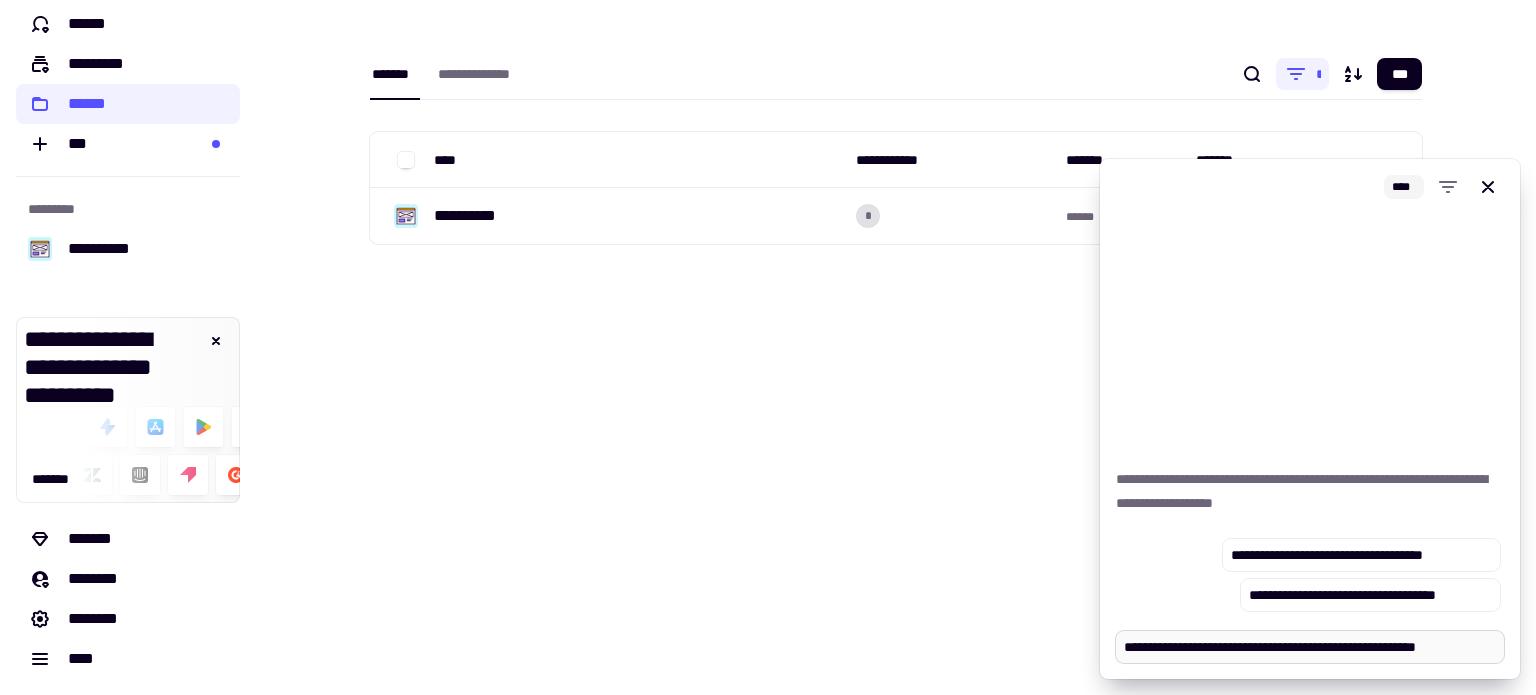 type on "*" 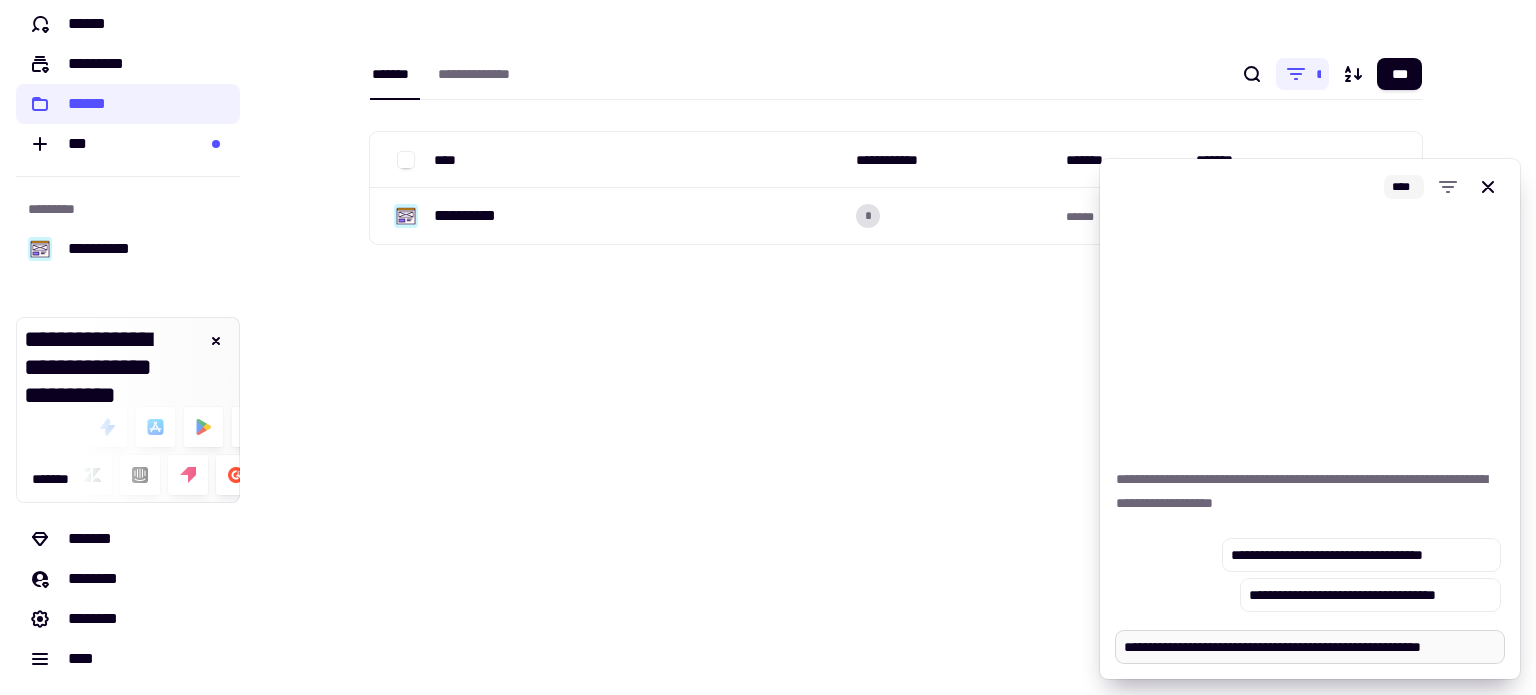type on "*" 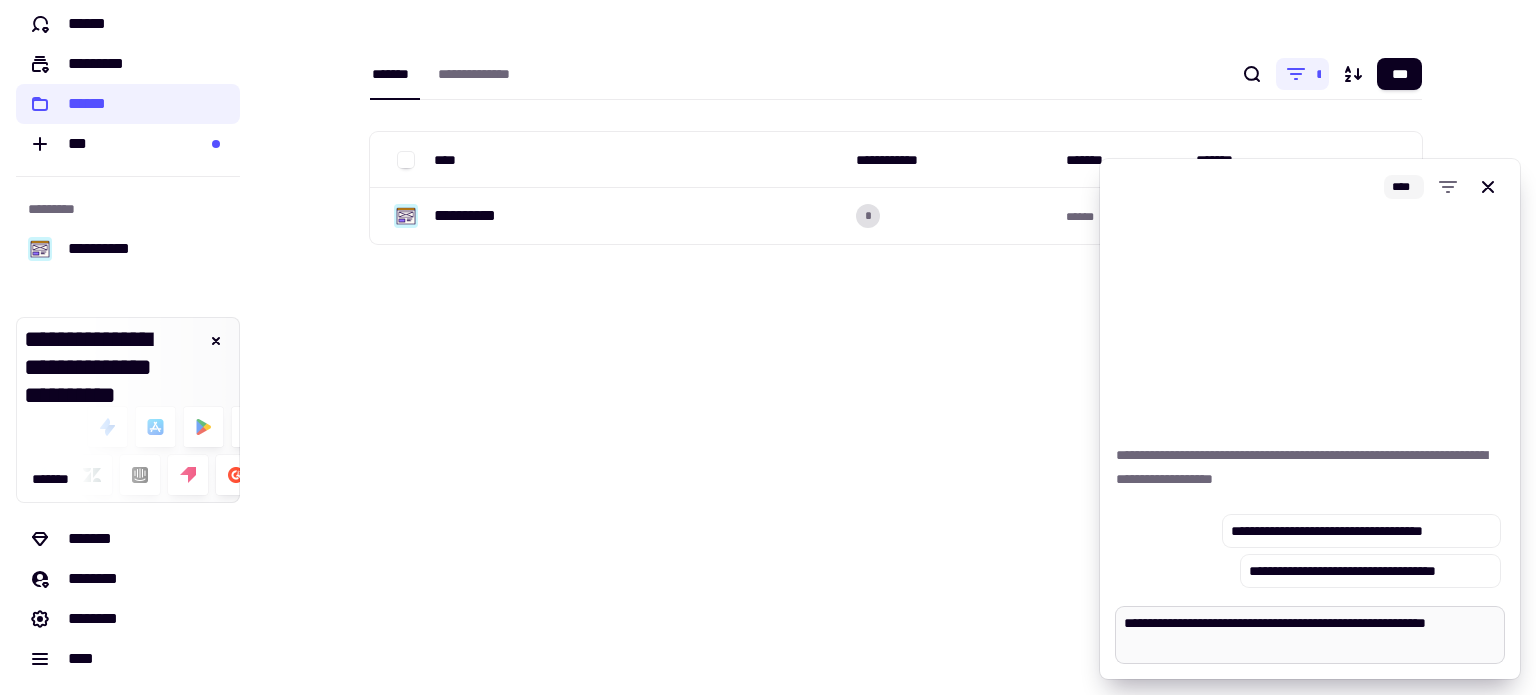 type on "*" 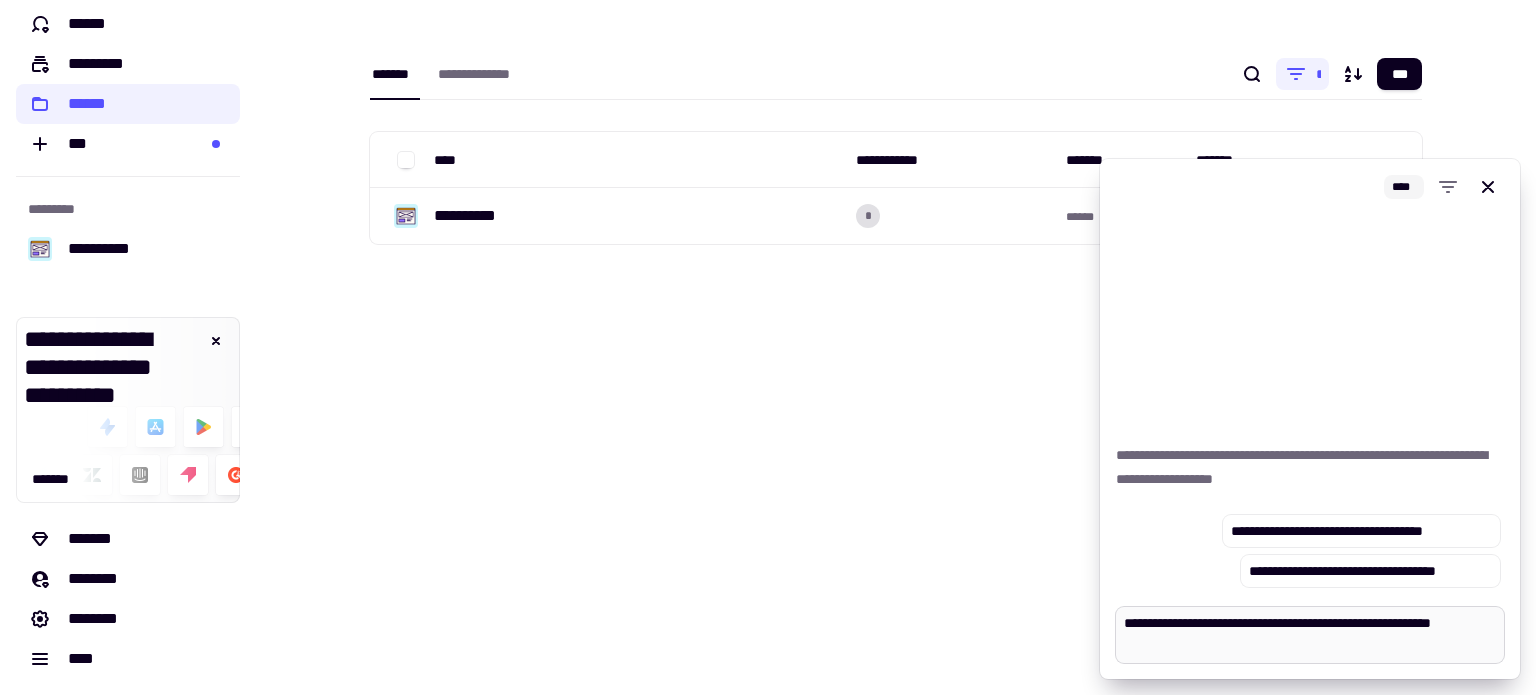 type on "*" 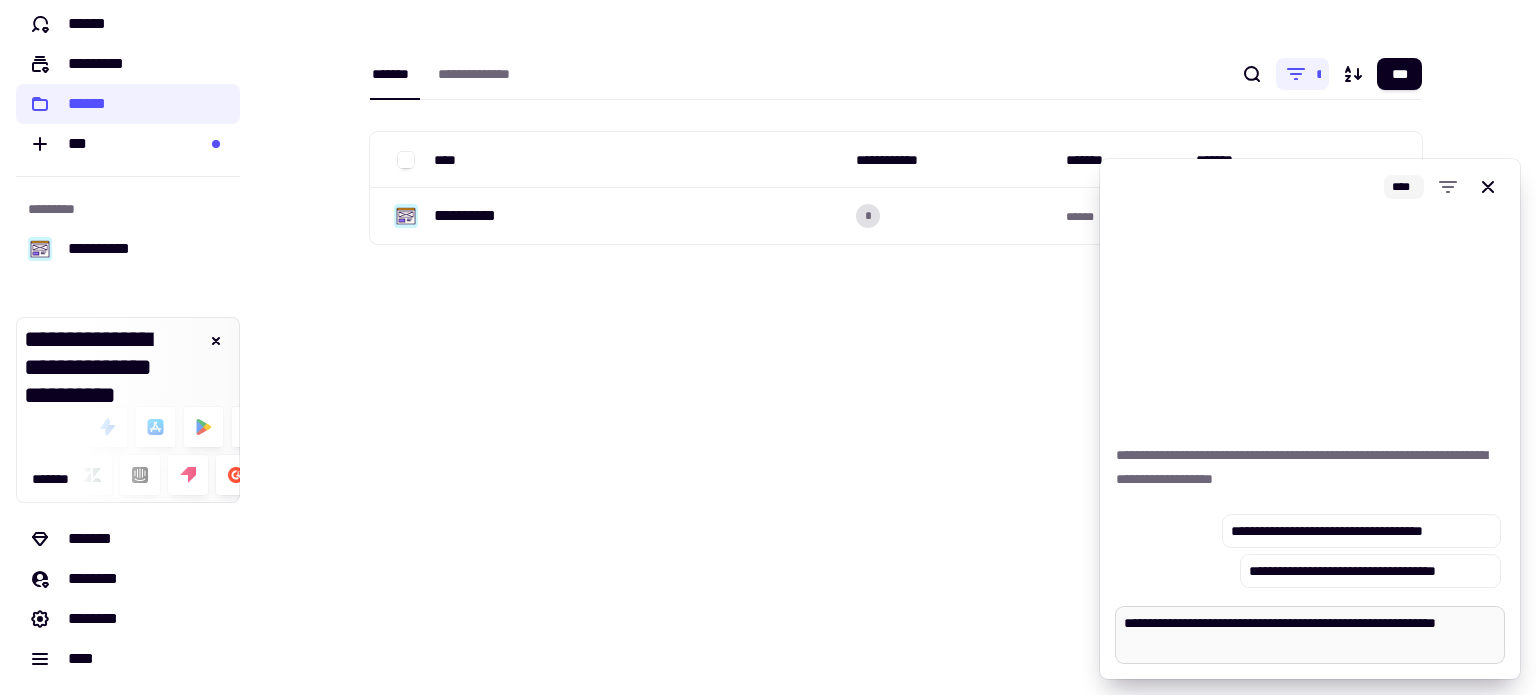 type on "*" 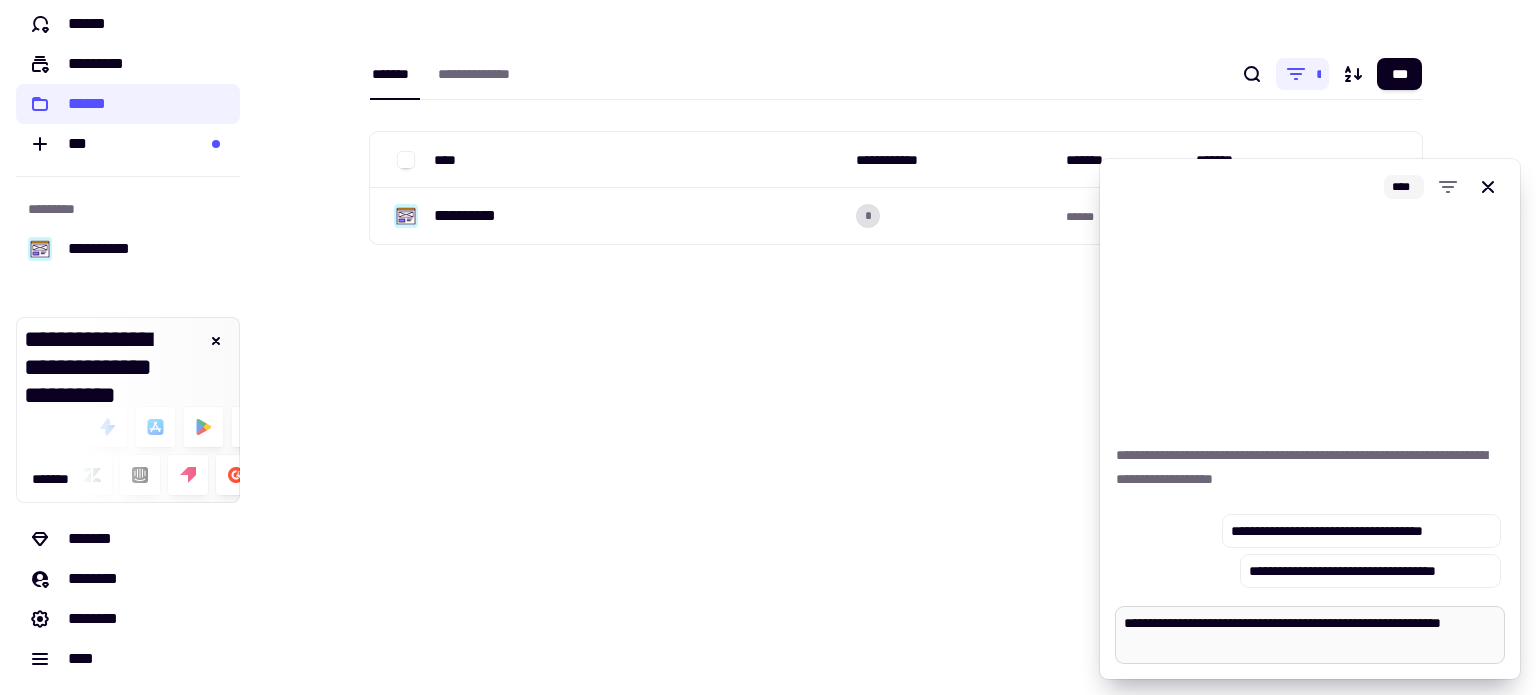 type on "*" 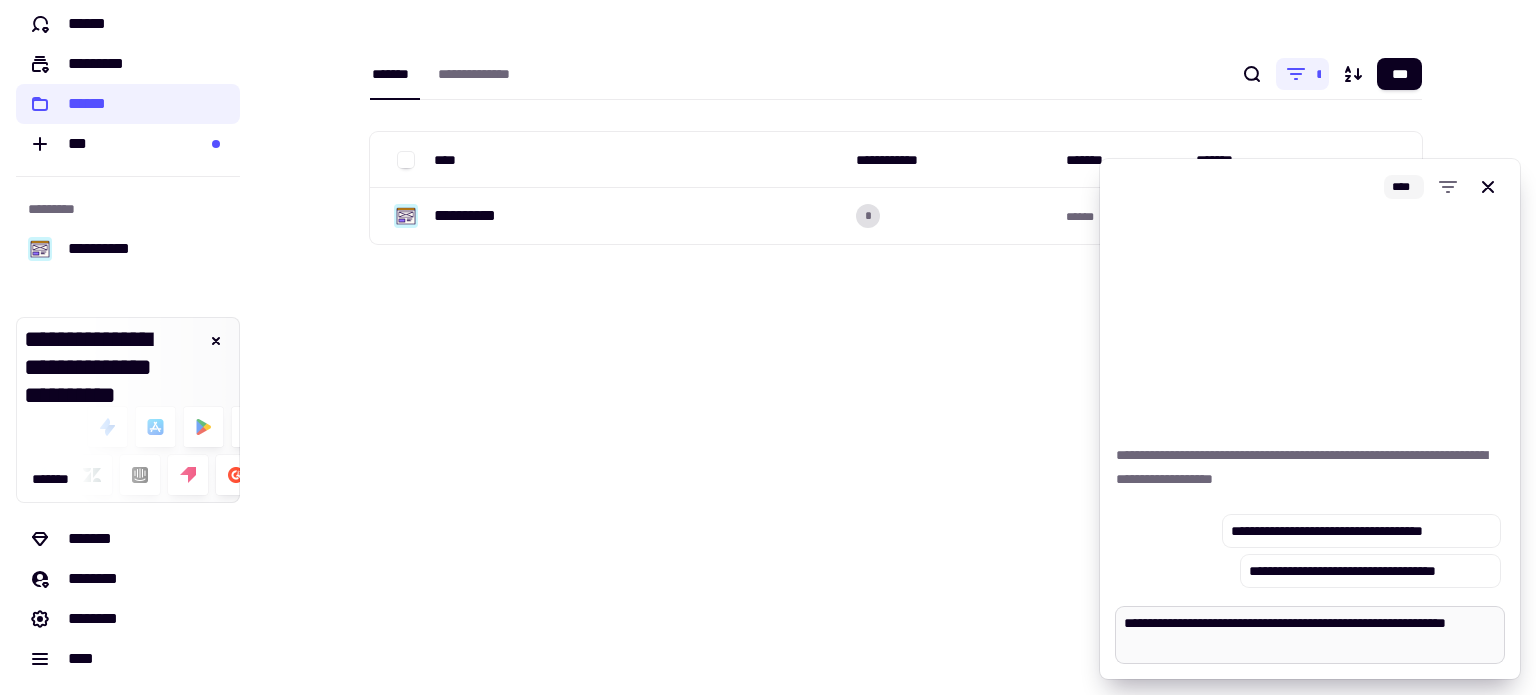 type on "*" 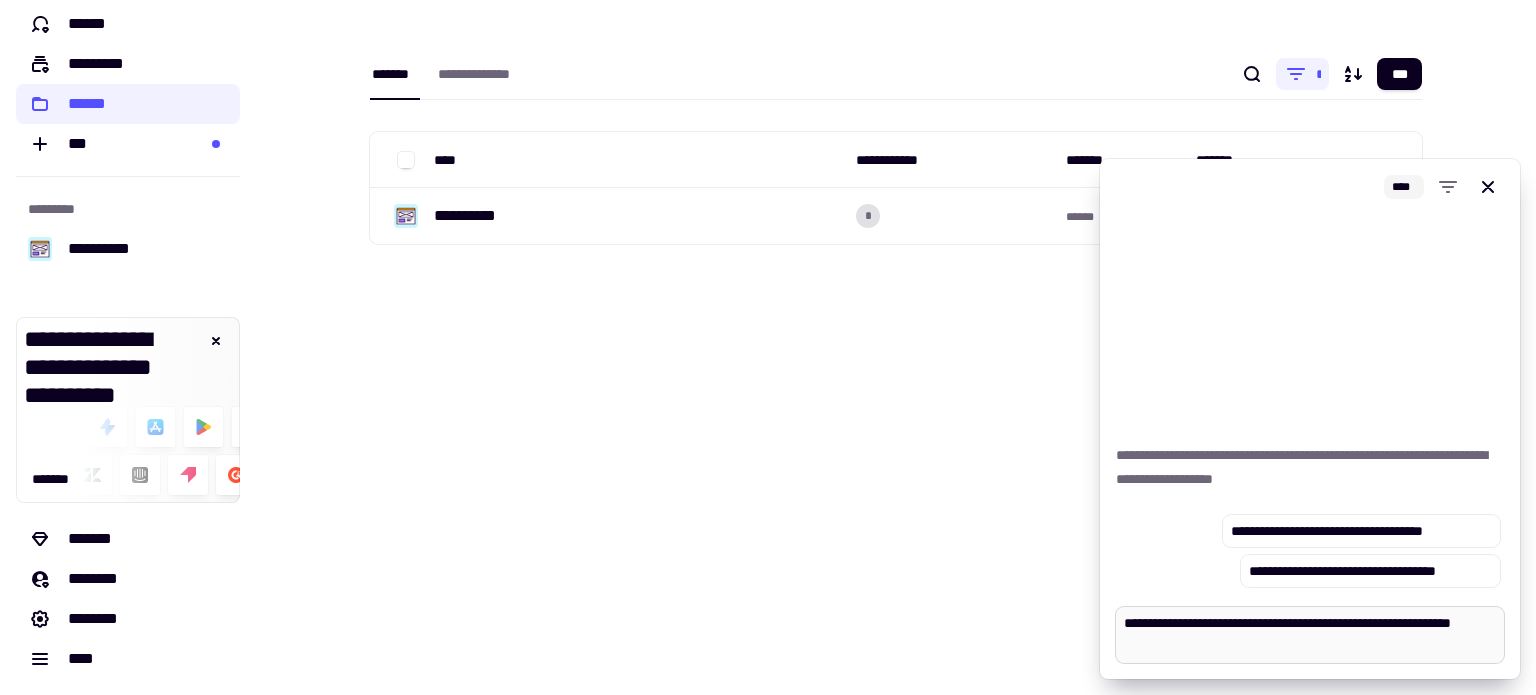 type on "*" 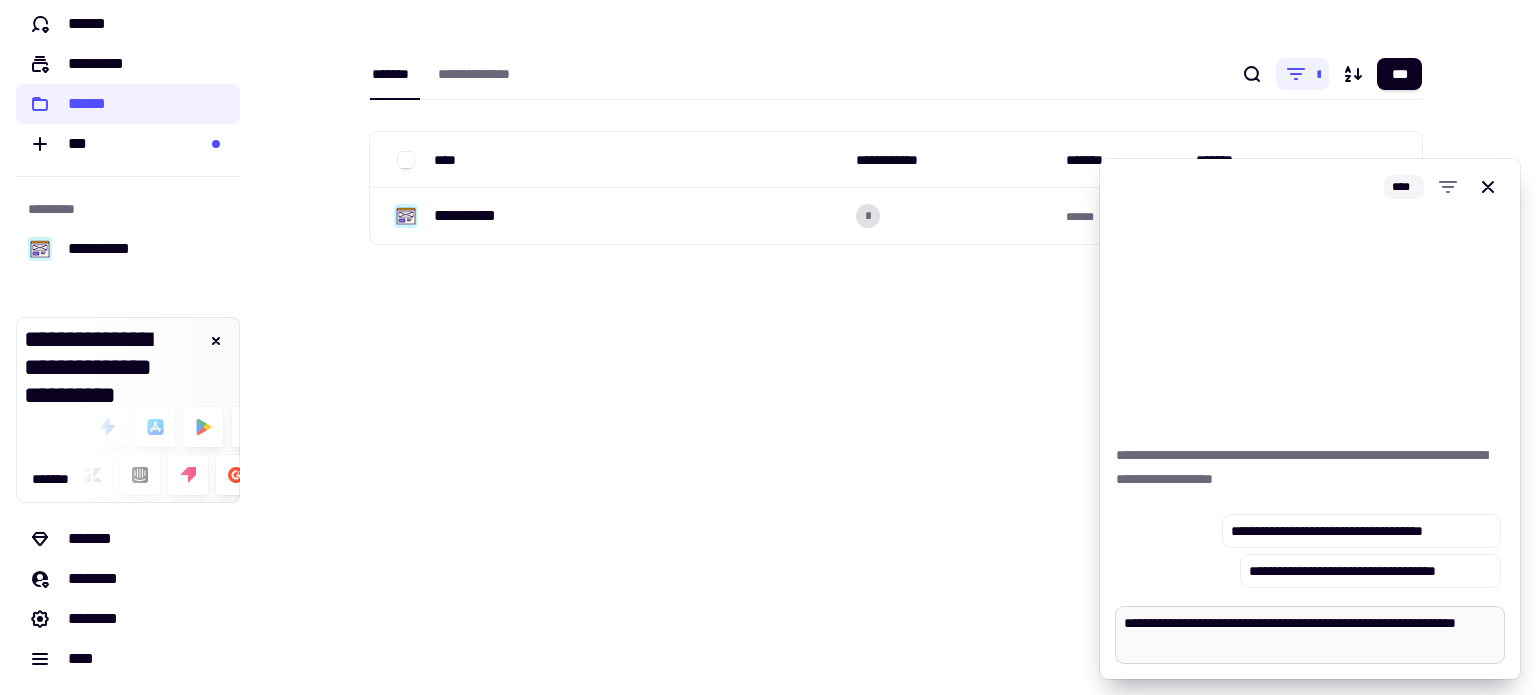 type on "*" 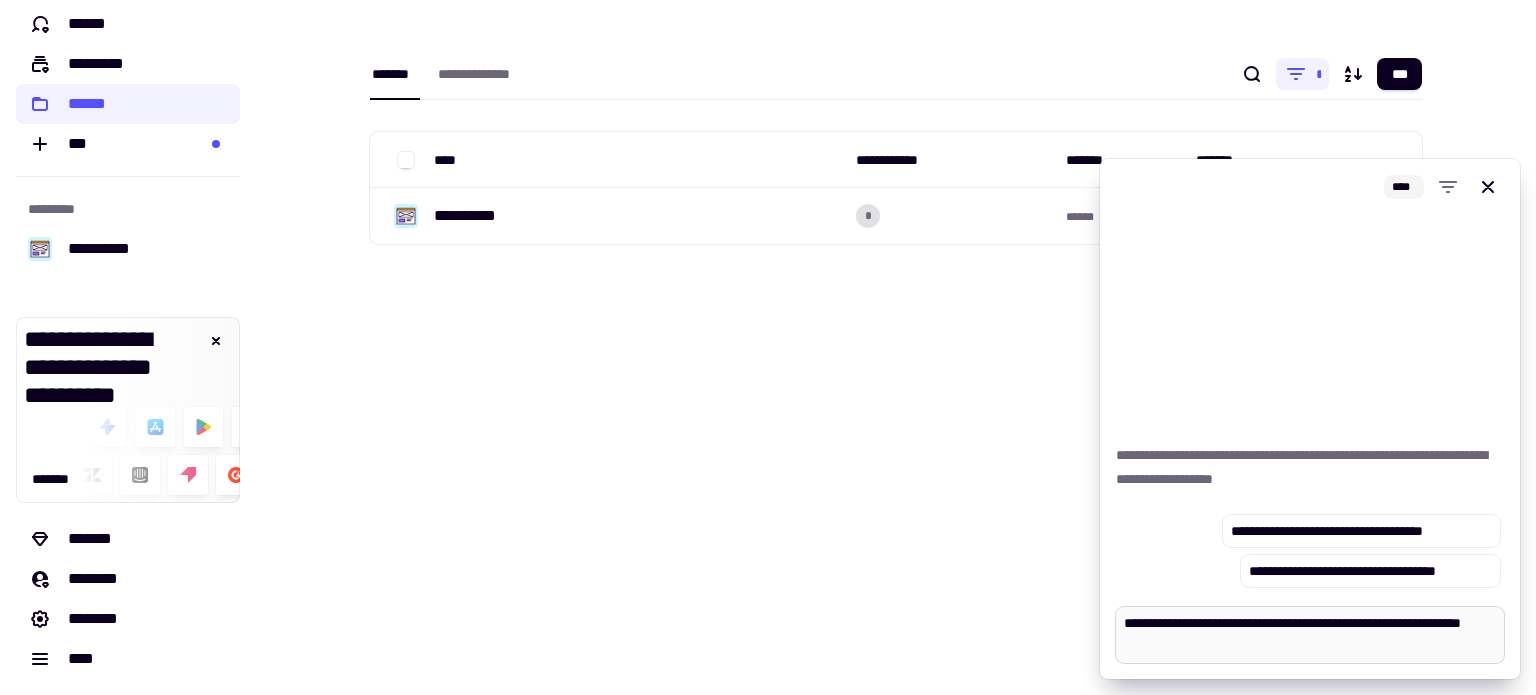 type on "*" 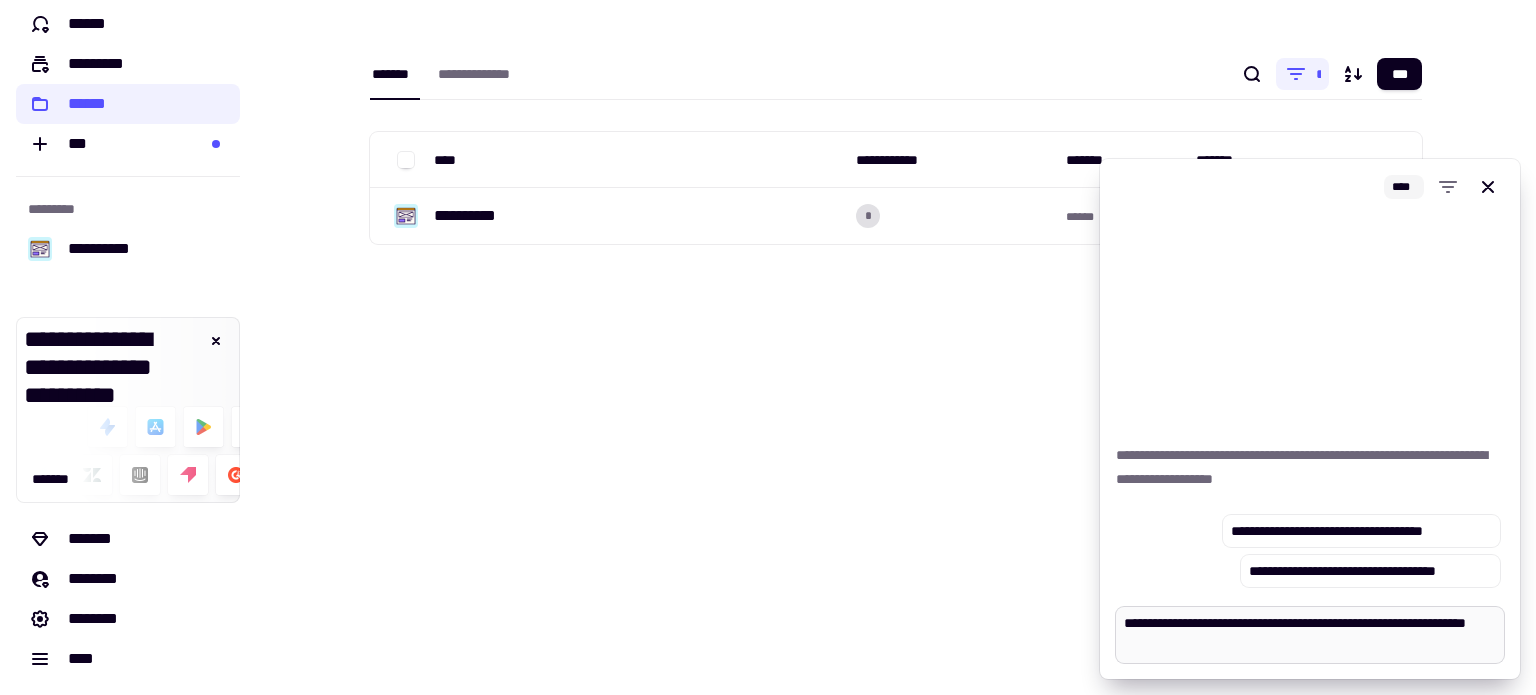 type on "*" 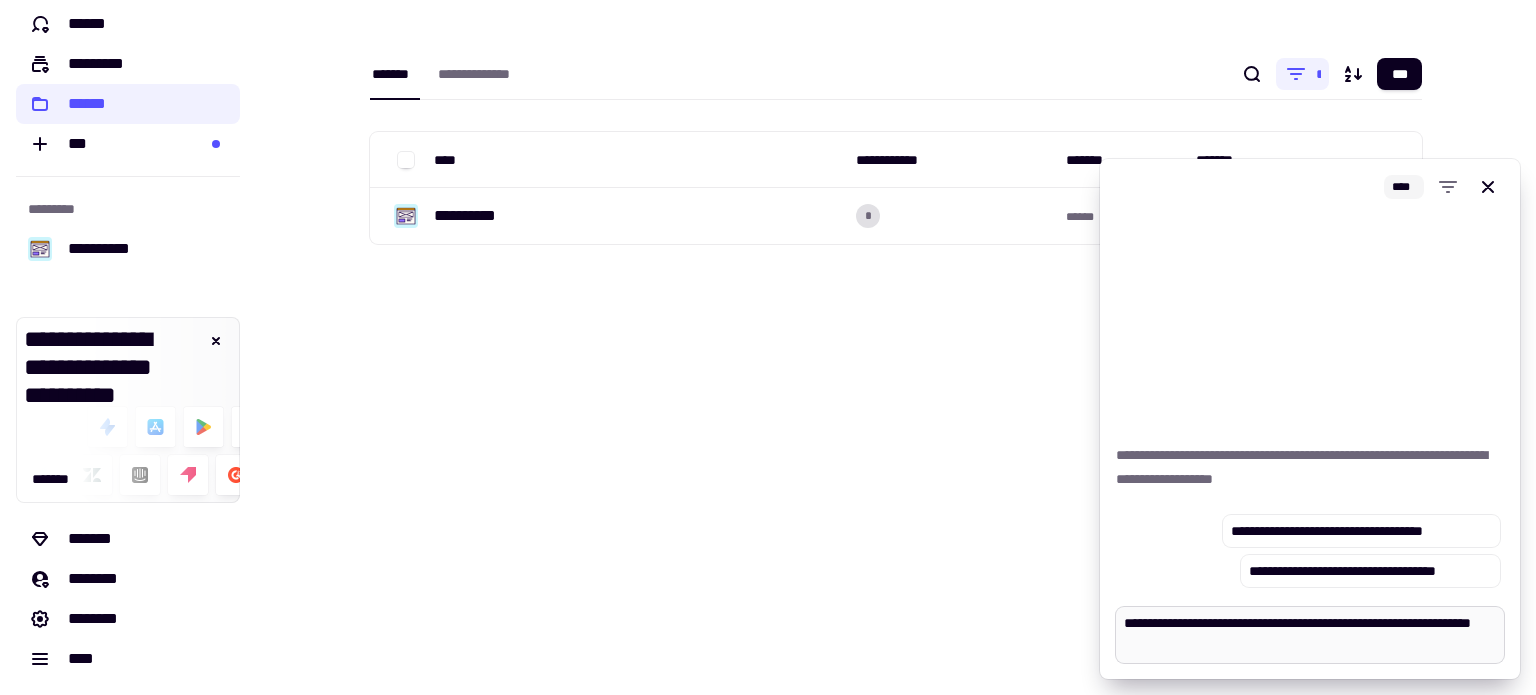type on "*" 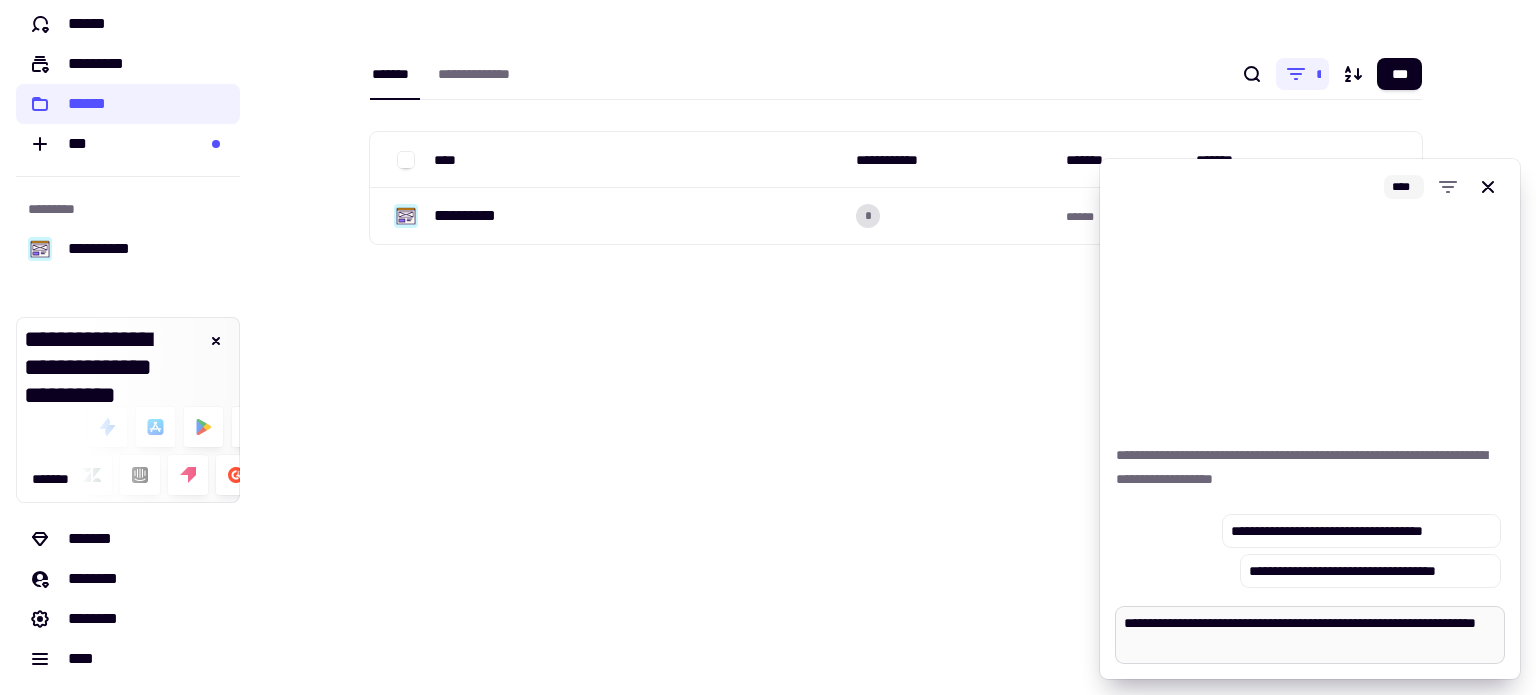 type on "*" 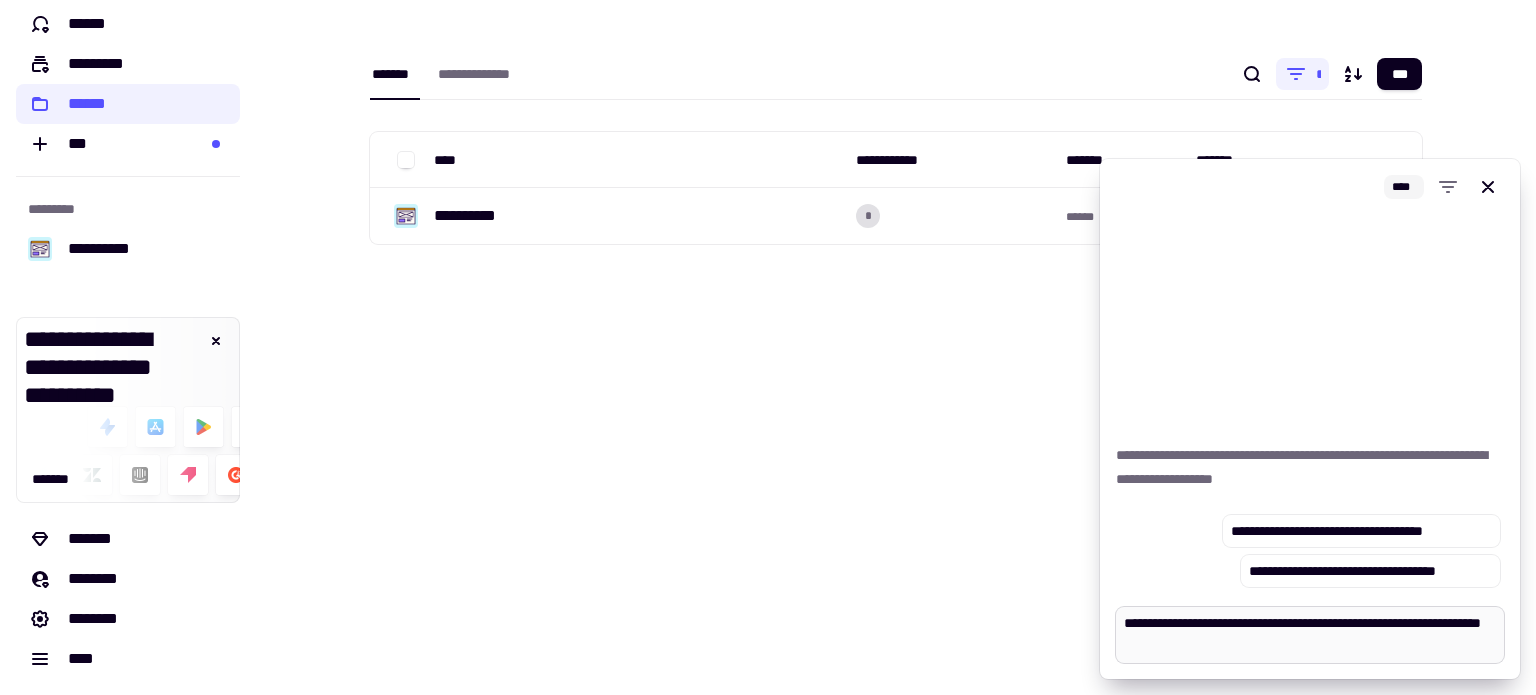 type on "*" 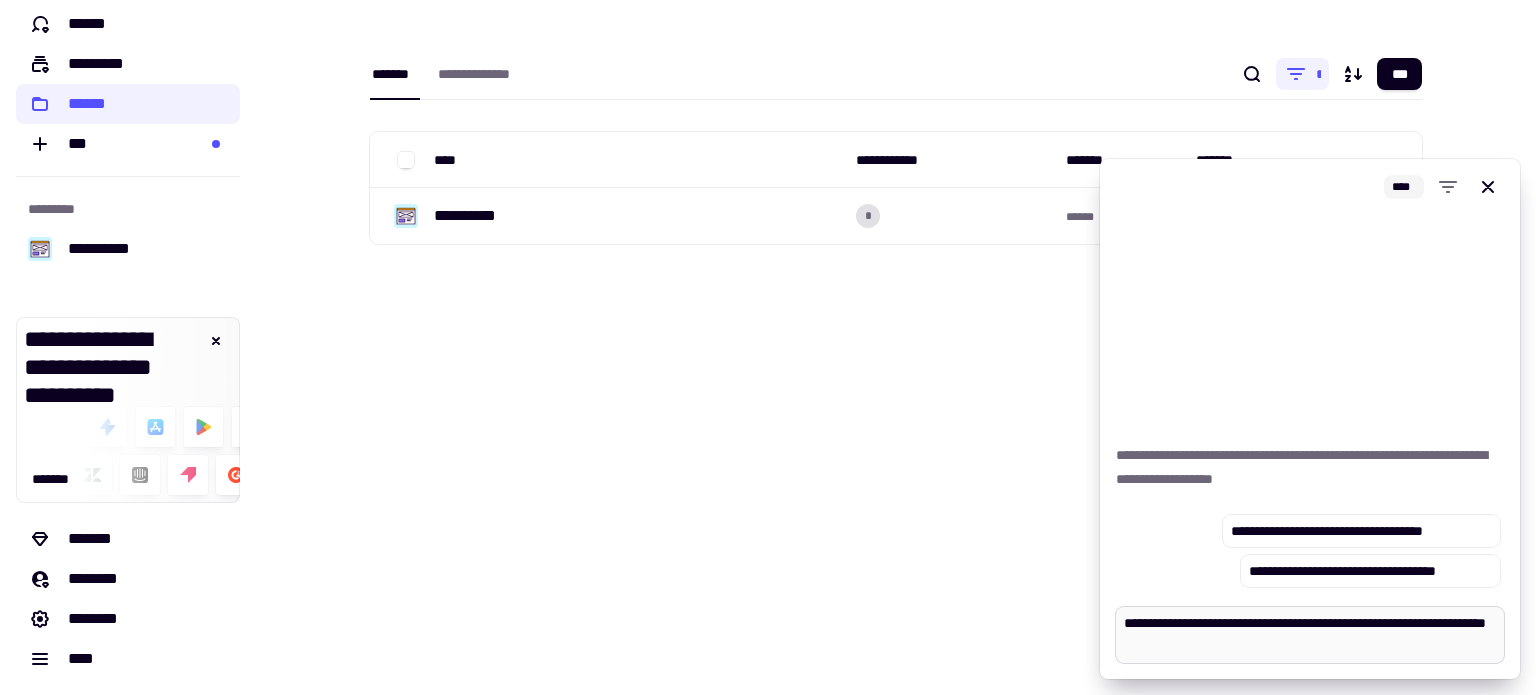 type on "*" 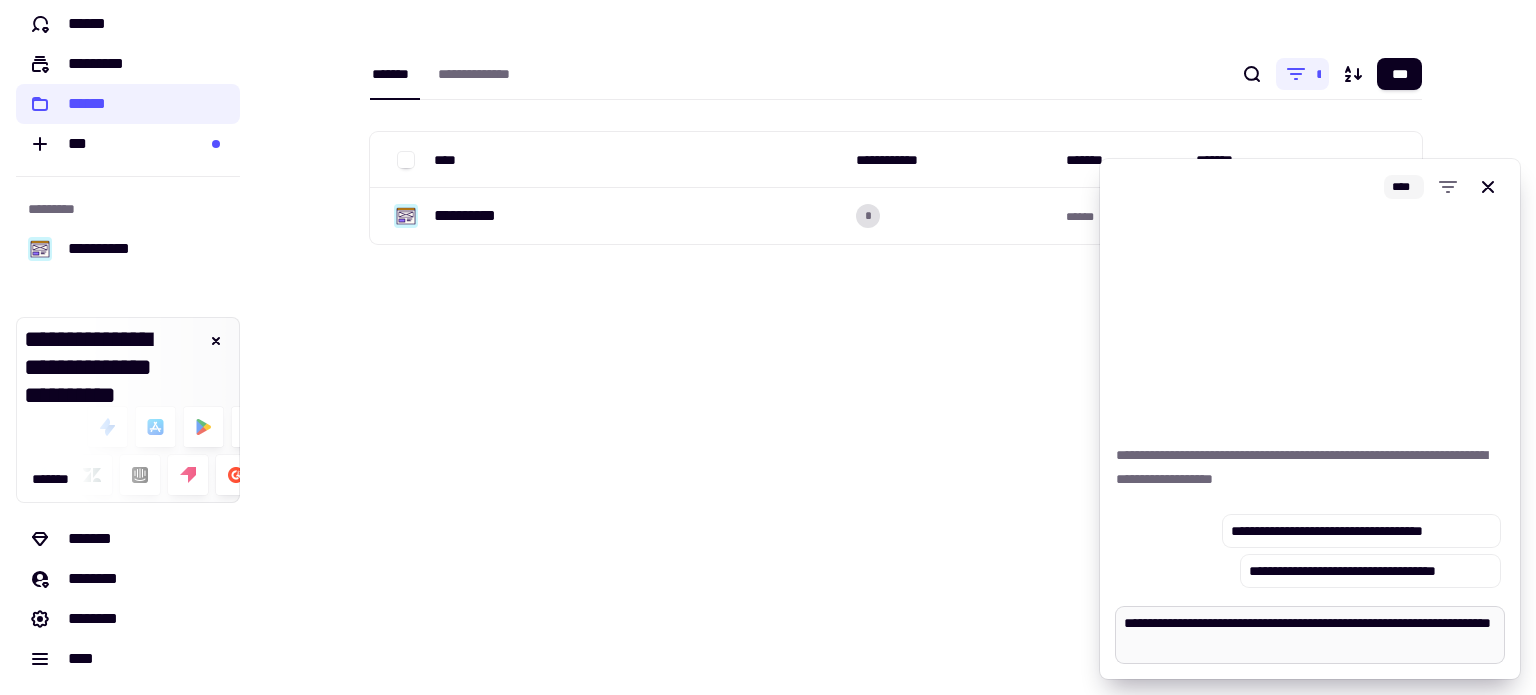 type on "*" 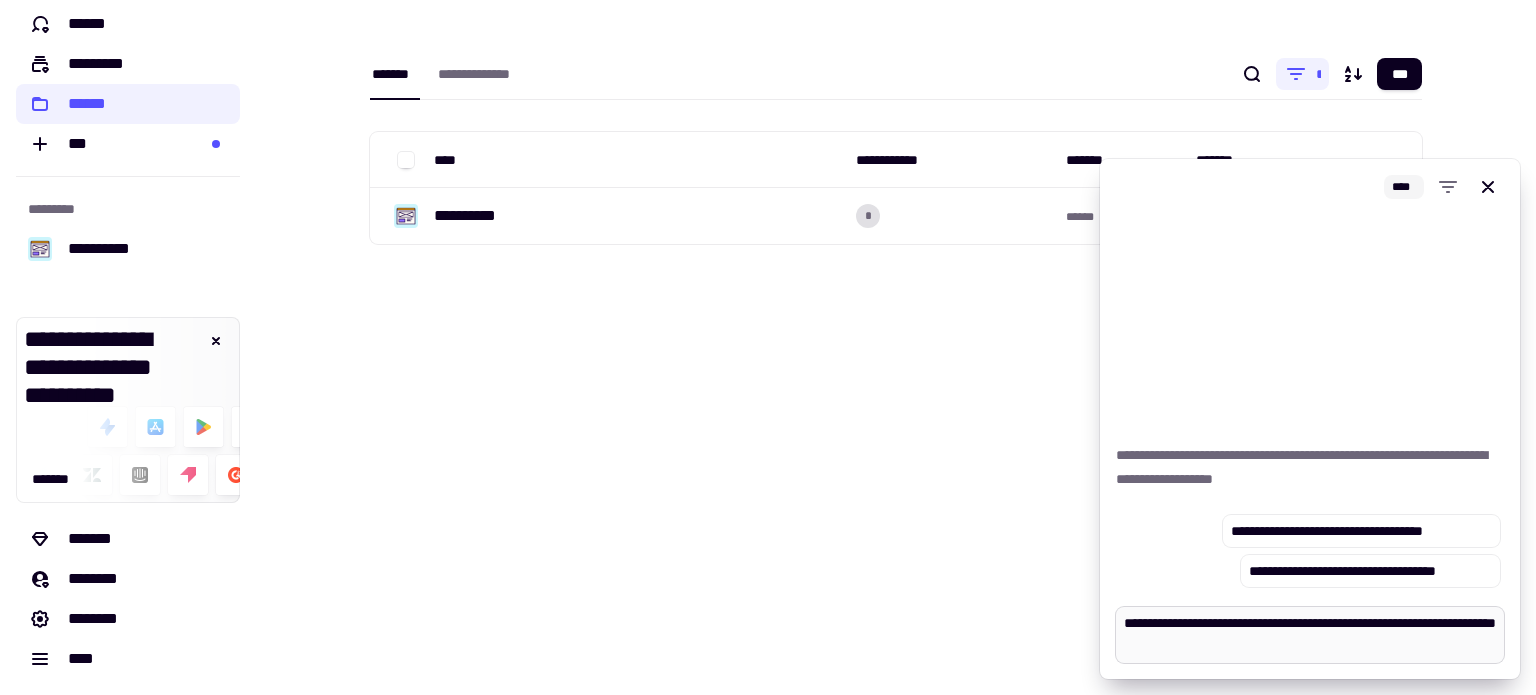 type on "*" 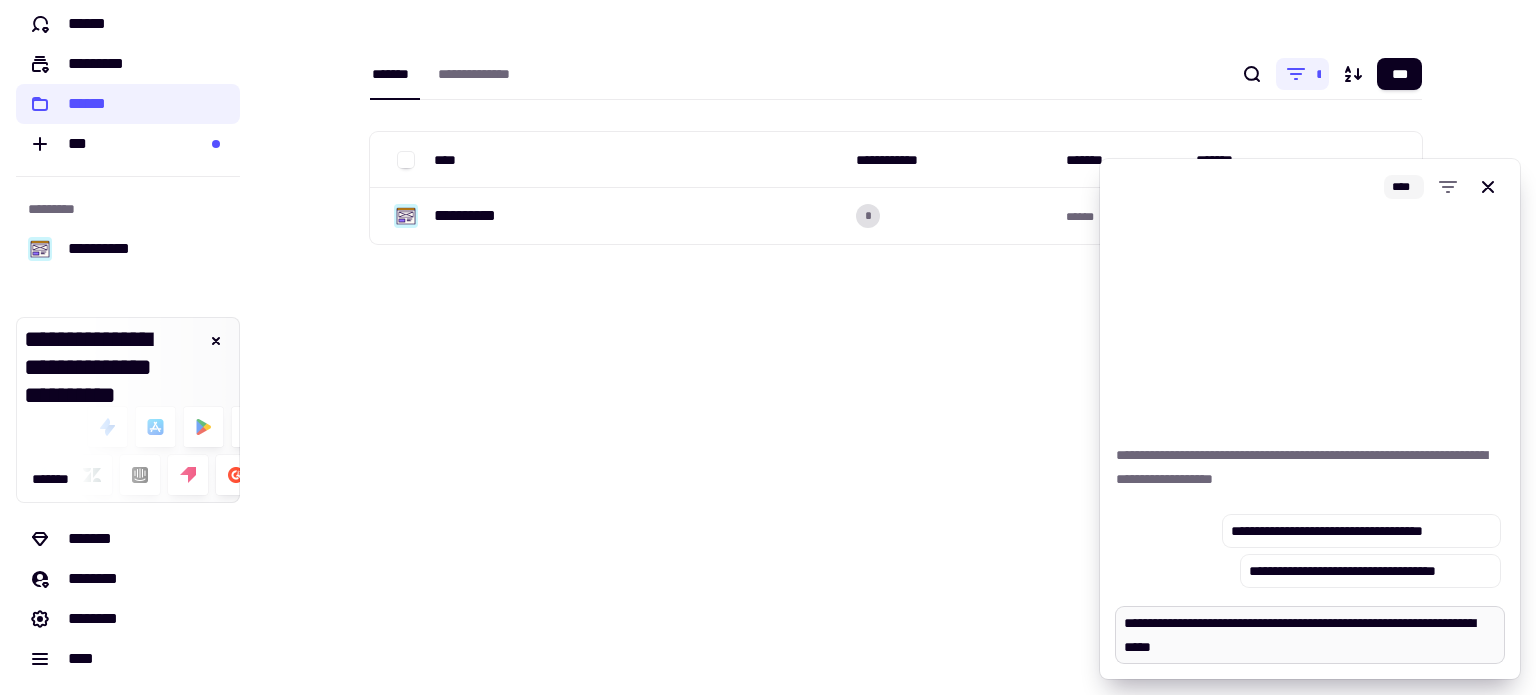 type on "*" 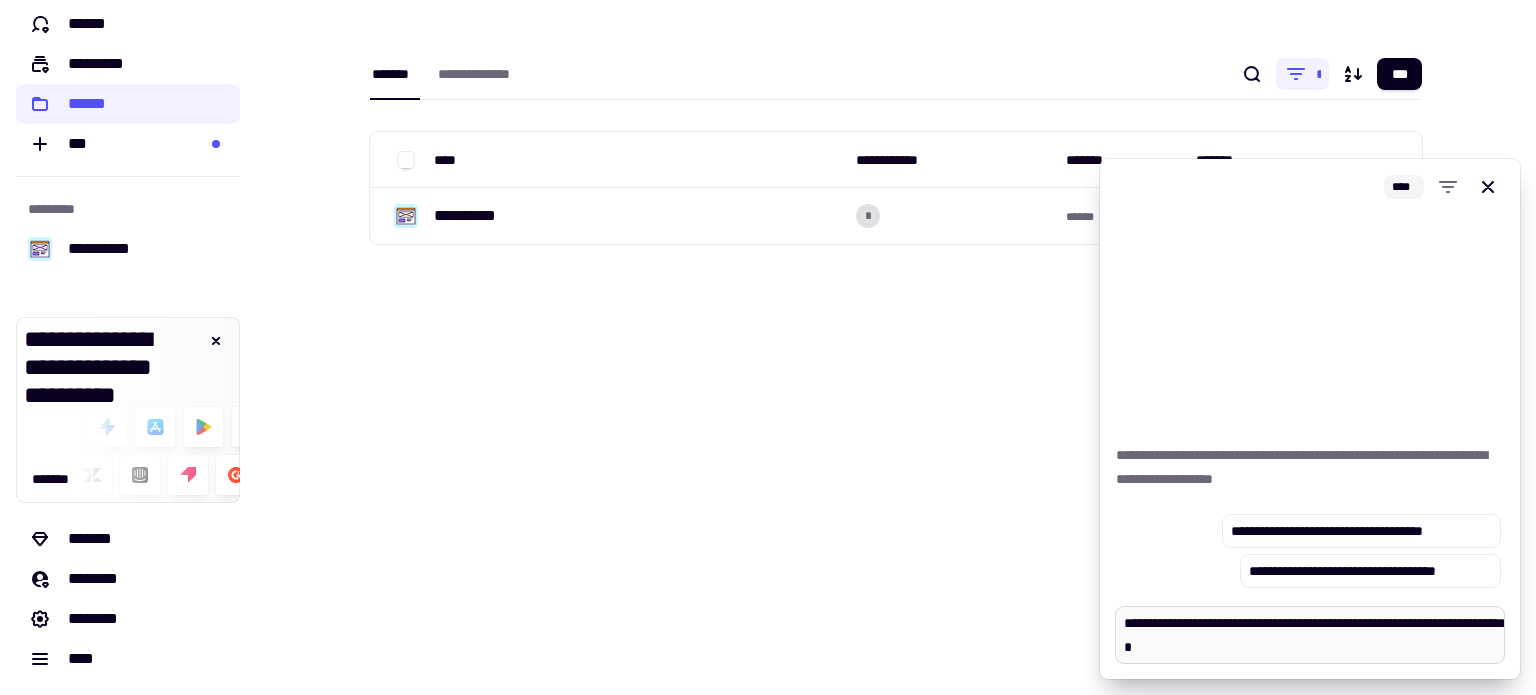 type on "*" 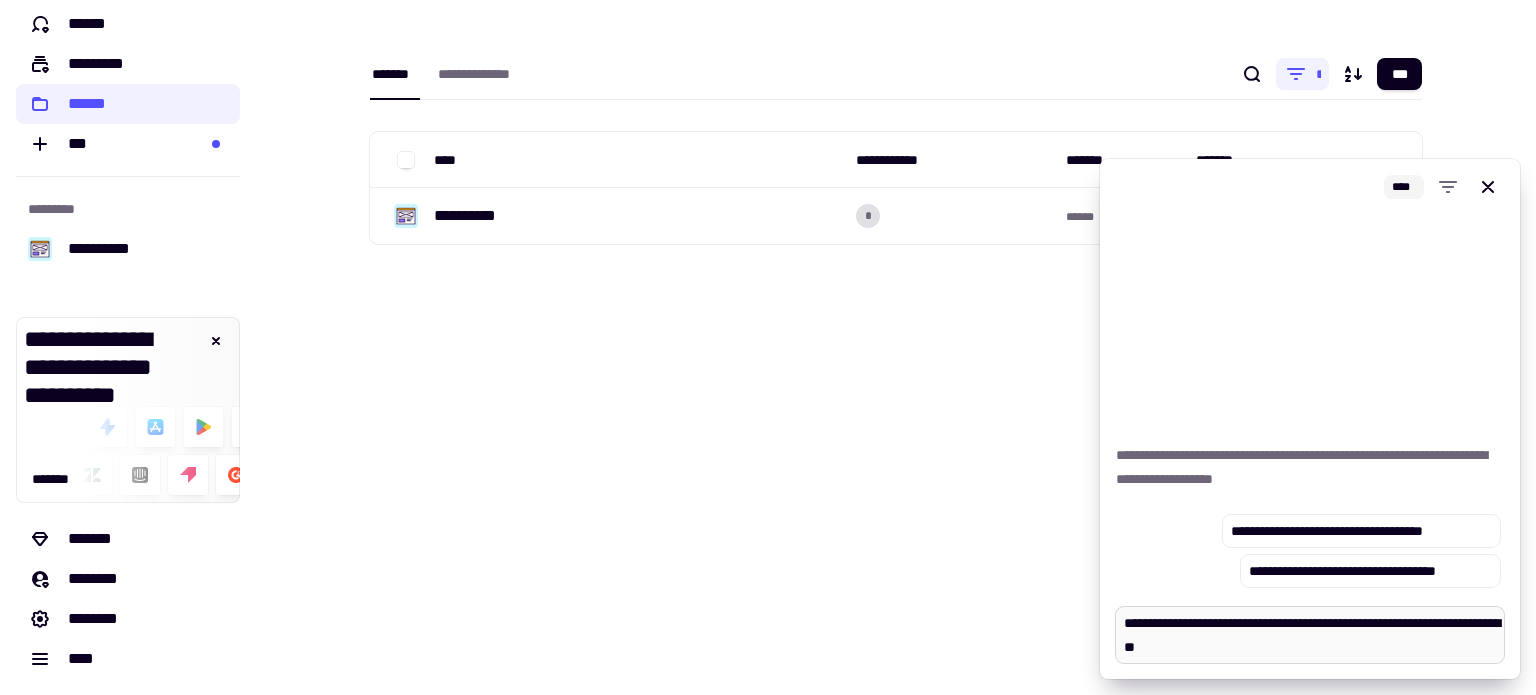 type on "*" 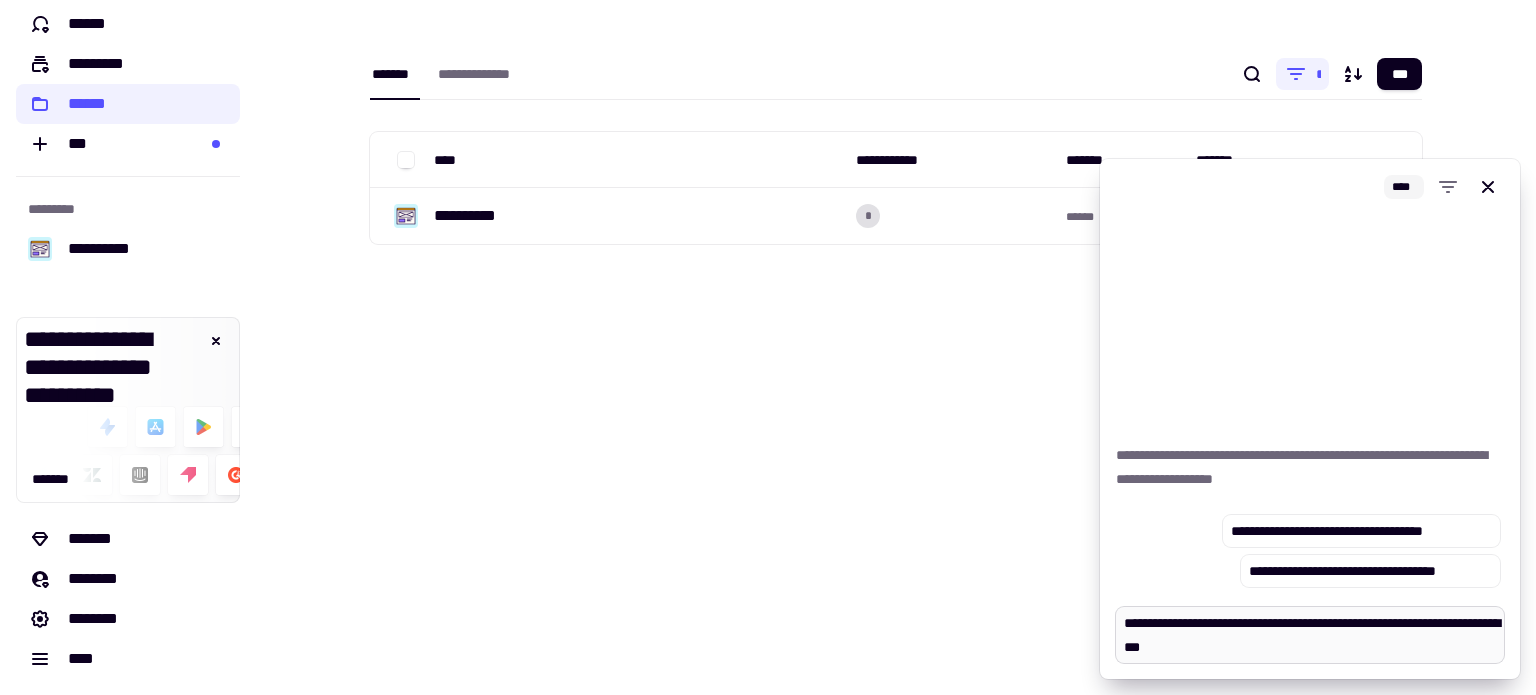type on "*" 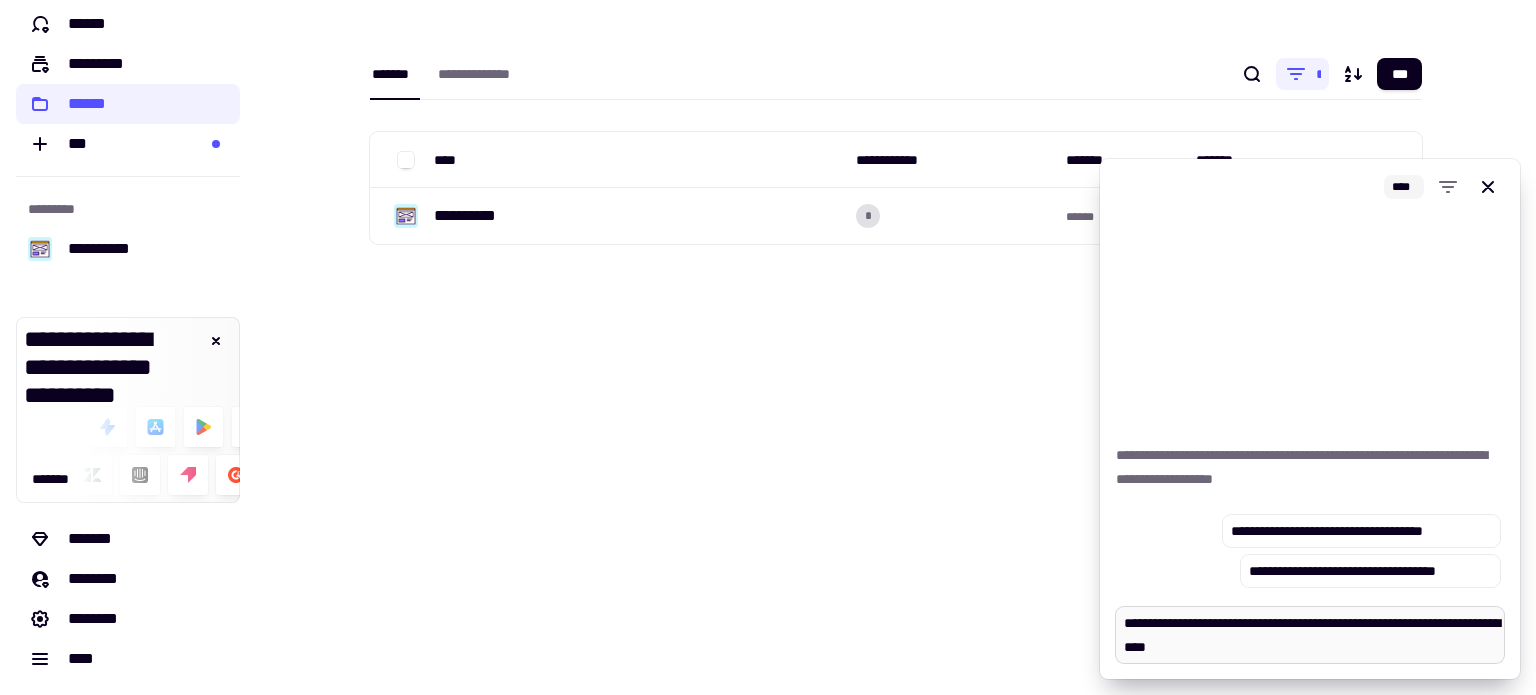 type on "*" 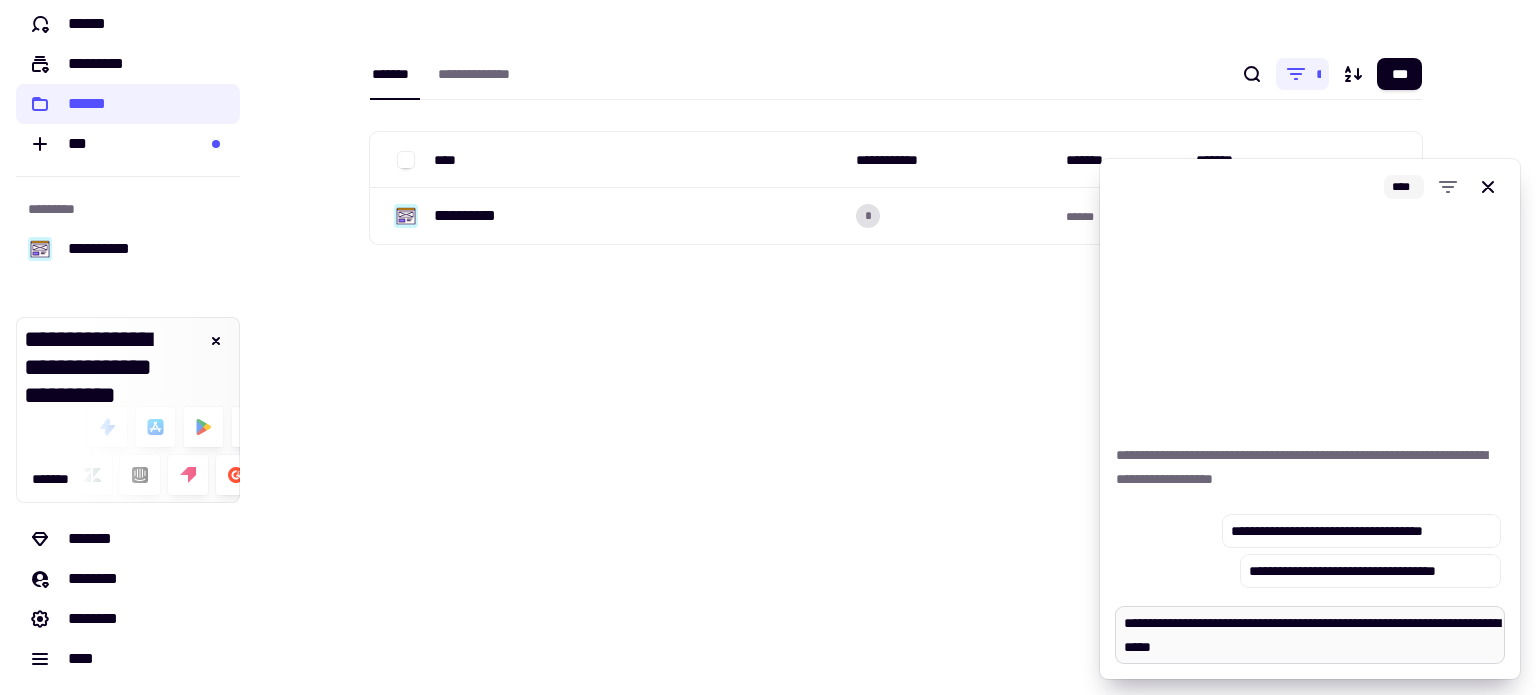 type on "*" 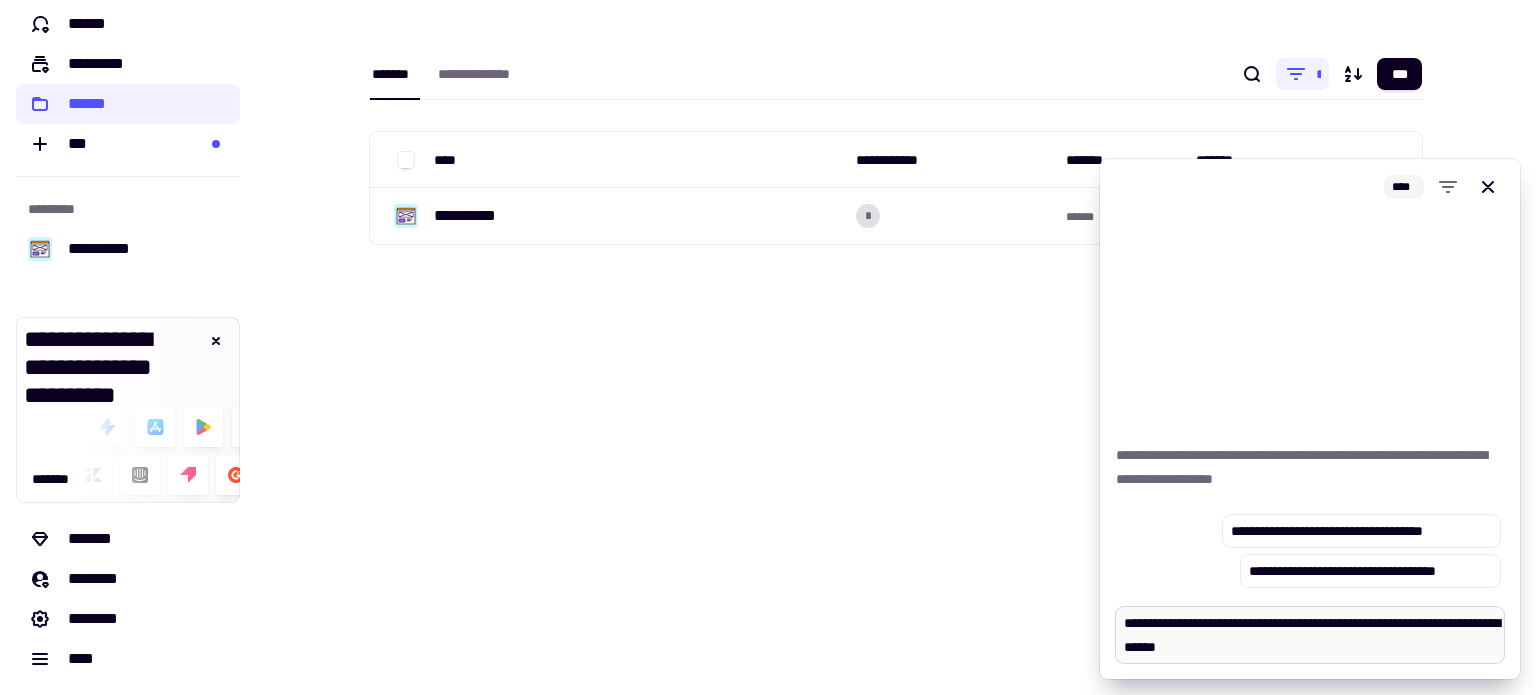 type on "*" 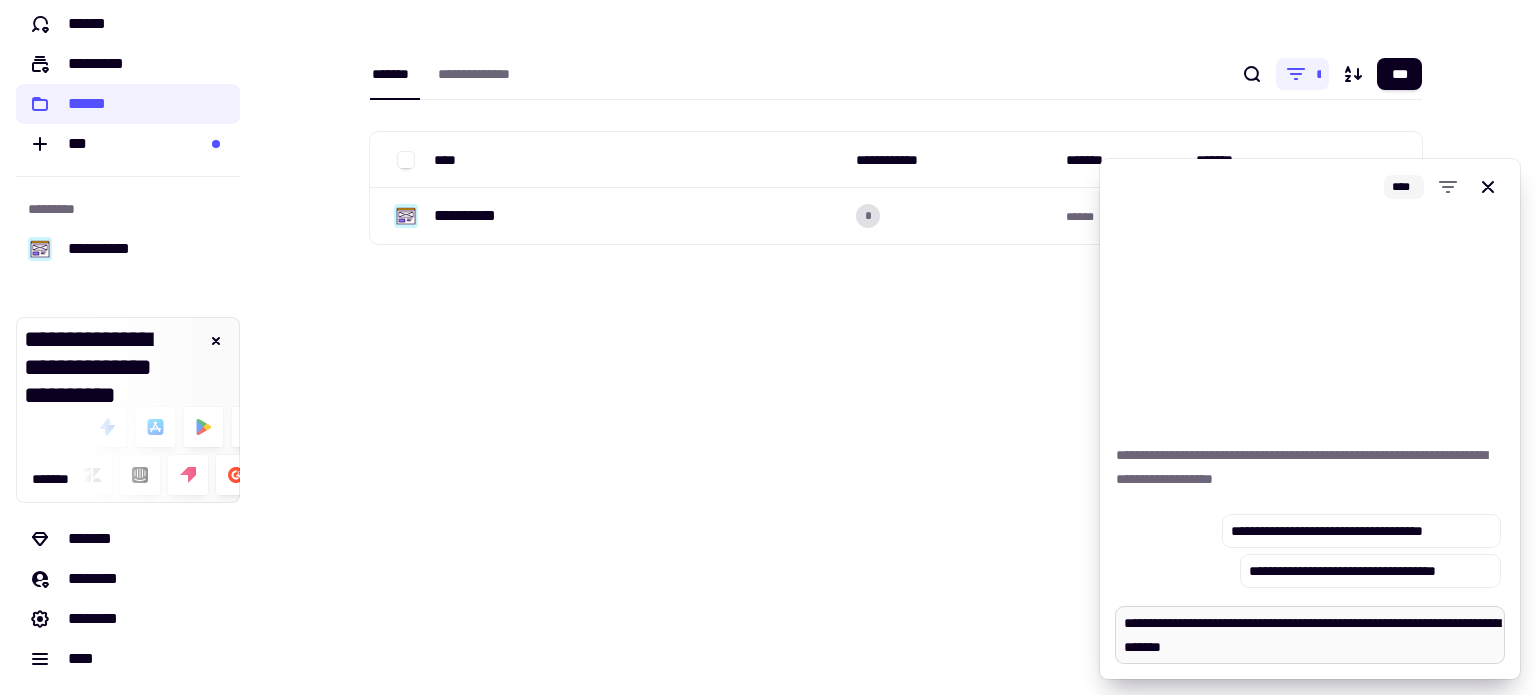 type on "*" 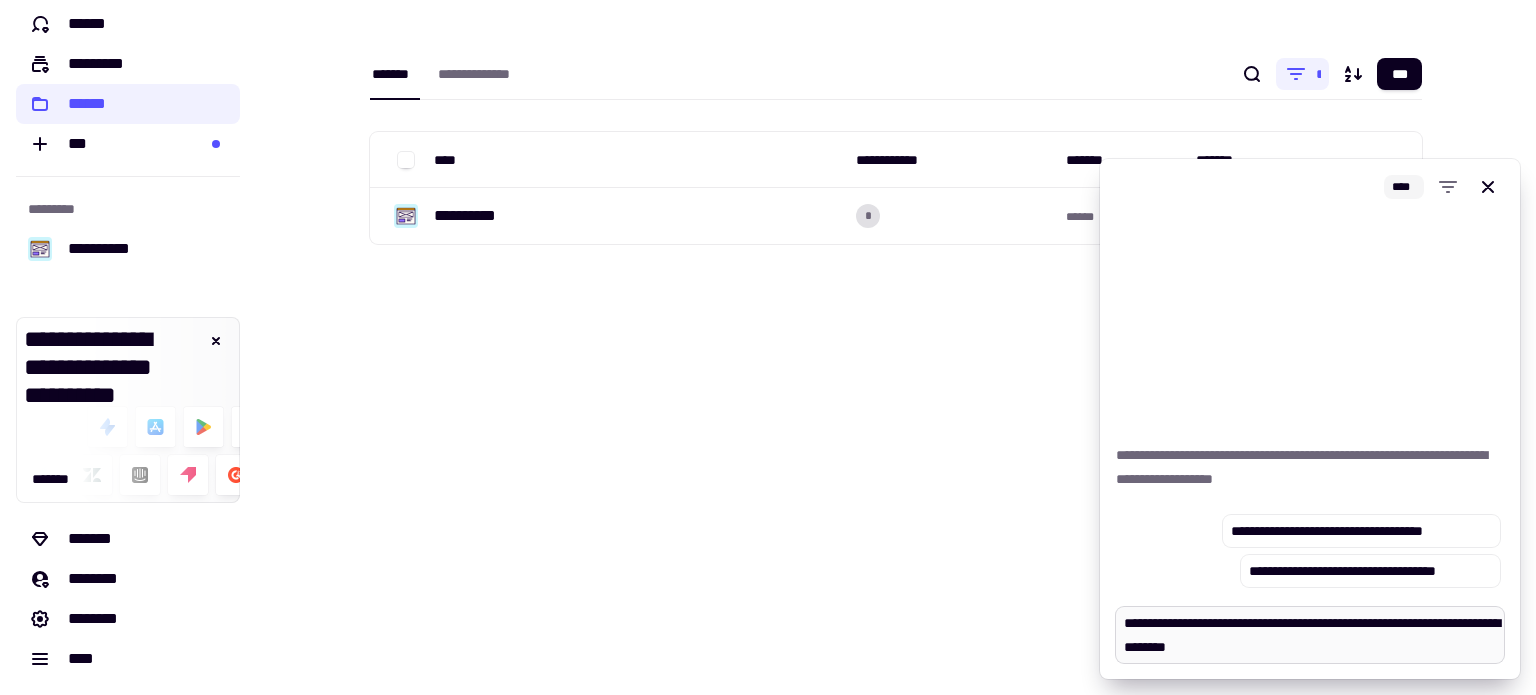 type on "*" 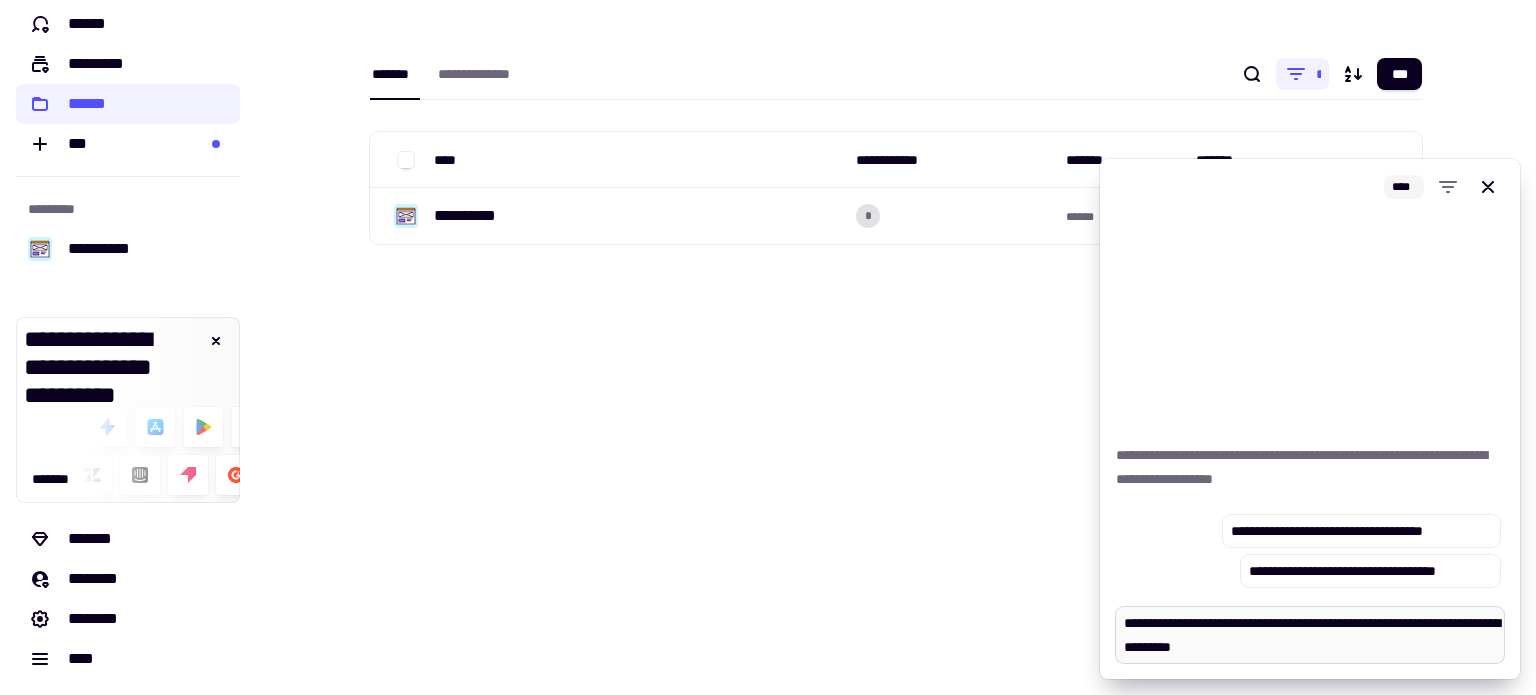 type on "*" 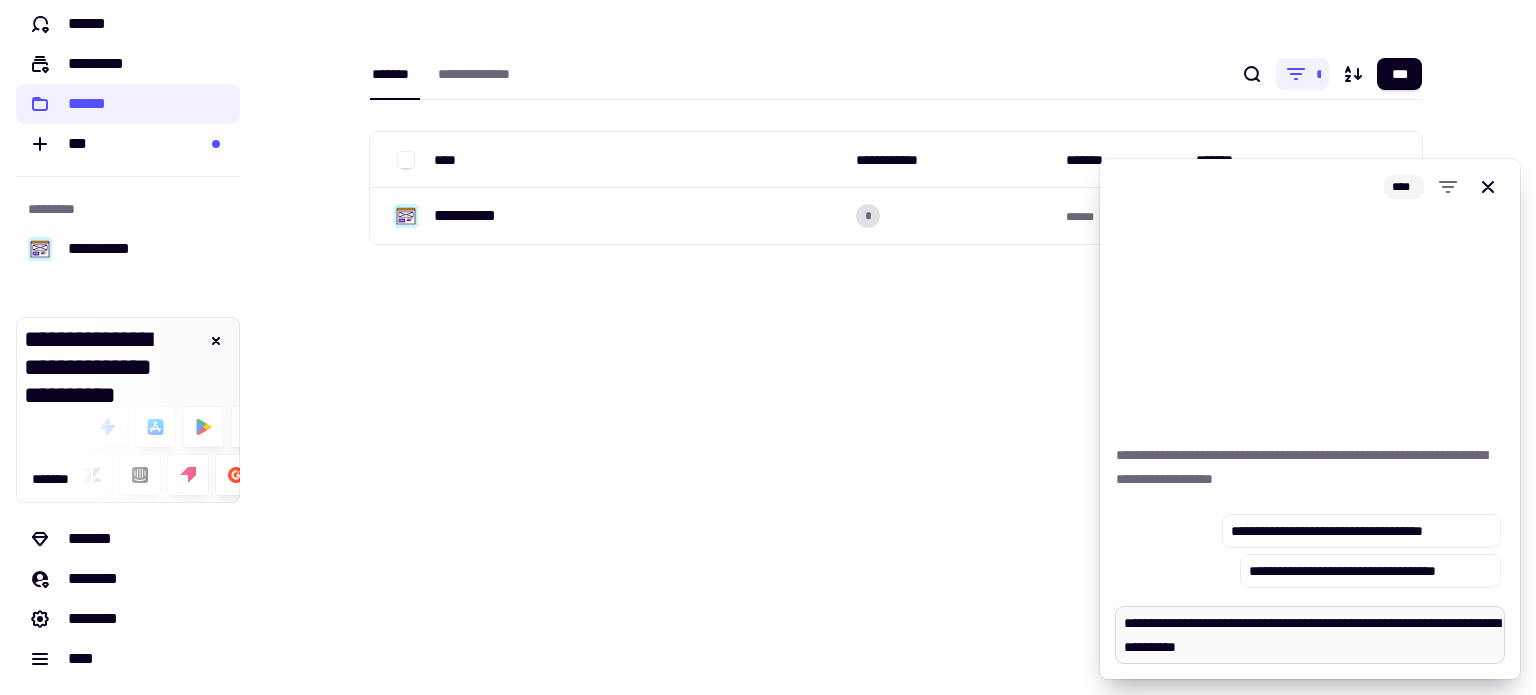 type on "*" 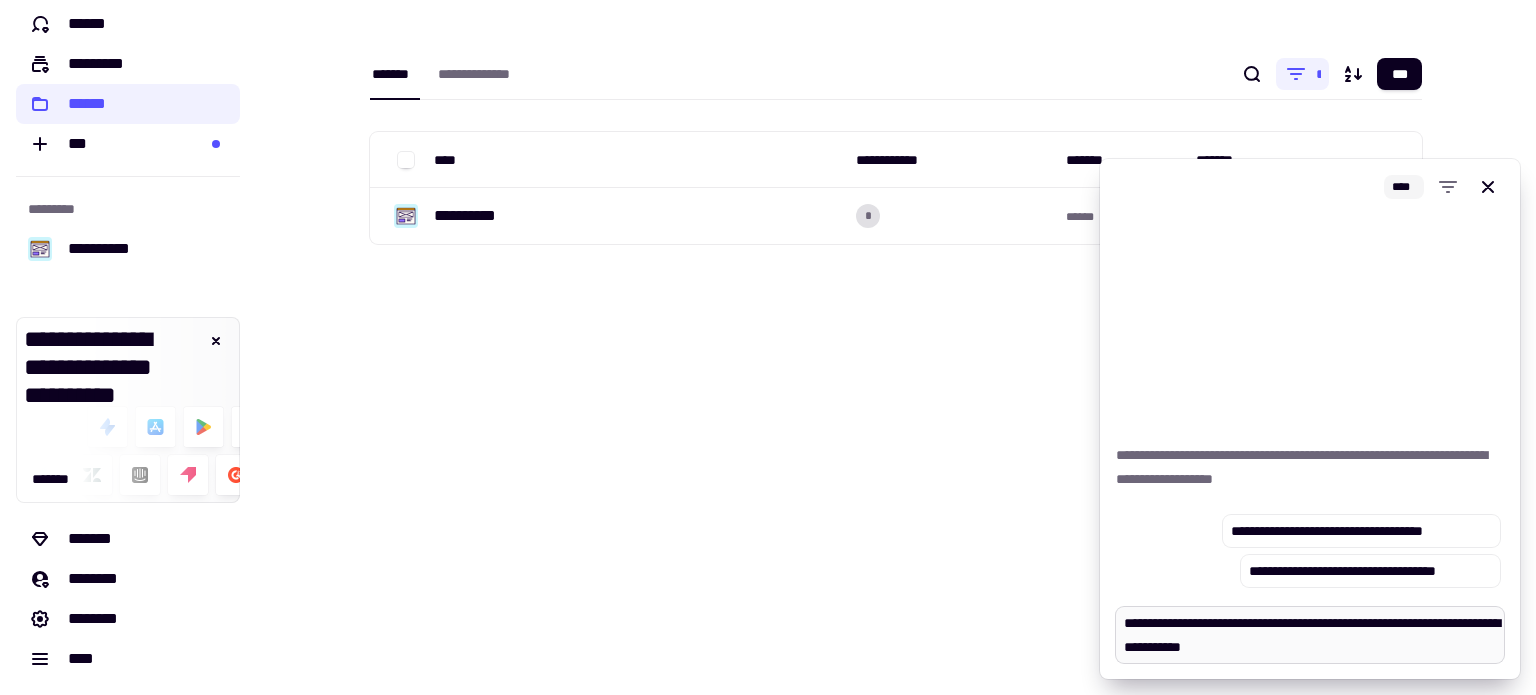 type on "*" 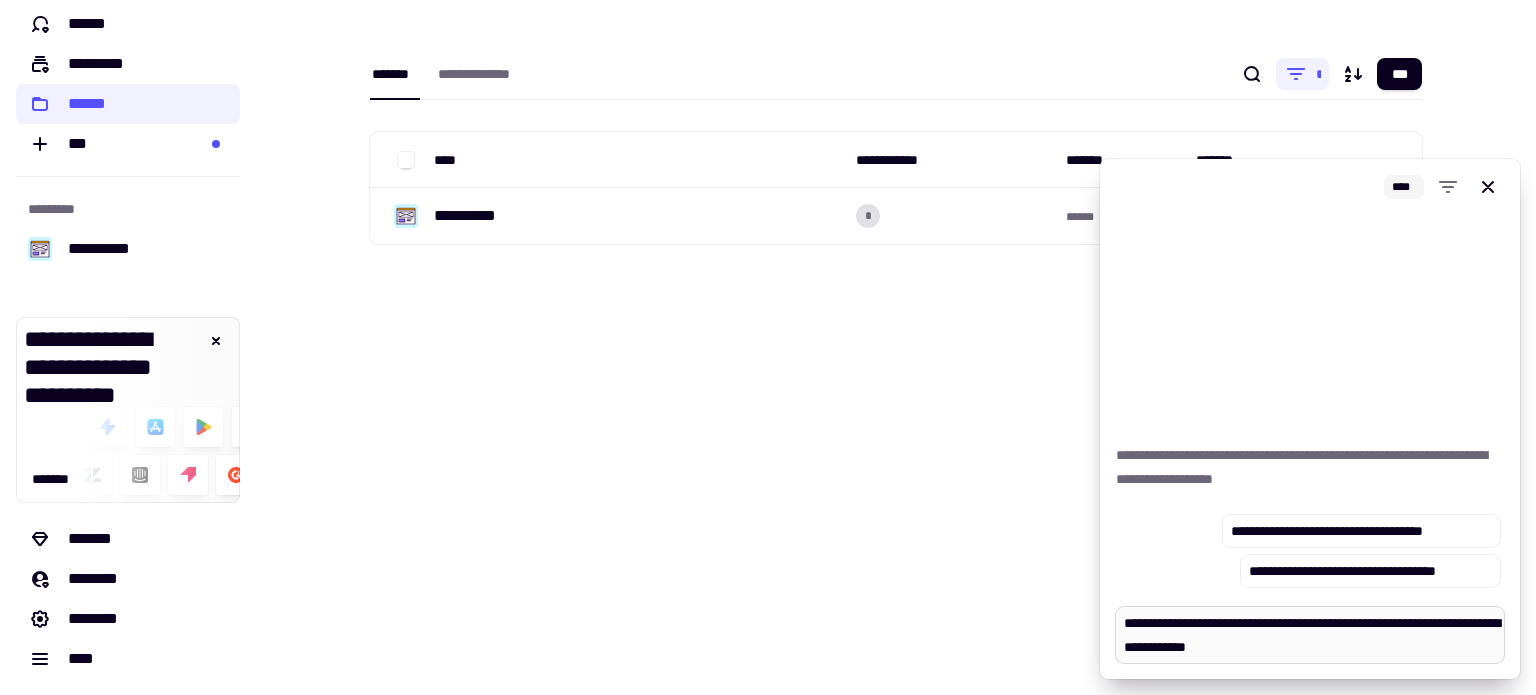 type on "*" 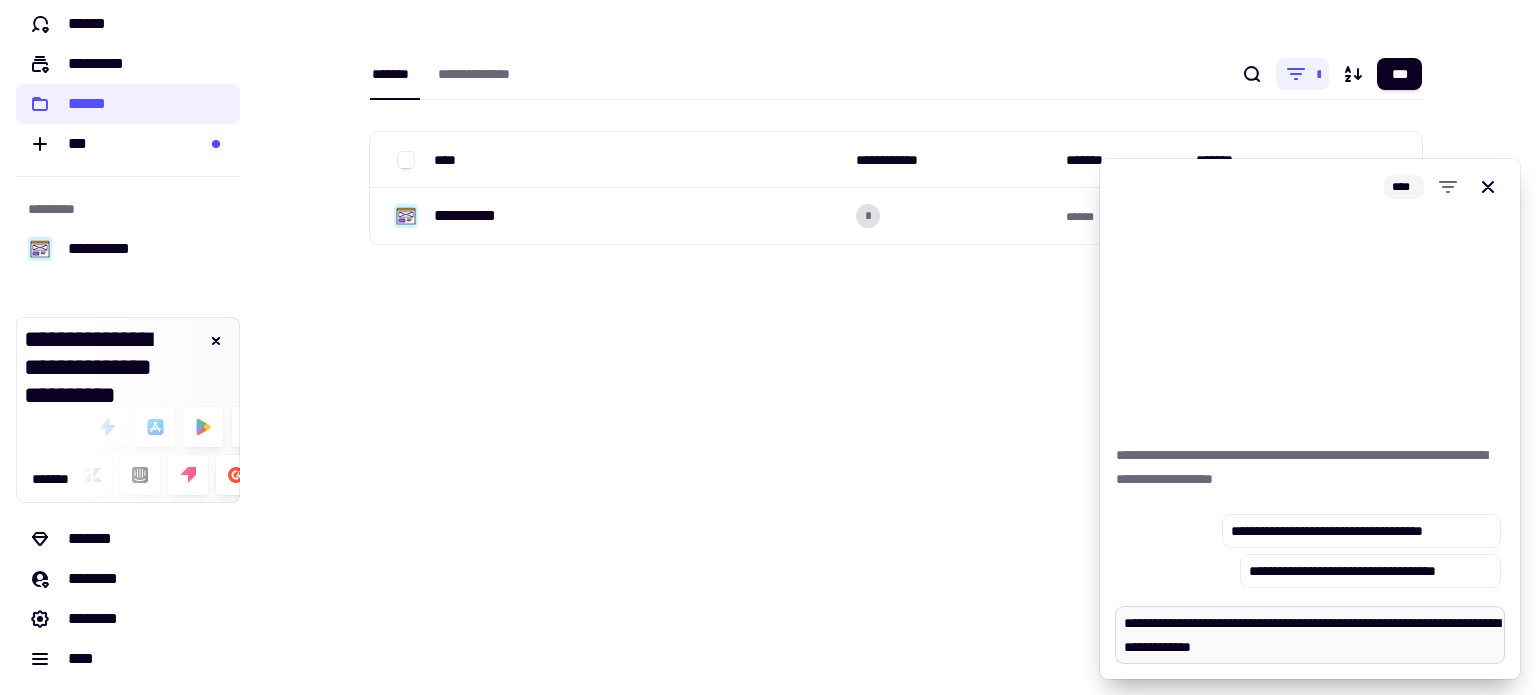 type on "*" 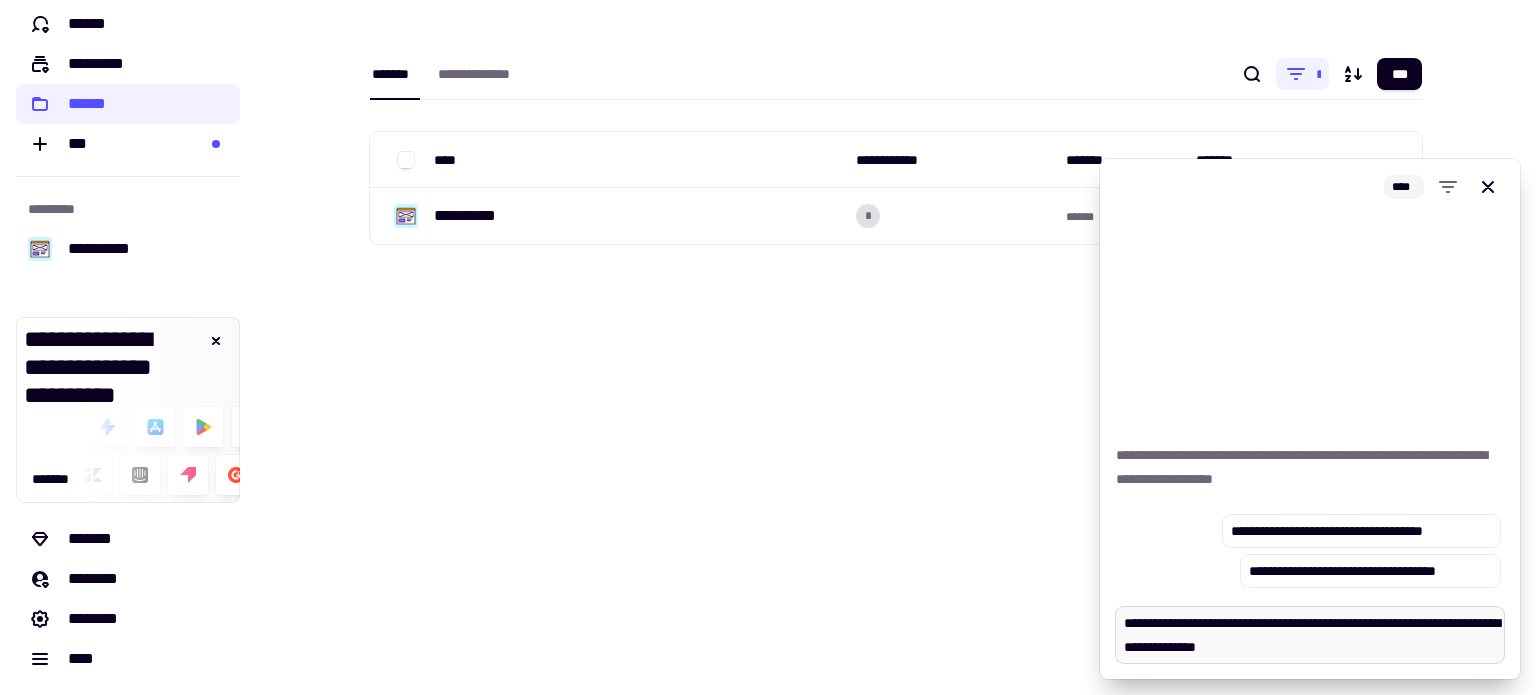 type on "*" 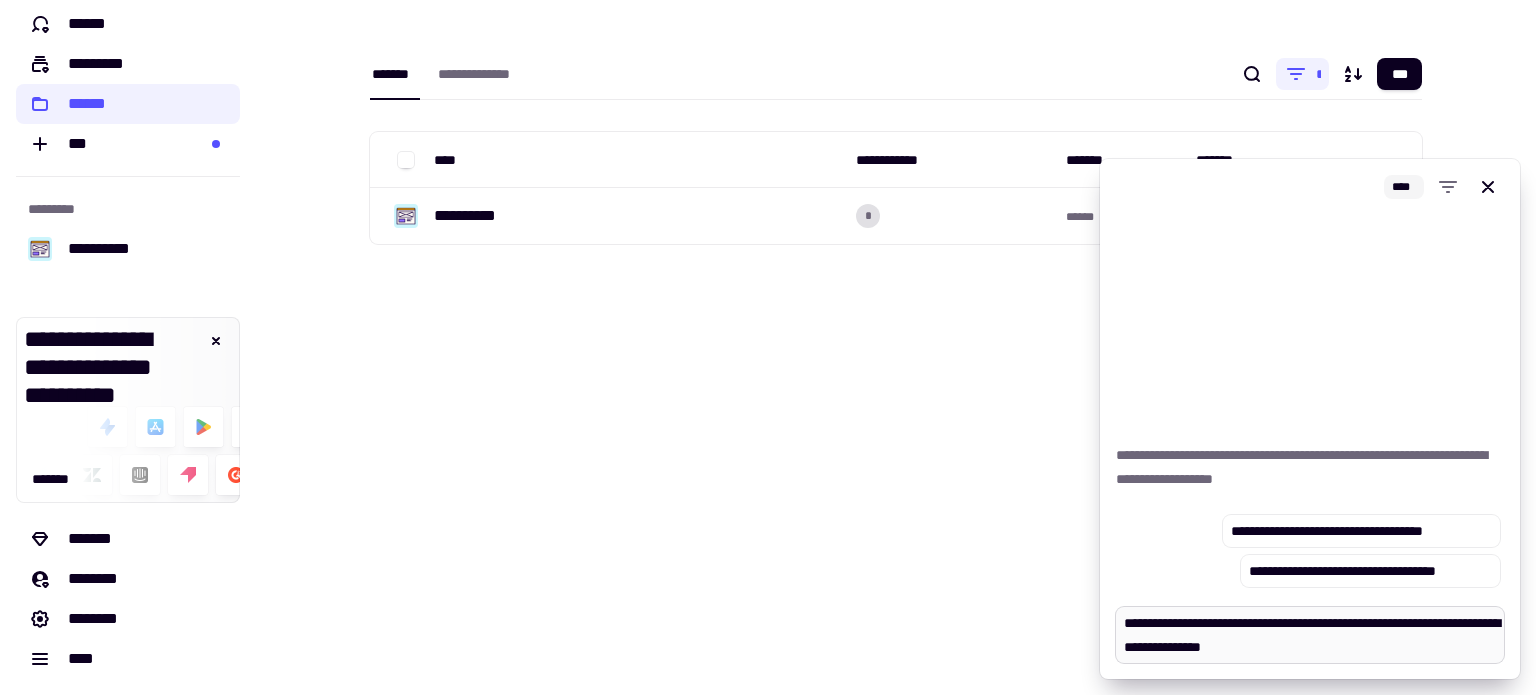 type on "*" 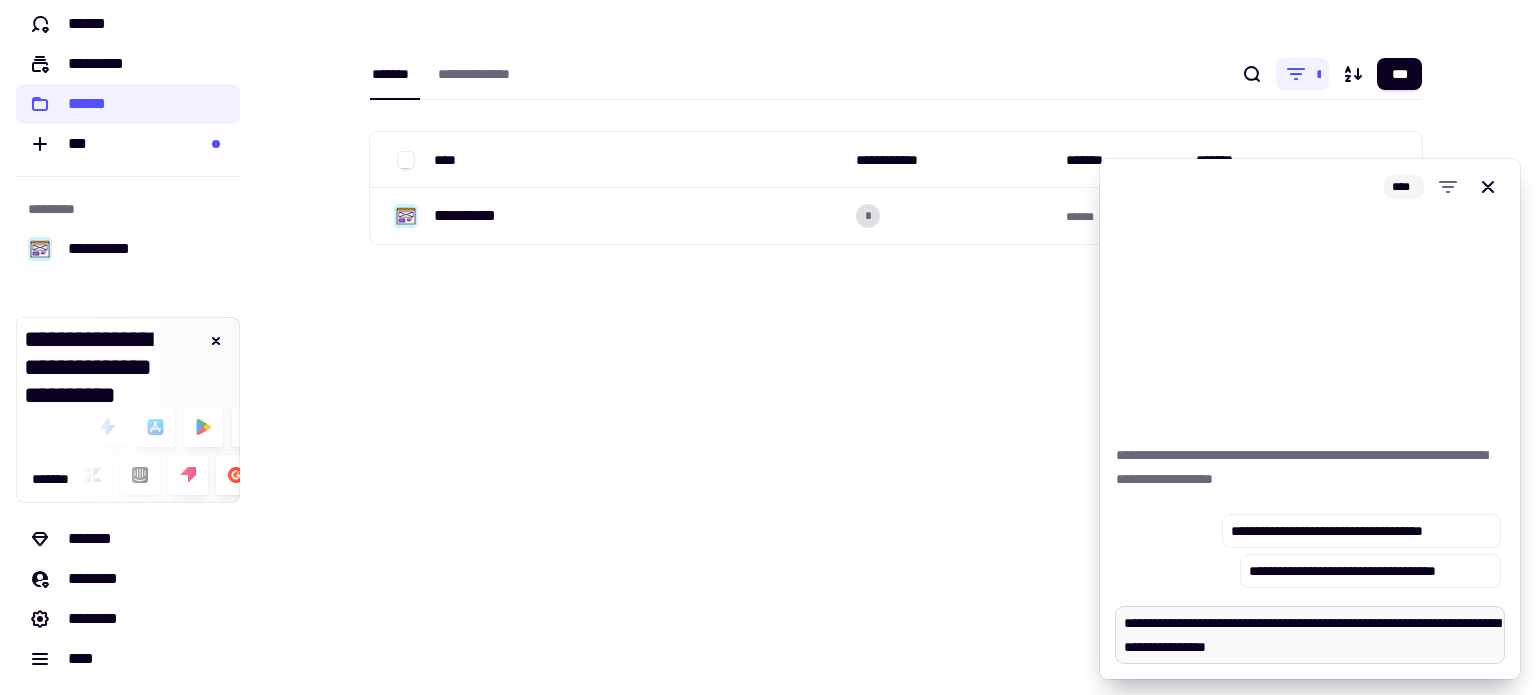 type on "*" 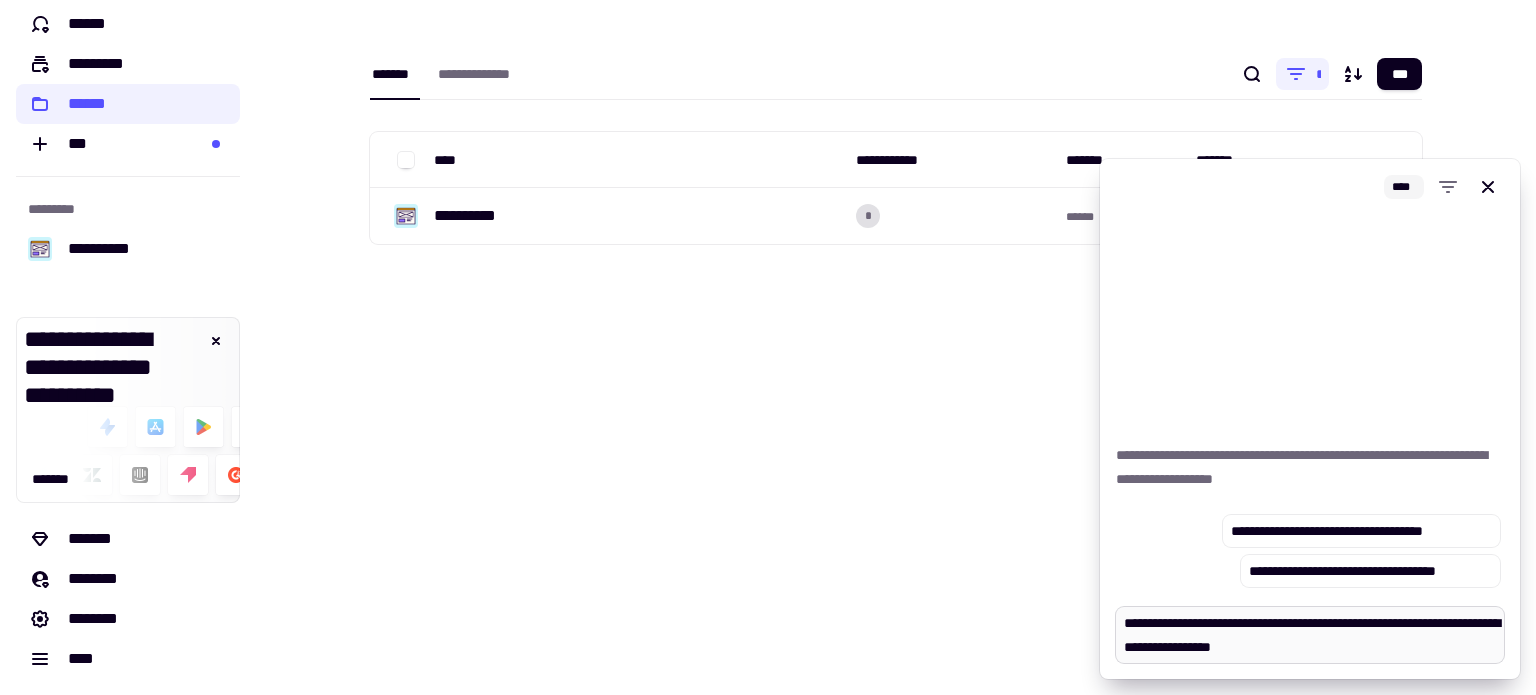 type on "*" 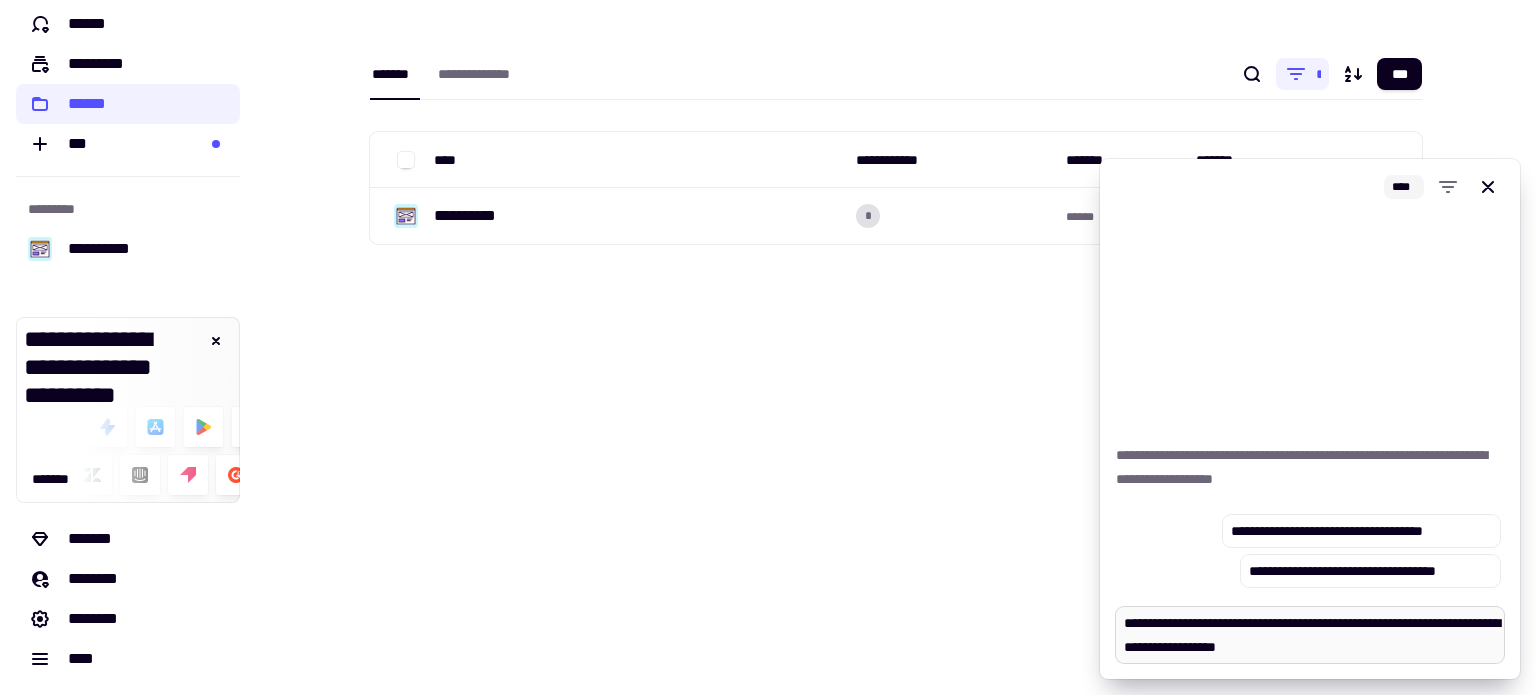 type on "*" 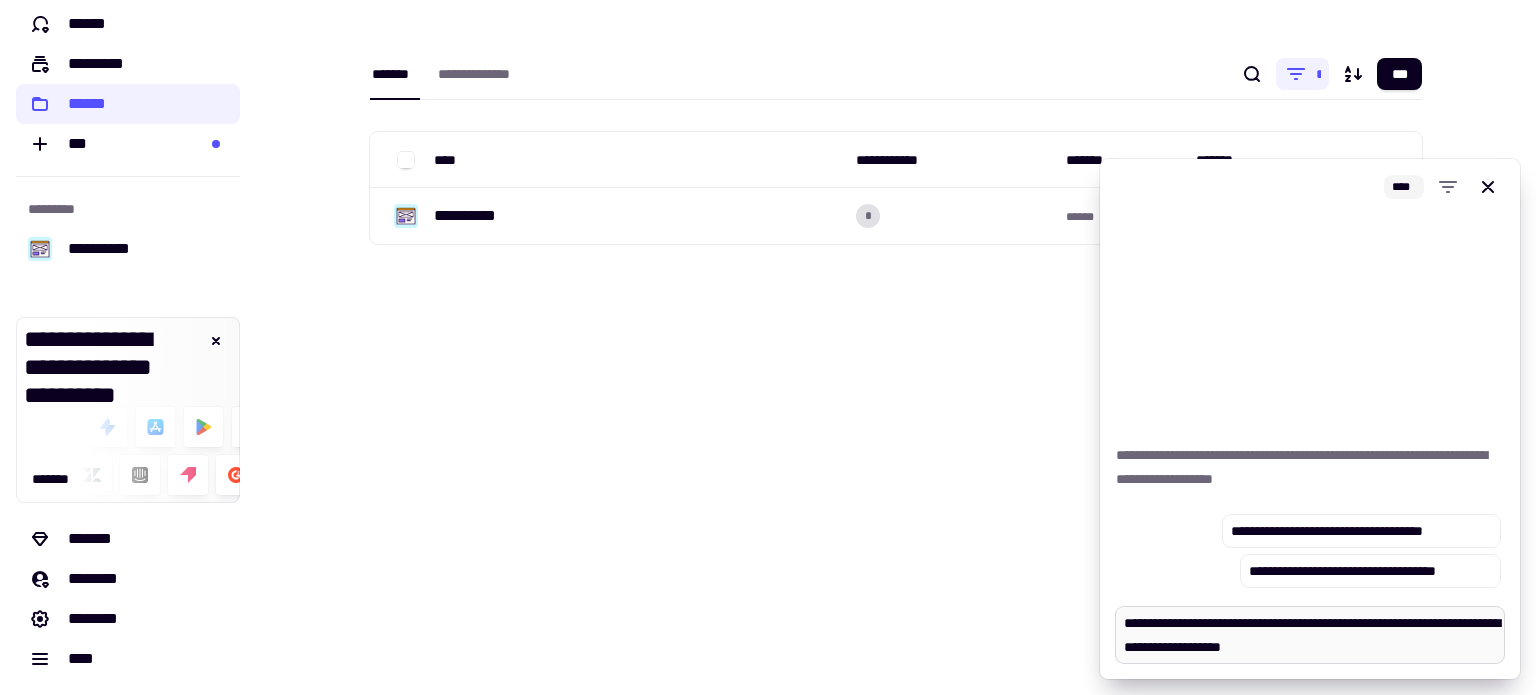 type on "*" 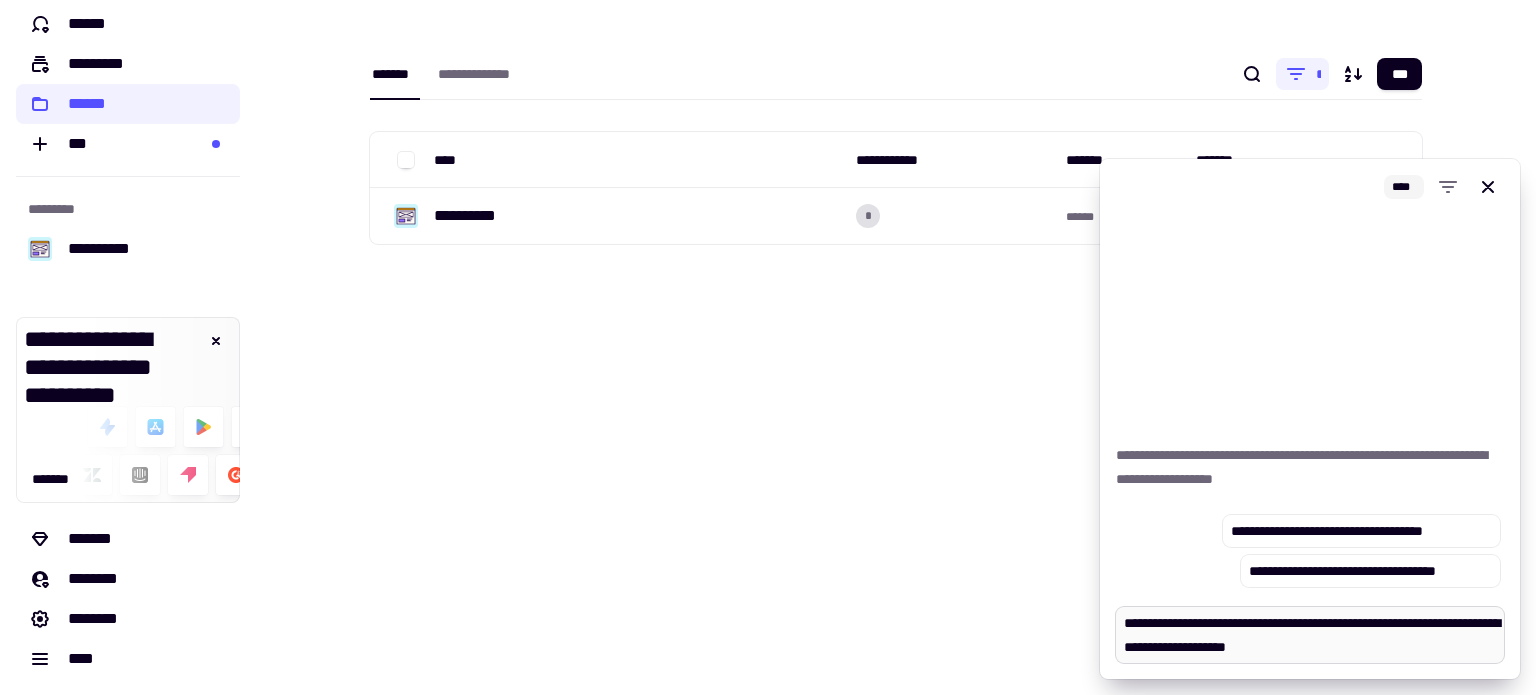 type on "*" 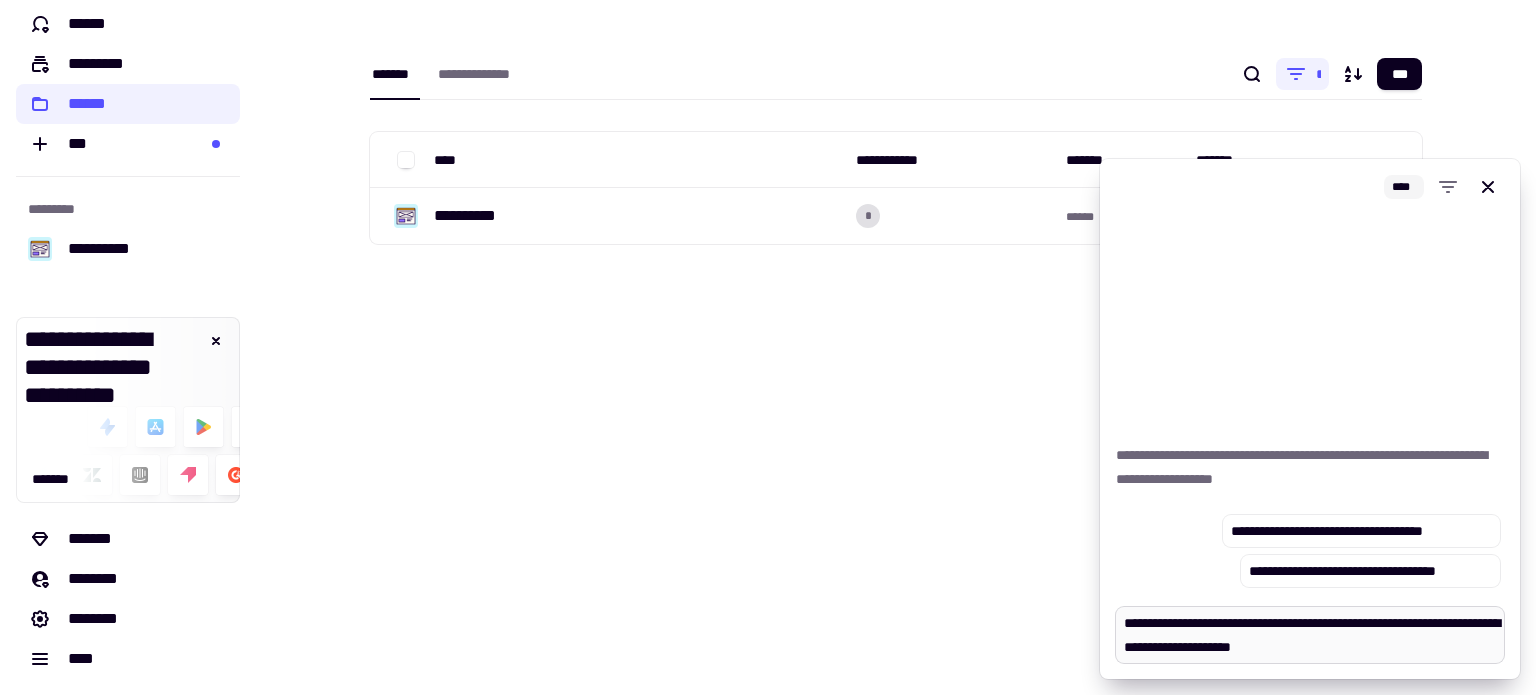 type on "*" 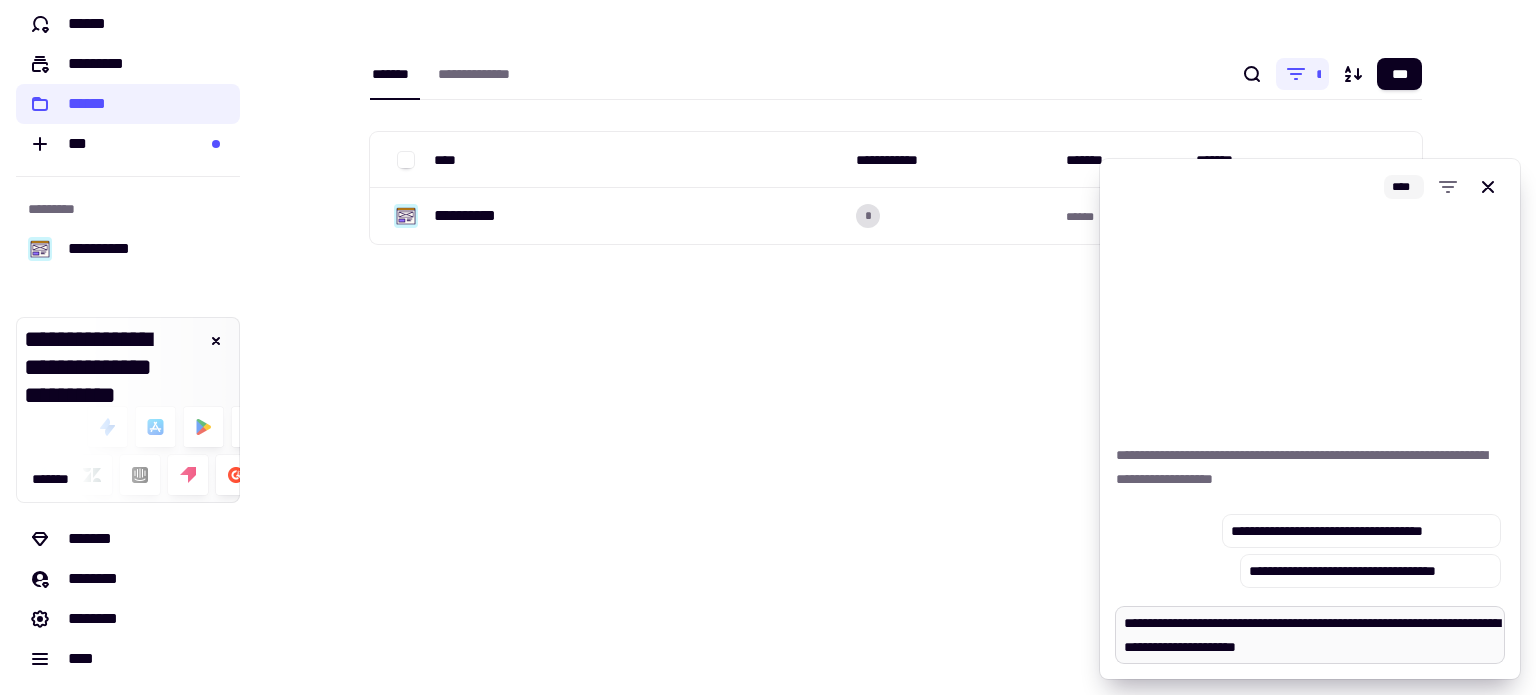 type on "*" 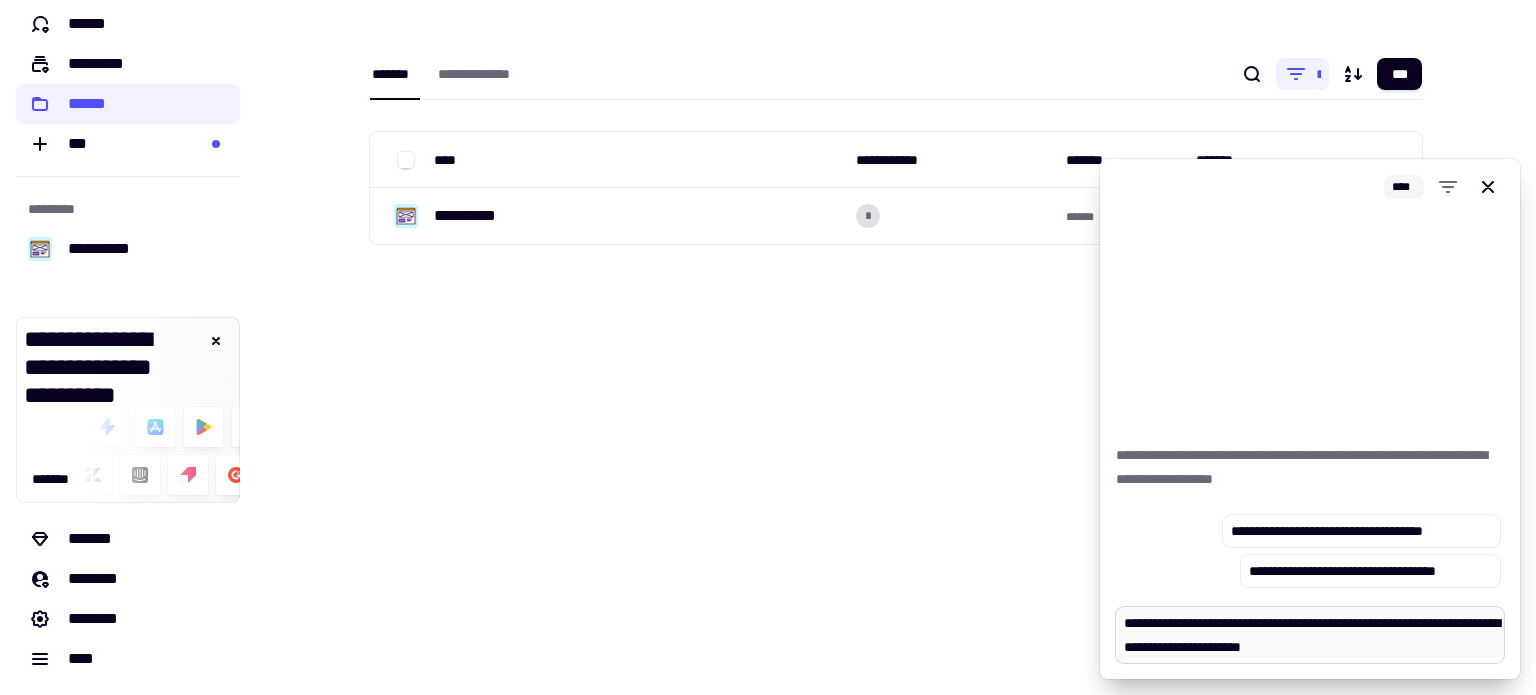type on "*" 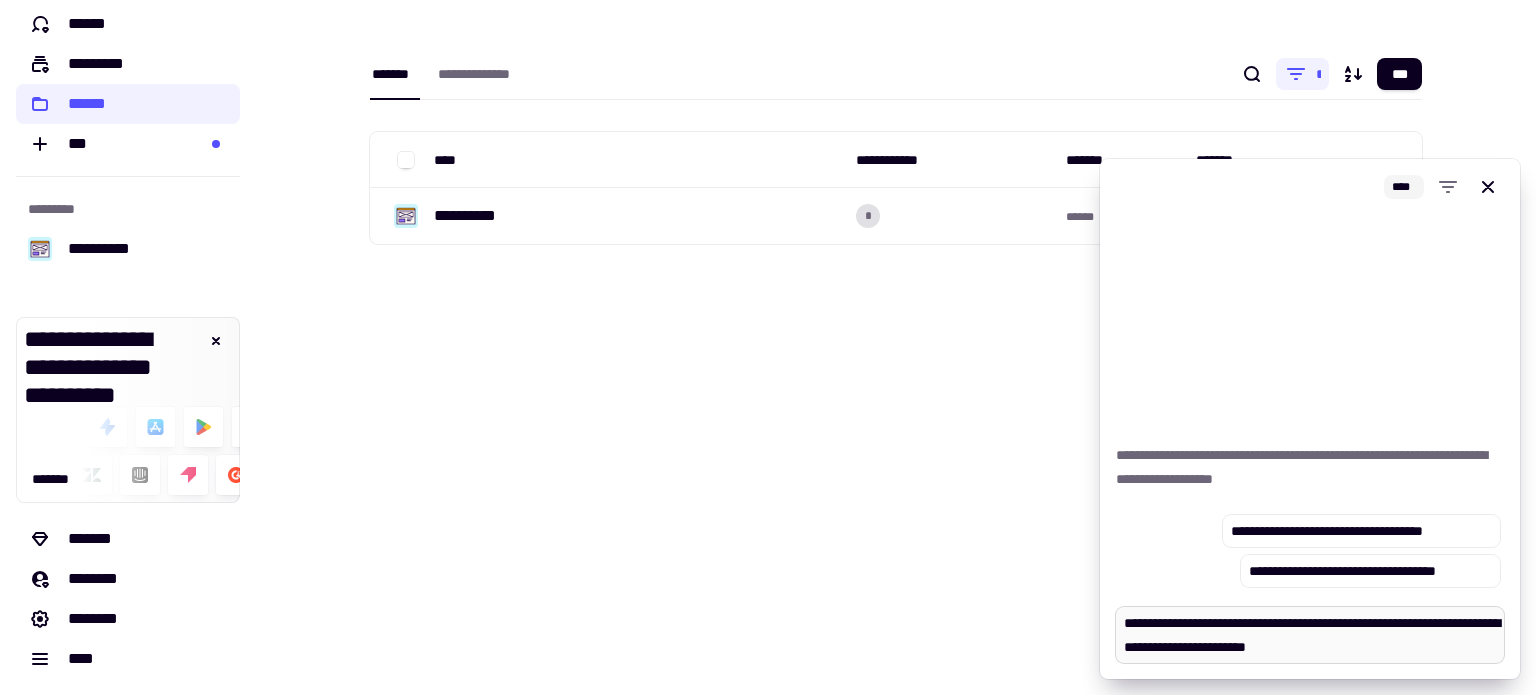 type on "*" 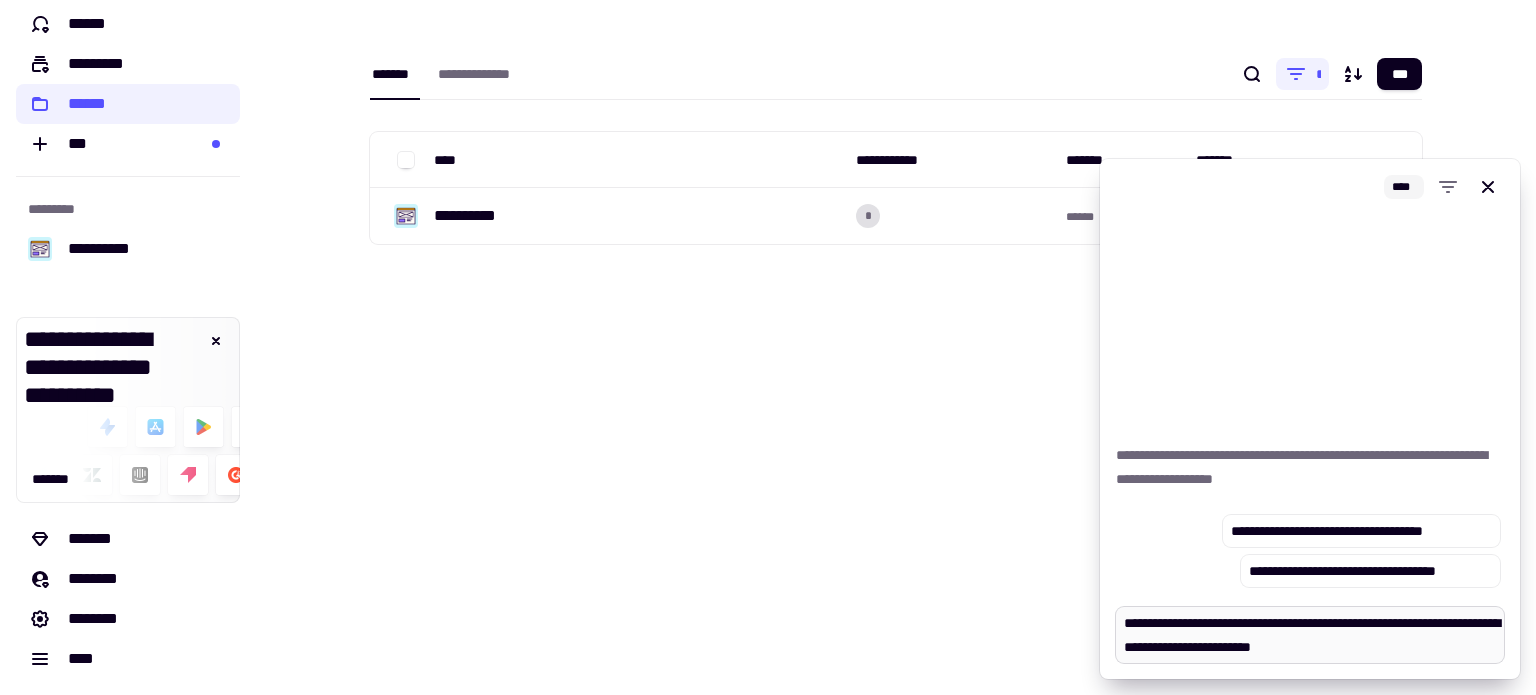 type 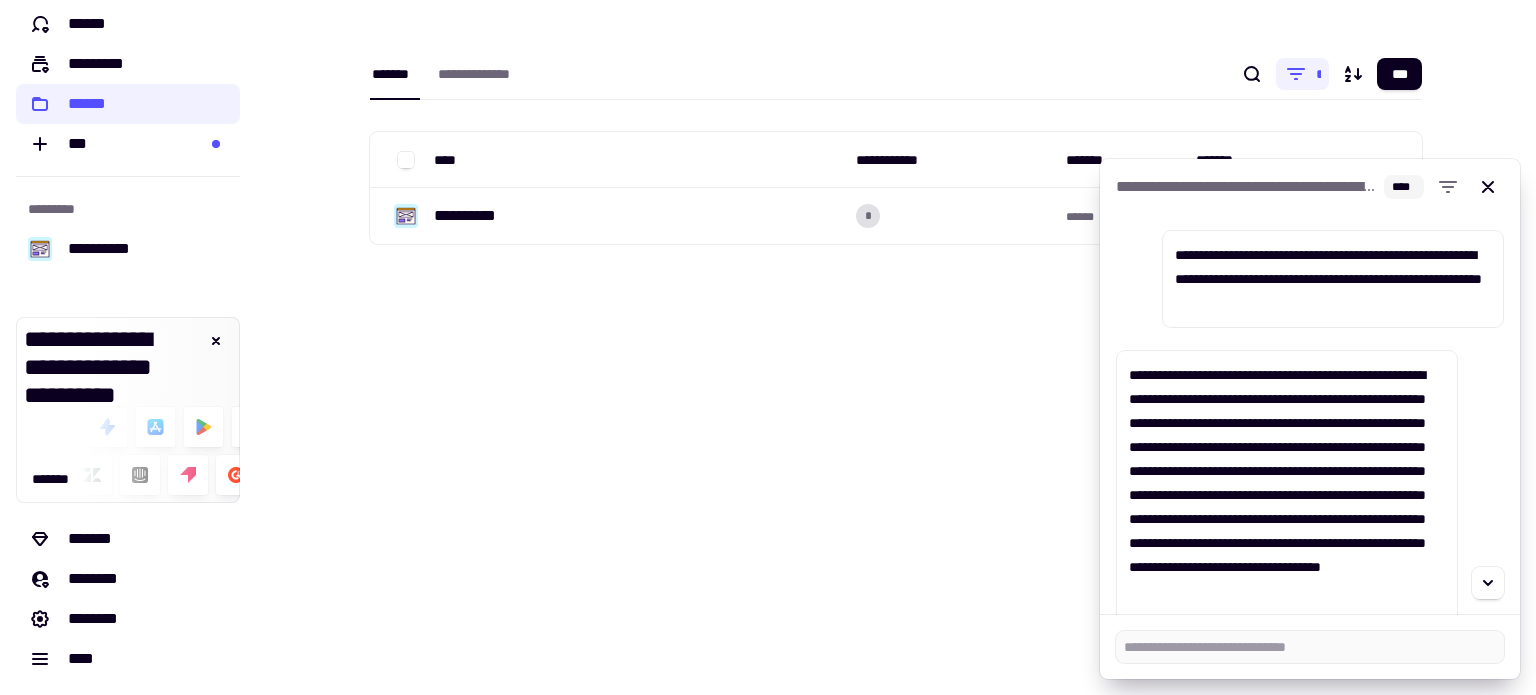 scroll, scrollTop: 40, scrollLeft: 0, axis: vertical 